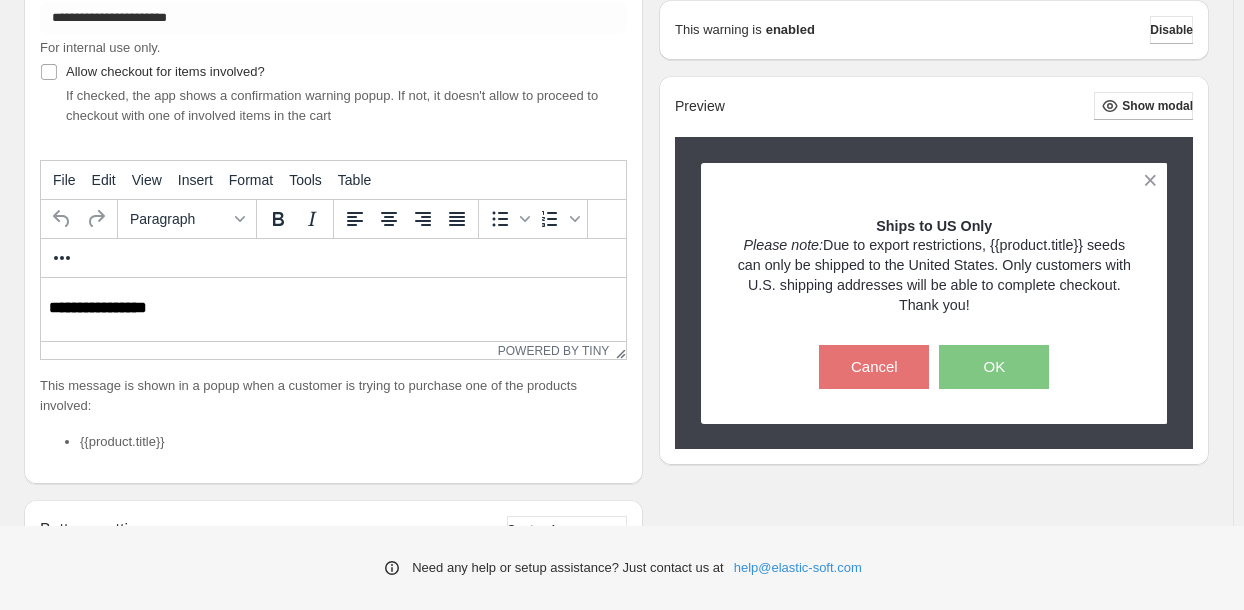scroll, scrollTop: 29, scrollLeft: 0, axis: vertical 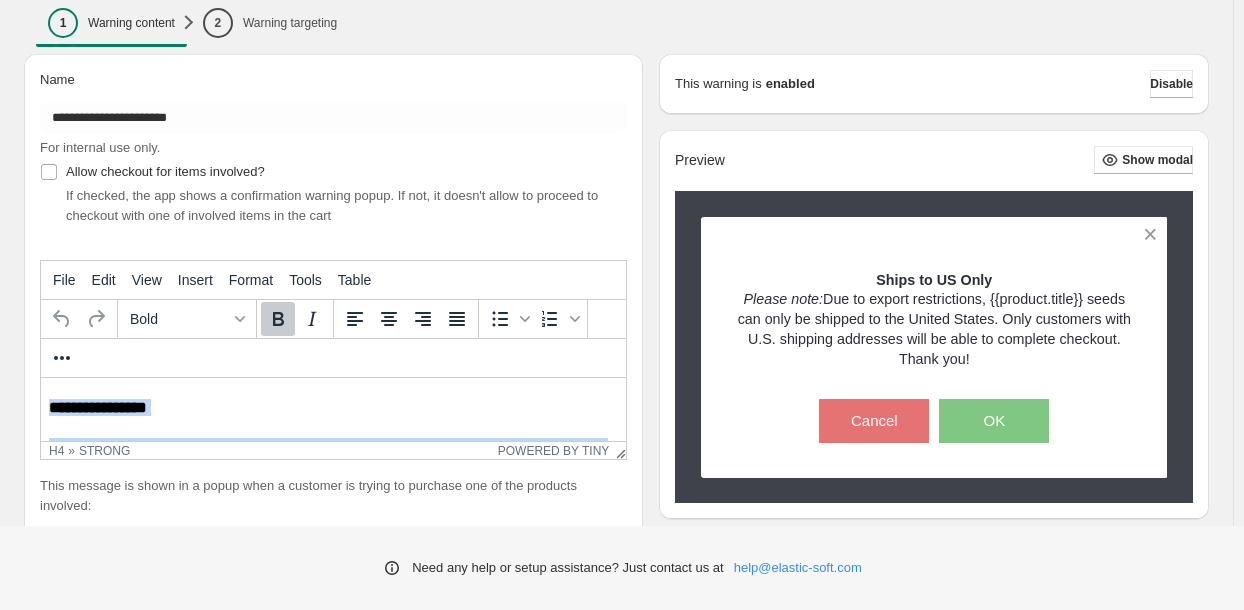 drag, startPoint x: 246, startPoint y: 461, endPoint x: 63, endPoint y: 660, distance: 270.35162 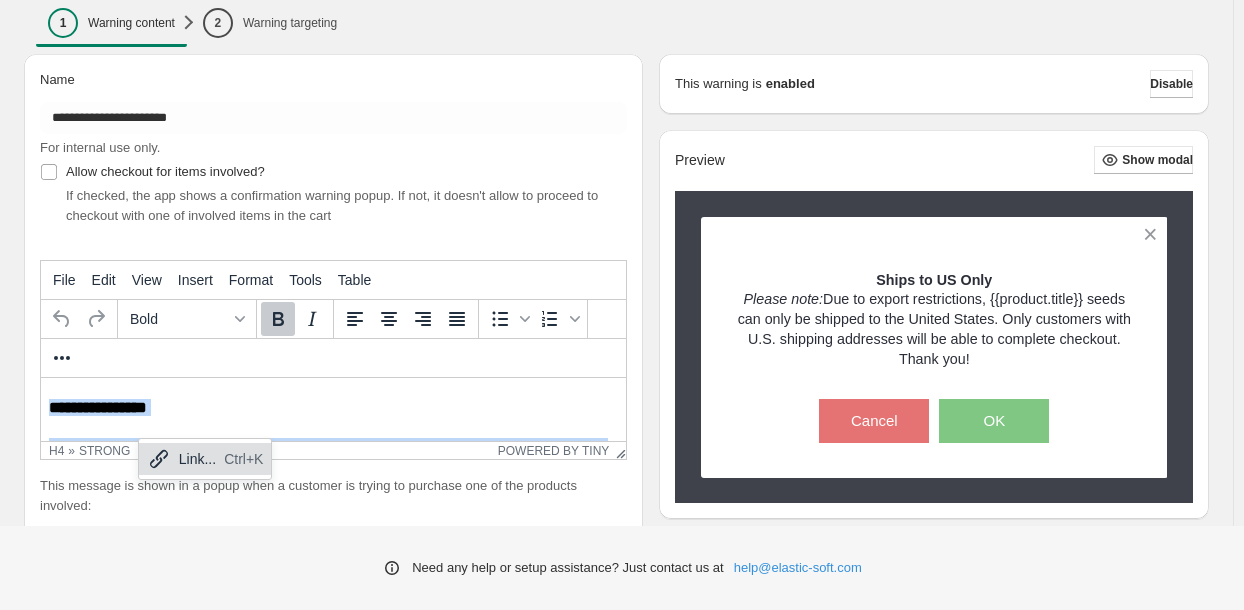 click on "**********" at bounding box center [333, 407] 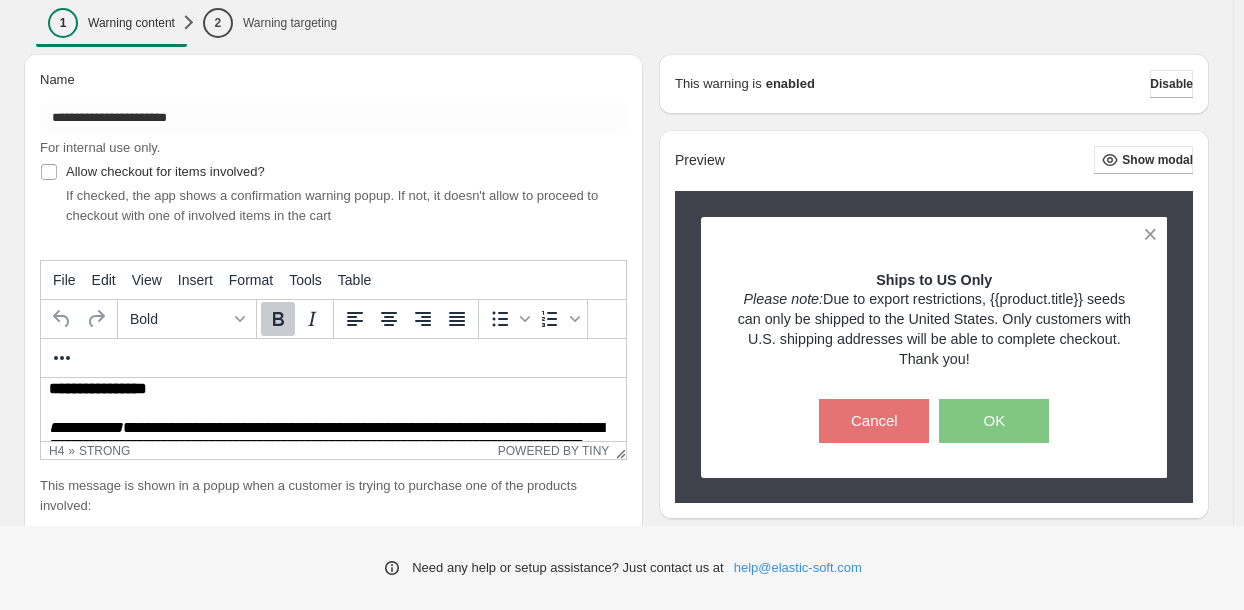 scroll, scrollTop: 29, scrollLeft: 0, axis: vertical 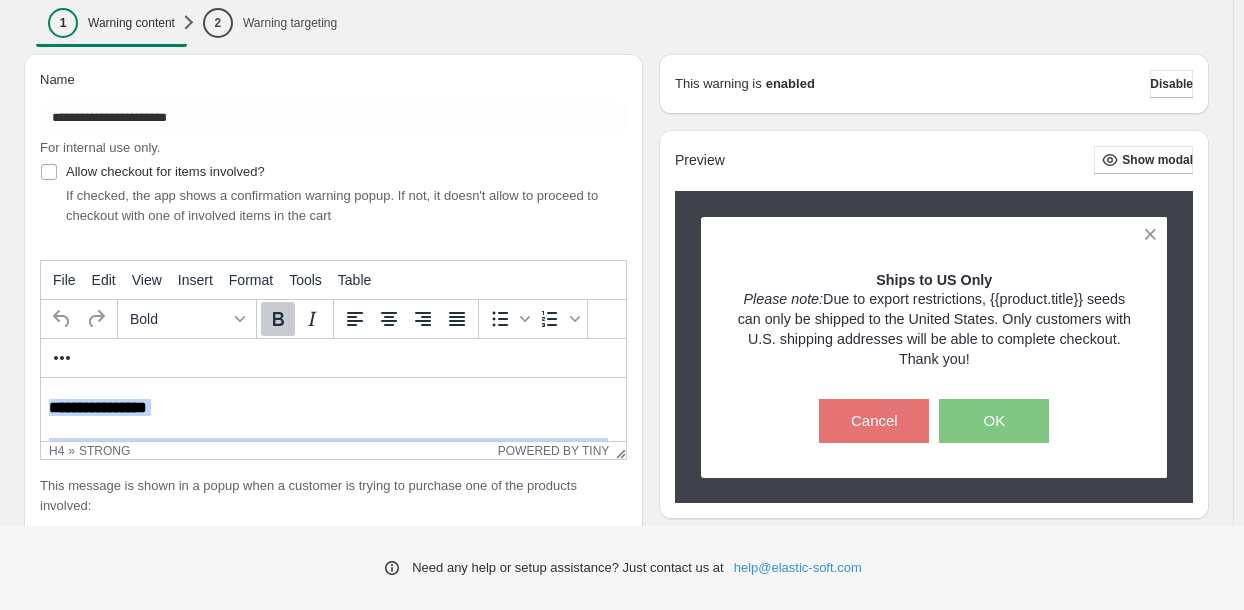 drag, startPoint x: 261, startPoint y: 463, endPoint x: 82, endPoint y: 714, distance: 308.28882 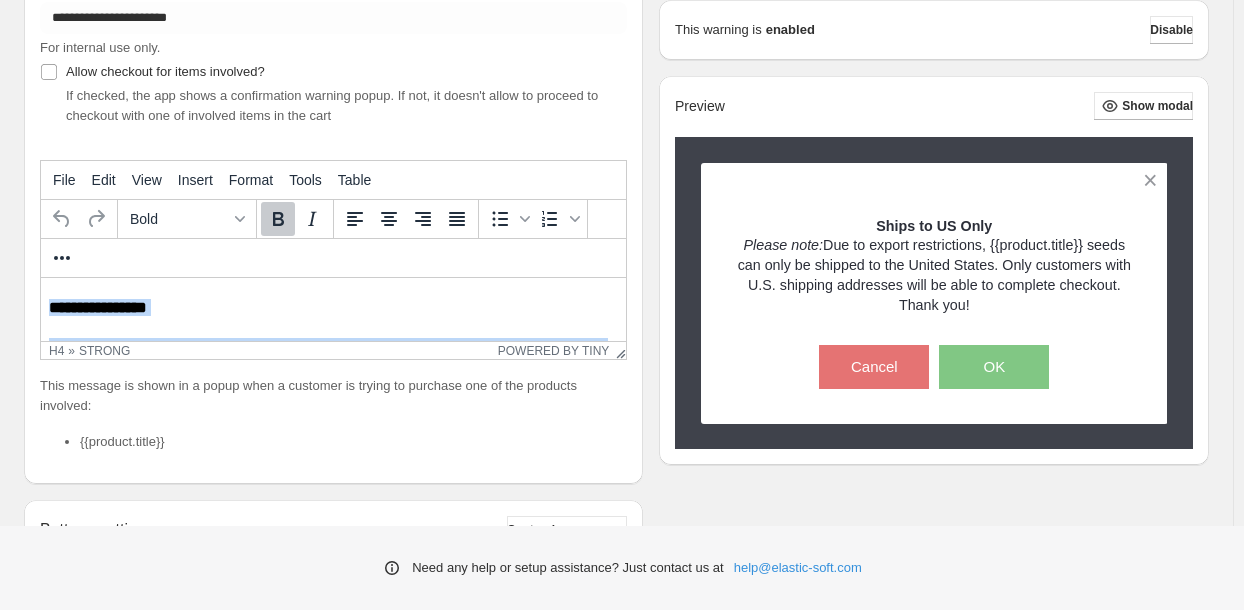 click on "**********" at bounding box center [333, 307] 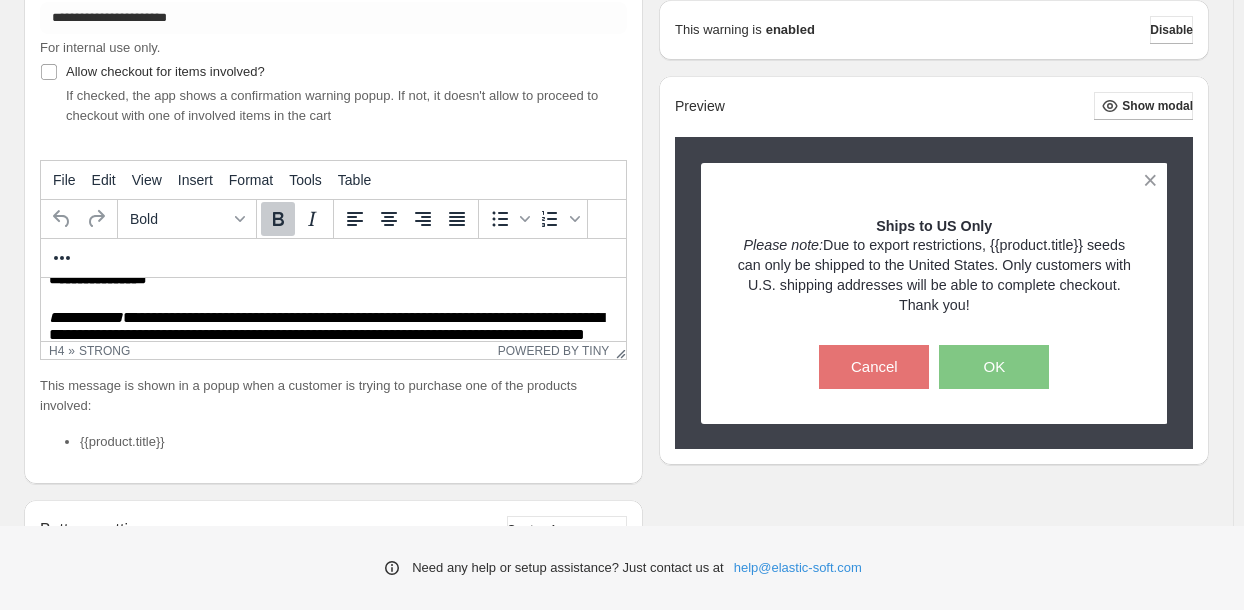 scroll, scrollTop: 0, scrollLeft: 0, axis: both 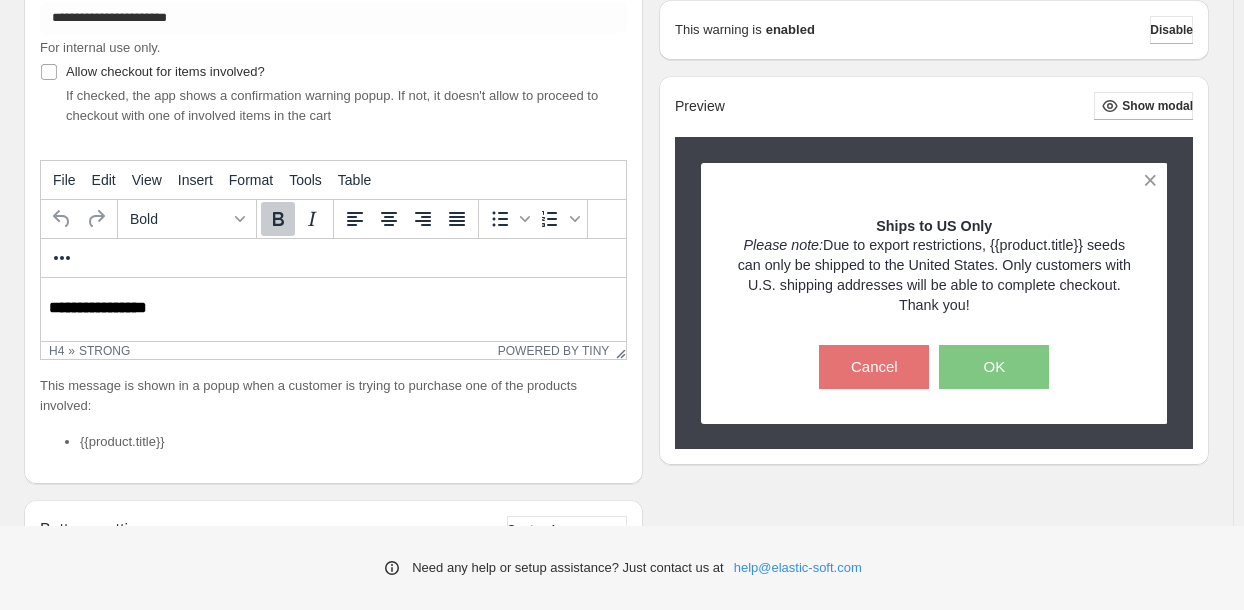 click on "**********" at bounding box center (98, 307) 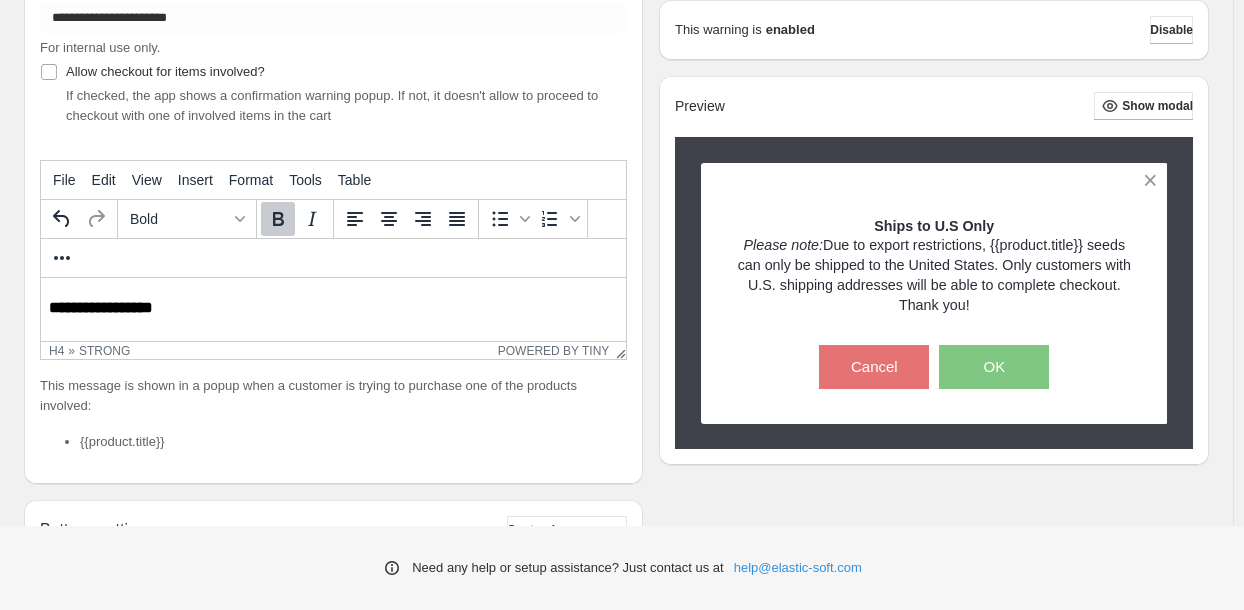 click on "**********" at bounding box center (101, 307) 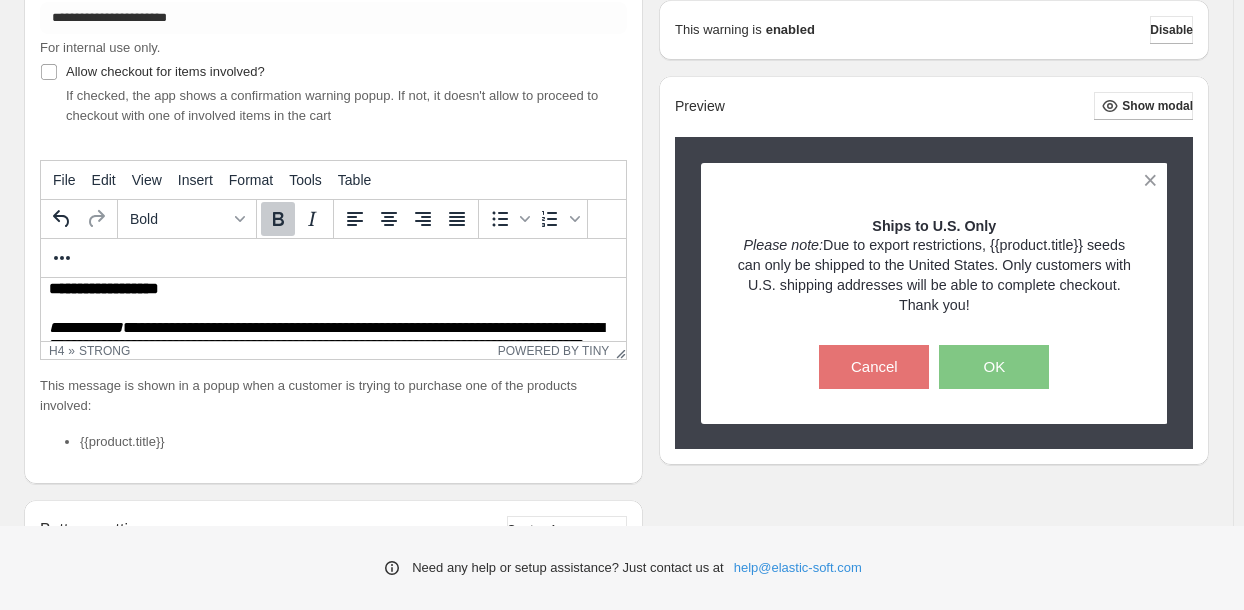 scroll, scrollTop: 29, scrollLeft: 0, axis: vertical 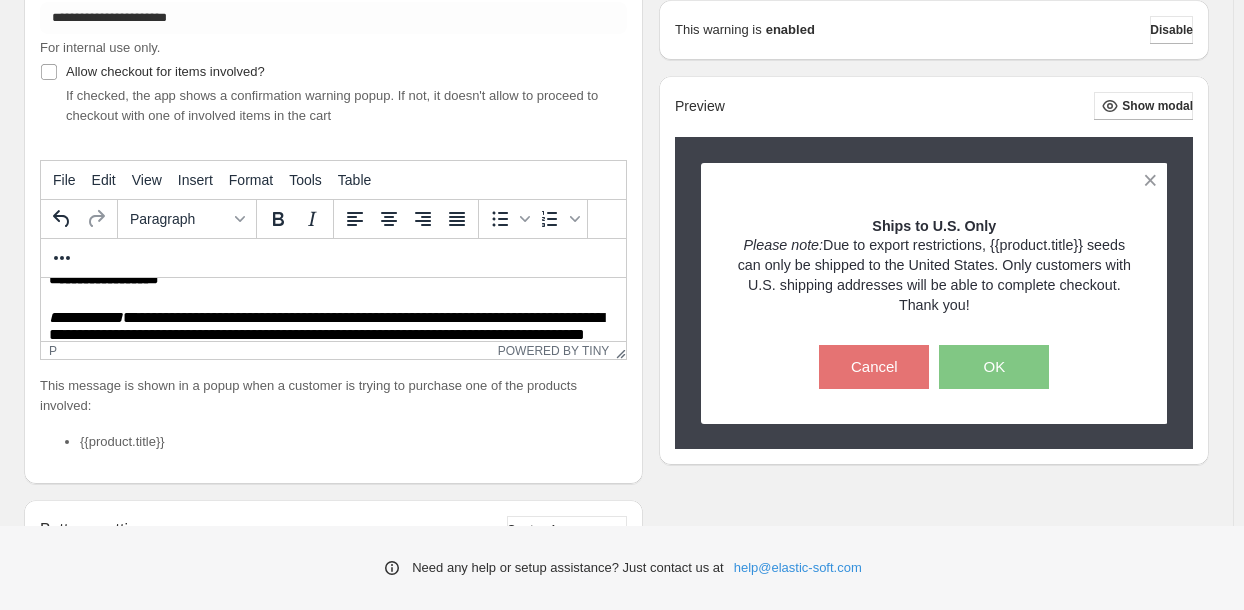 click on "**********" at bounding box center (331, 336) 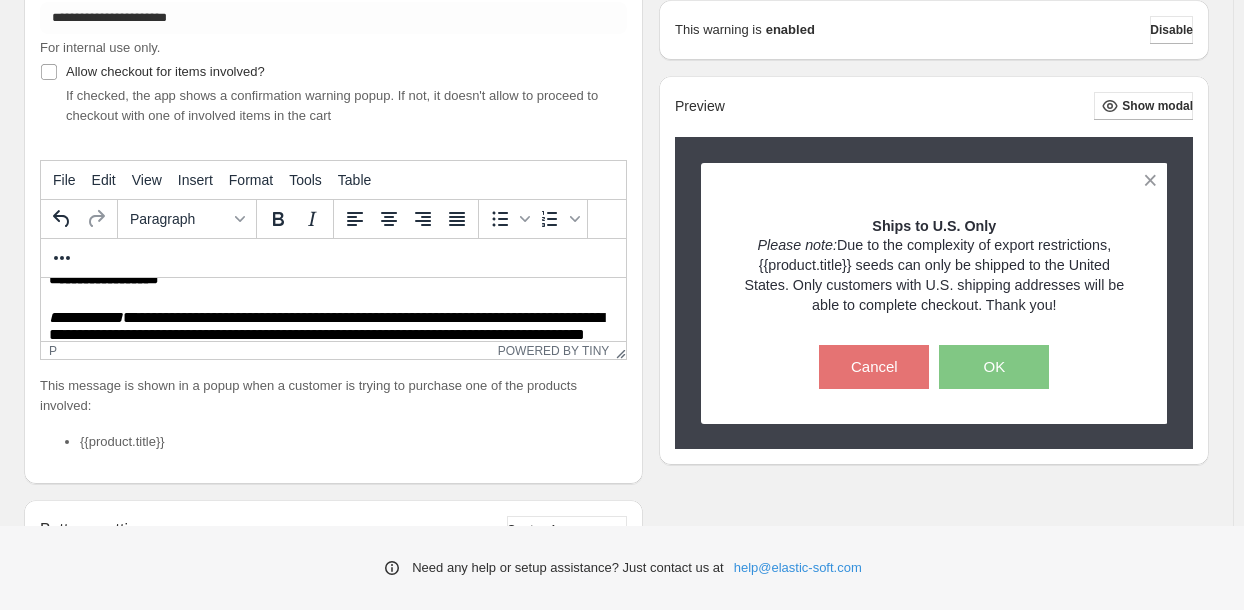 click on "**********" at bounding box center [331, 336] 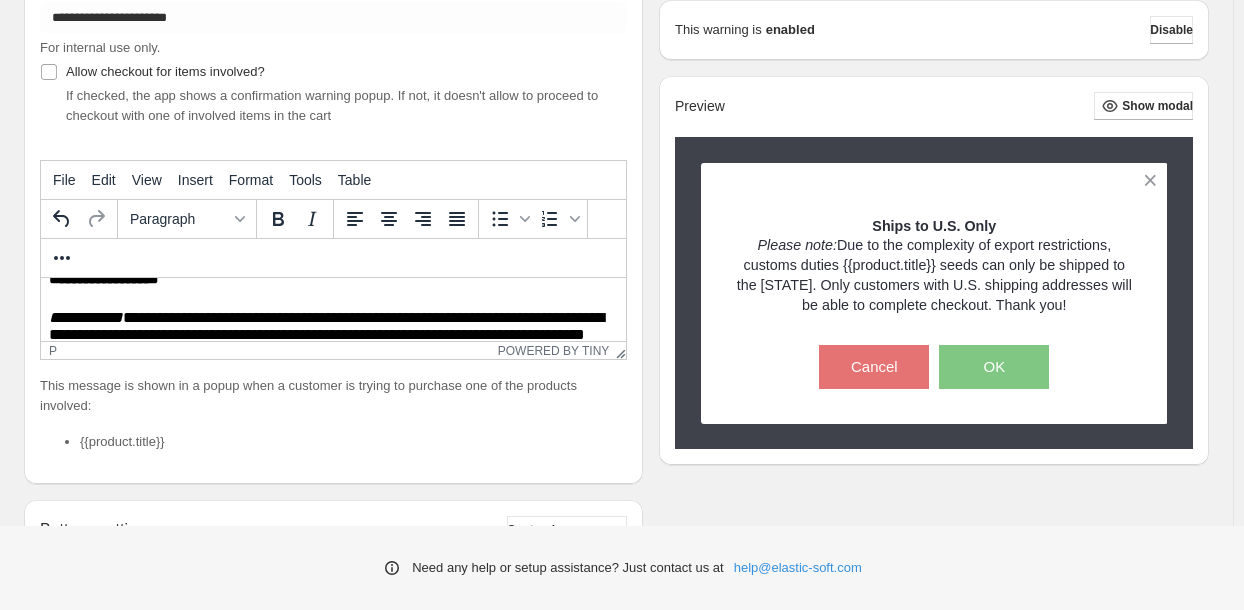 click on "**********" at bounding box center (331, 336) 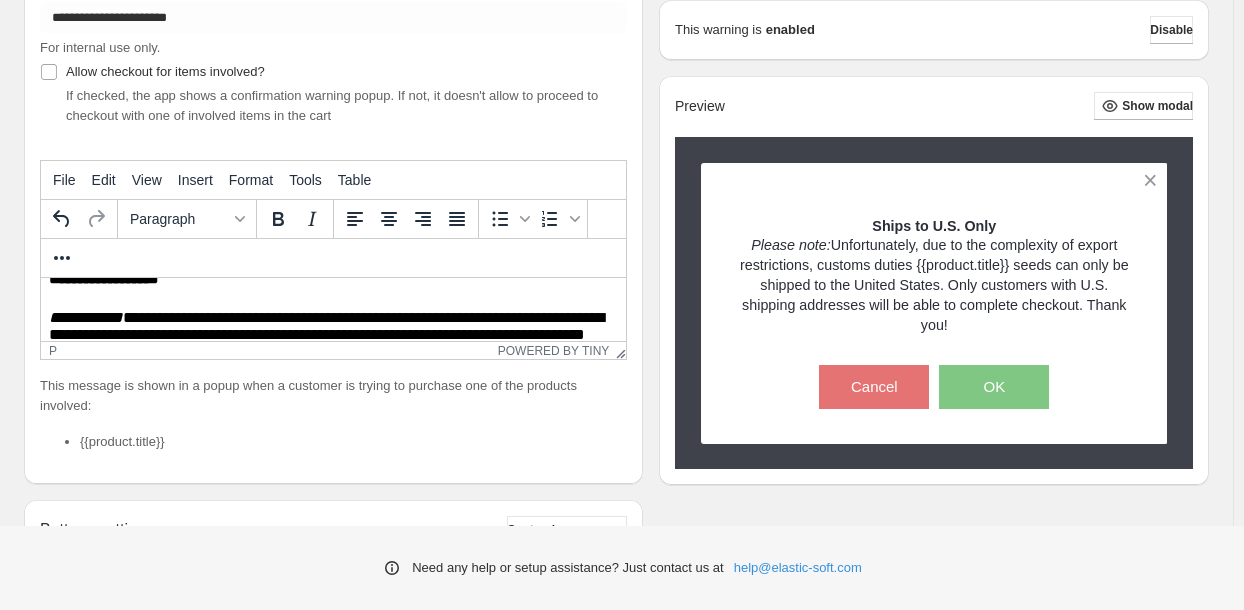 click on "**********" at bounding box center [331, 336] 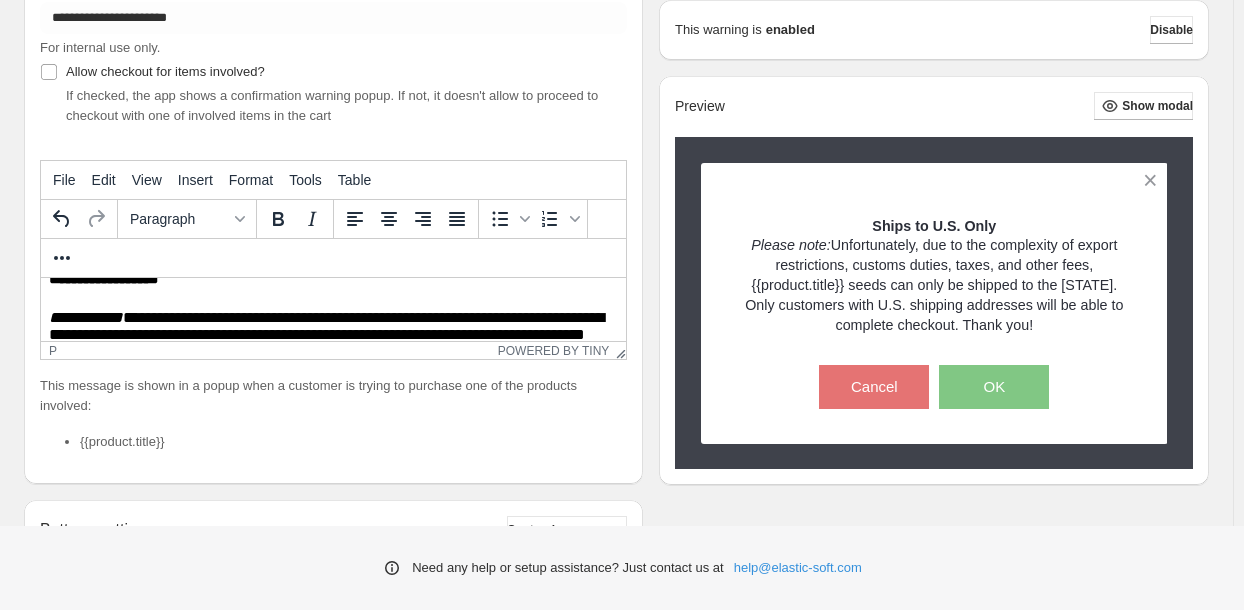 scroll, scrollTop: 48, scrollLeft: 0, axis: vertical 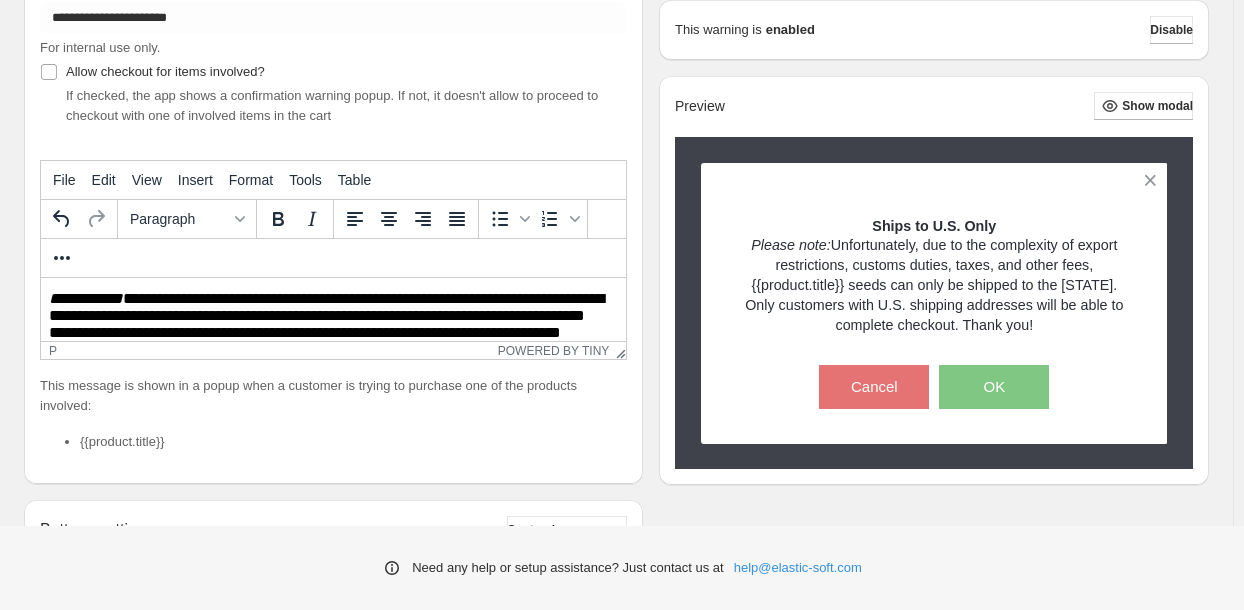 click on "**********" at bounding box center (331, 327) 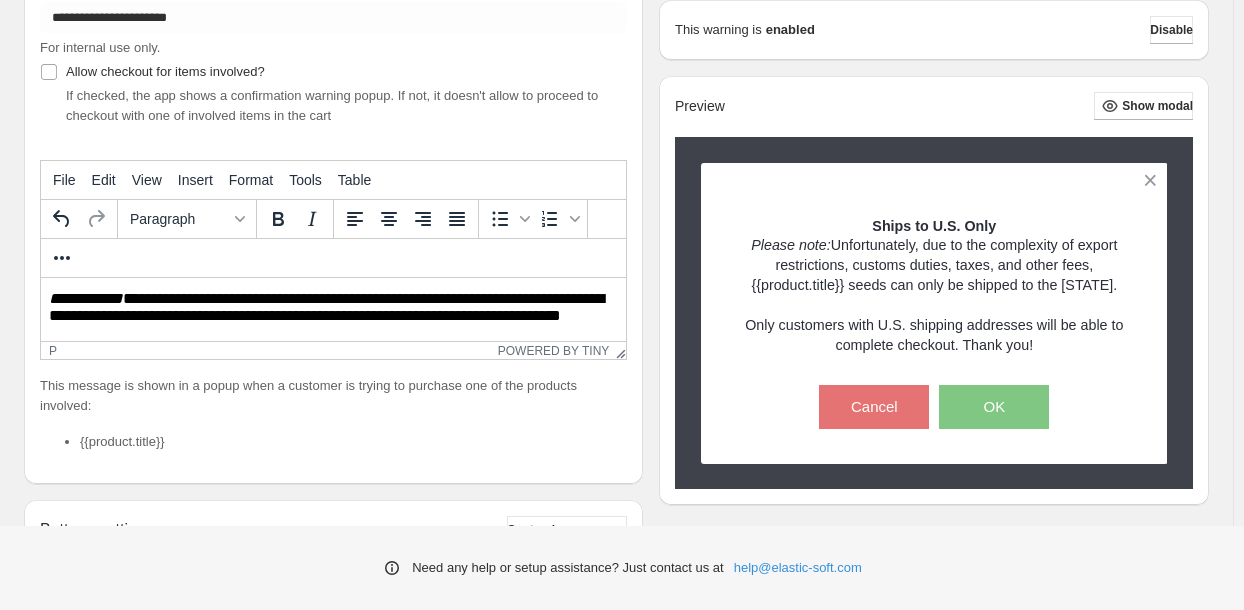 scroll, scrollTop: 0, scrollLeft: 0, axis: both 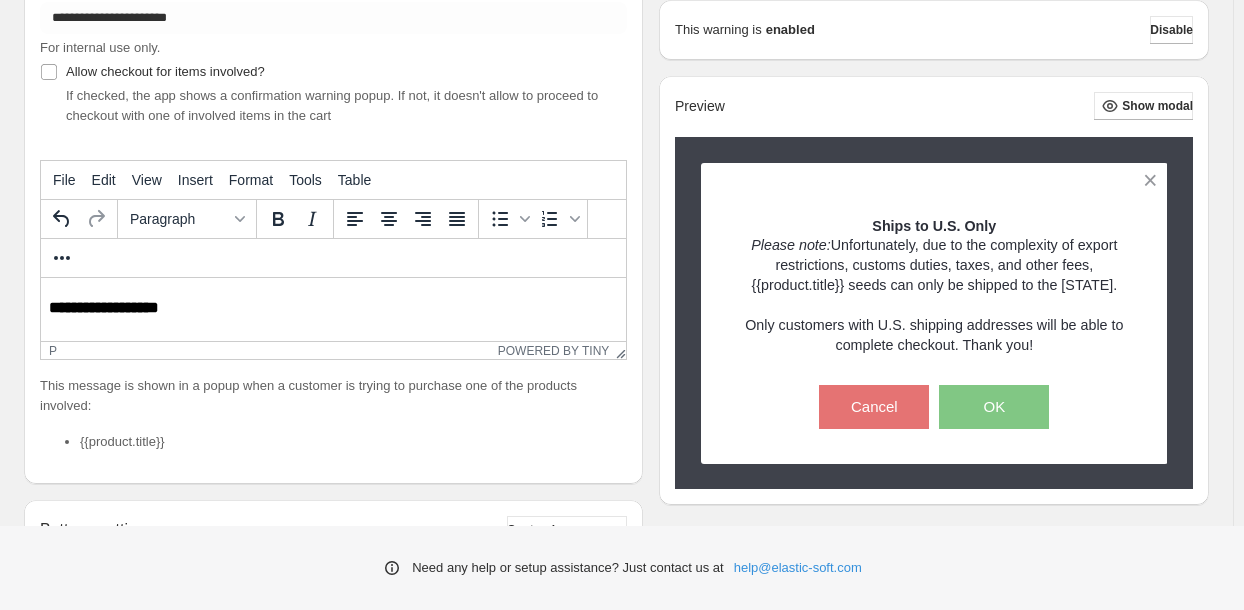 click on "**********" at bounding box center (86, 346) 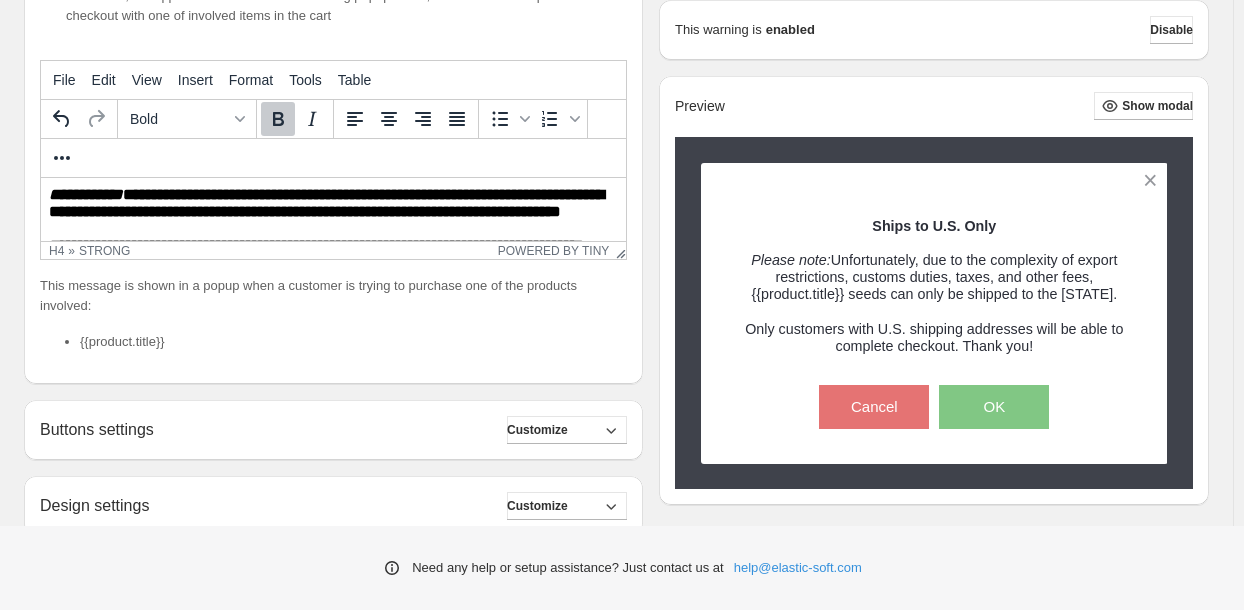 scroll, scrollTop: 87, scrollLeft: 0, axis: vertical 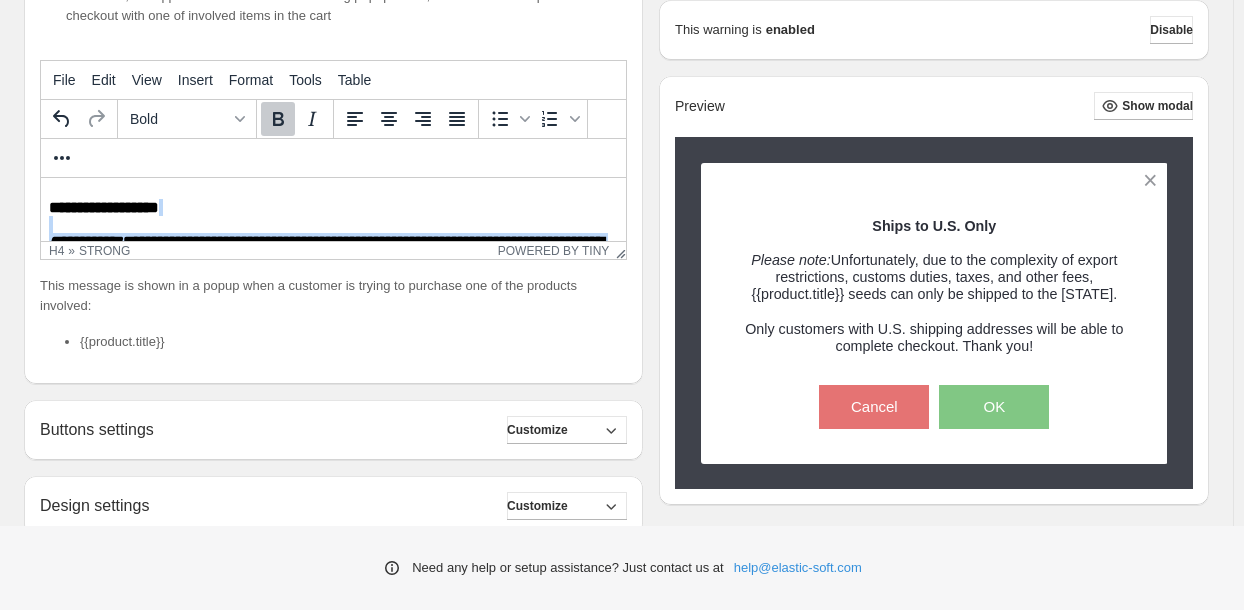 drag, startPoint x: 141, startPoint y: 250, endPoint x: 52, endPoint y: 229, distance: 91.44397 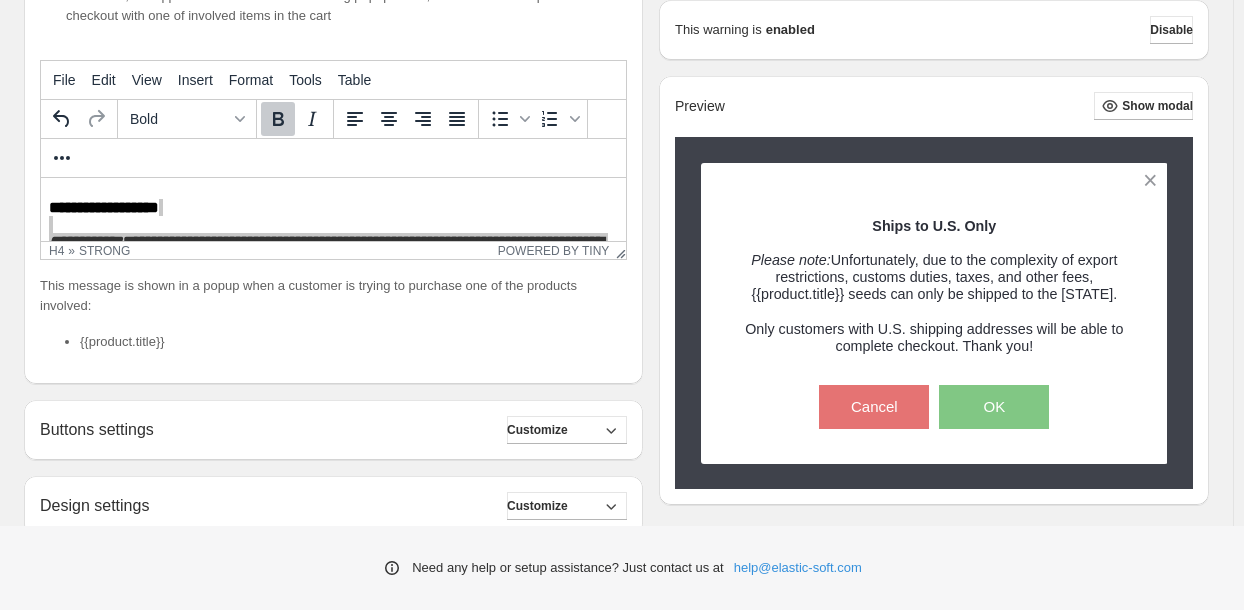 click 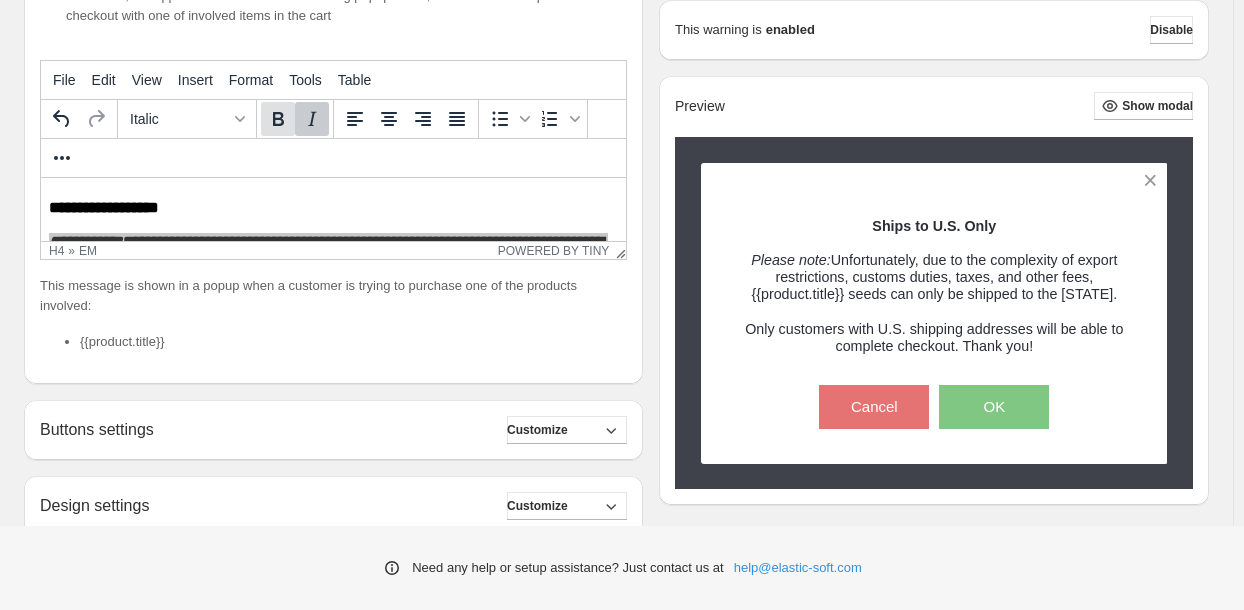 click 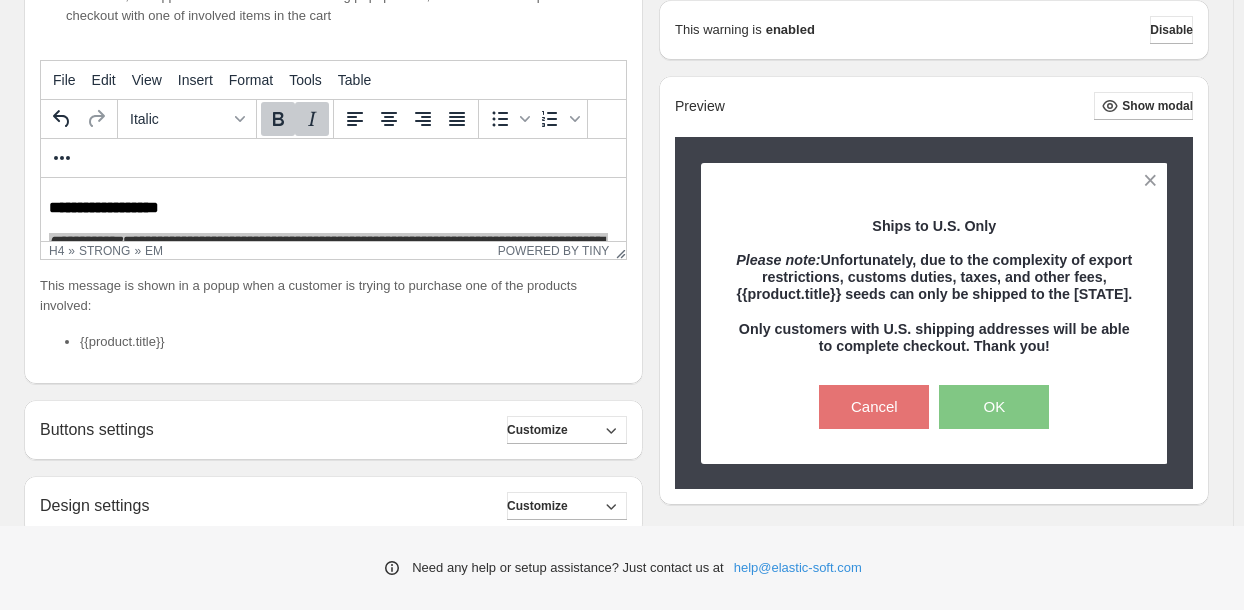 click 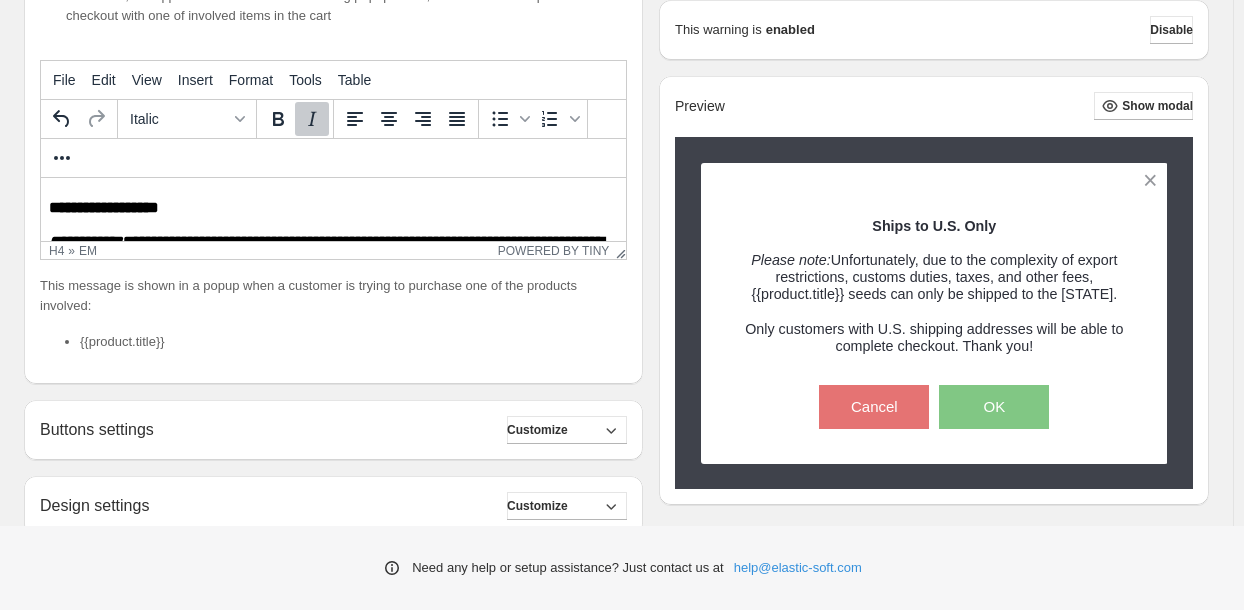 click on "**********" at bounding box center [331, 272] 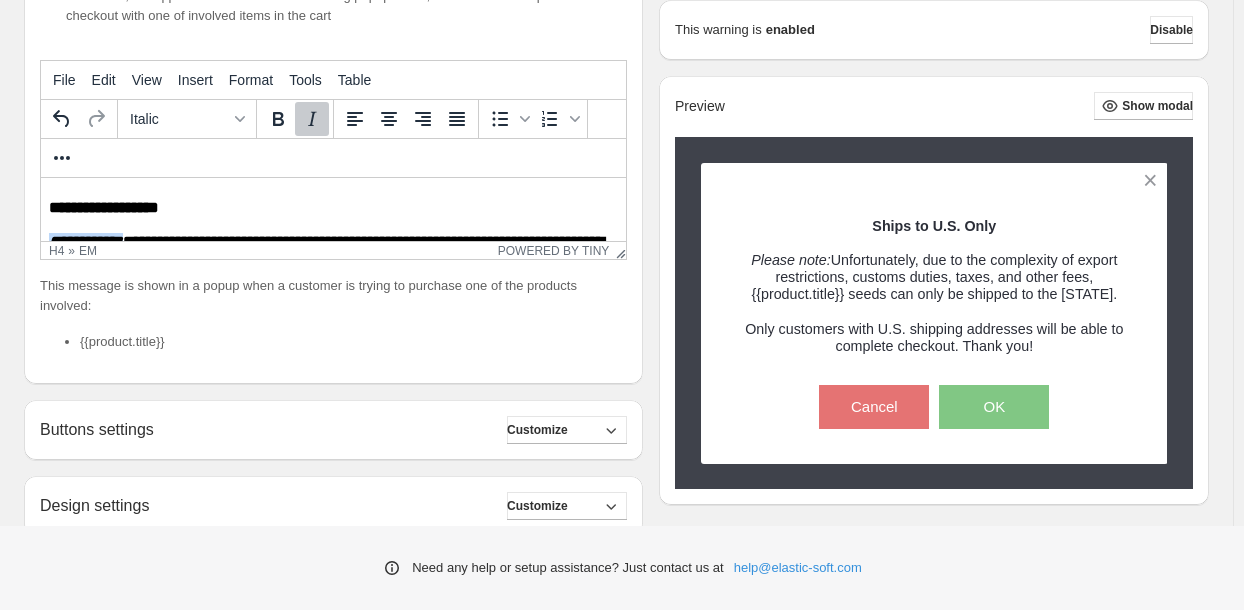 drag, startPoint x: 131, startPoint y: 245, endPoint x: 21, endPoint y: 236, distance: 110.36757 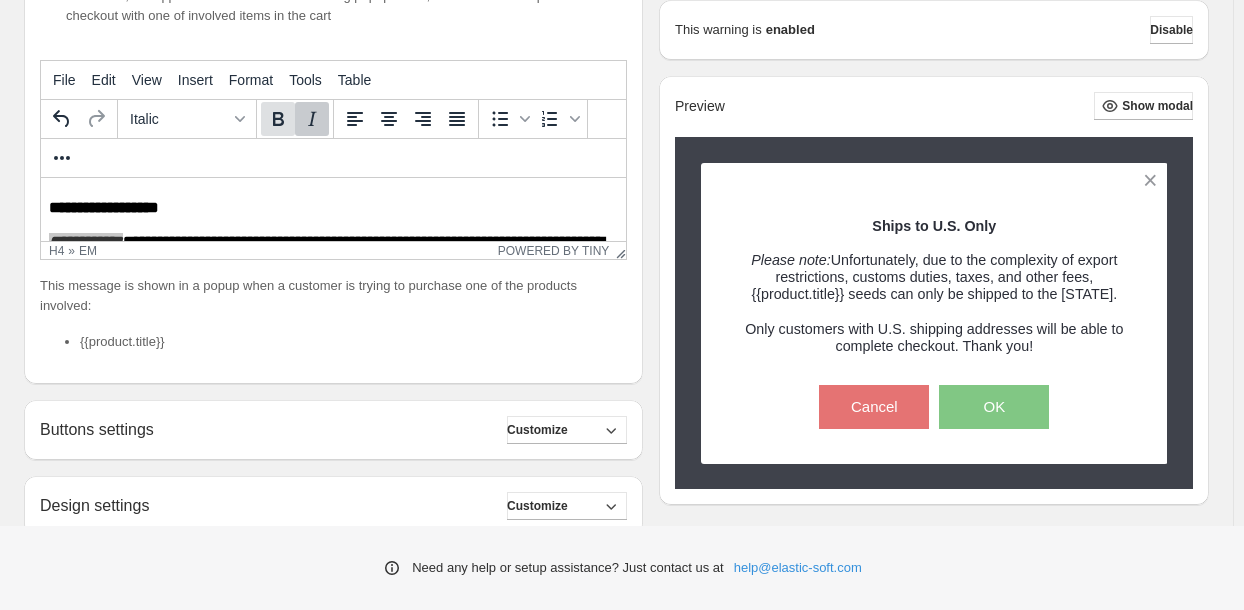 click 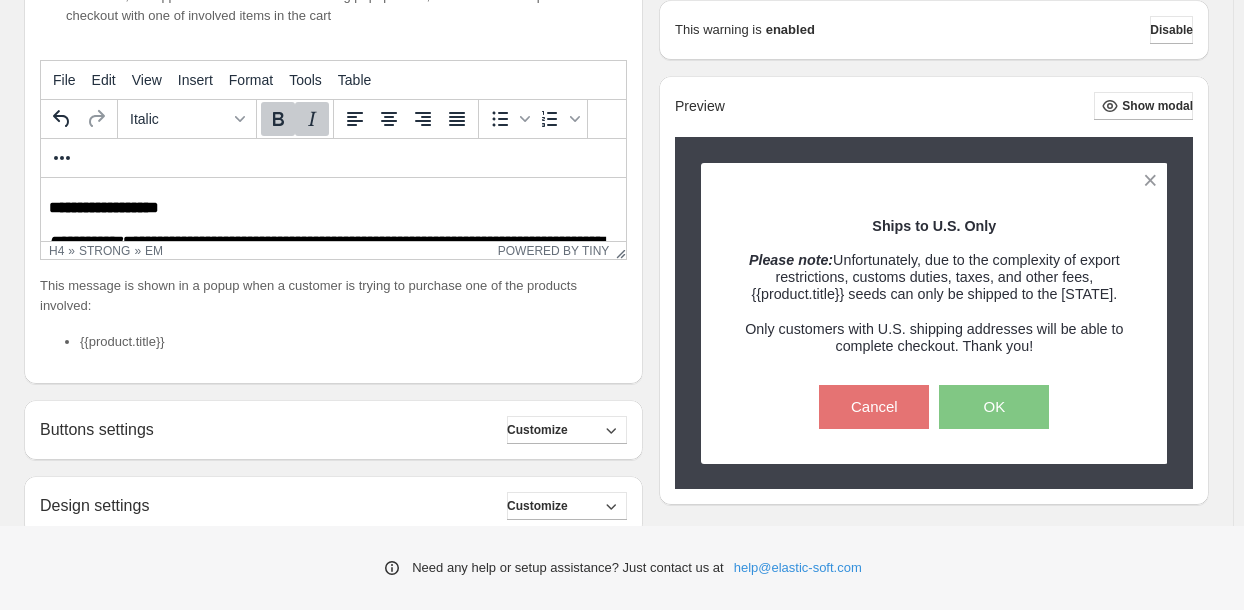 click on "**********" at bounding box center (331, 272) 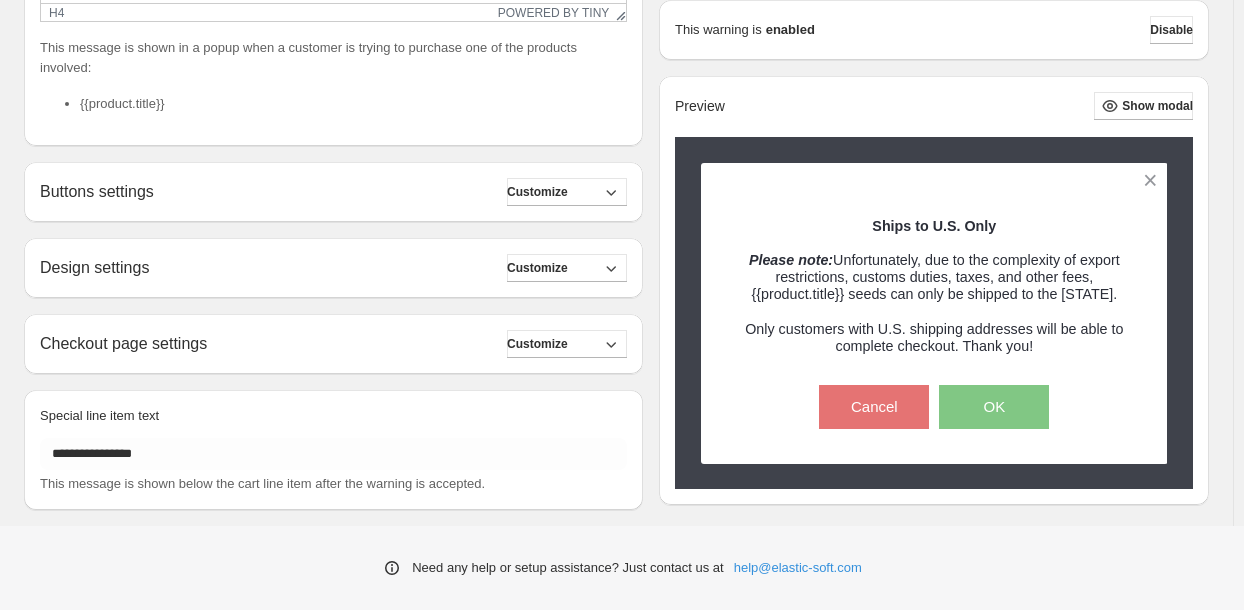 scroll, scrollTop: 546, scrollLeft: 0, axis: vertical 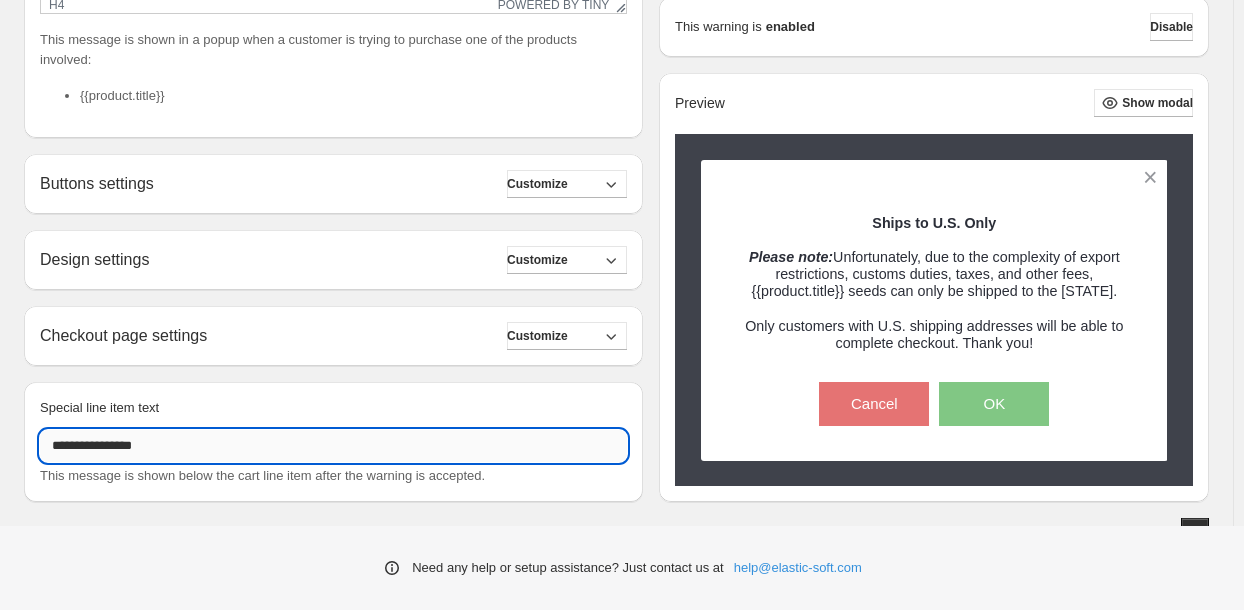 click on "**********" at bounding box center (333, 446) 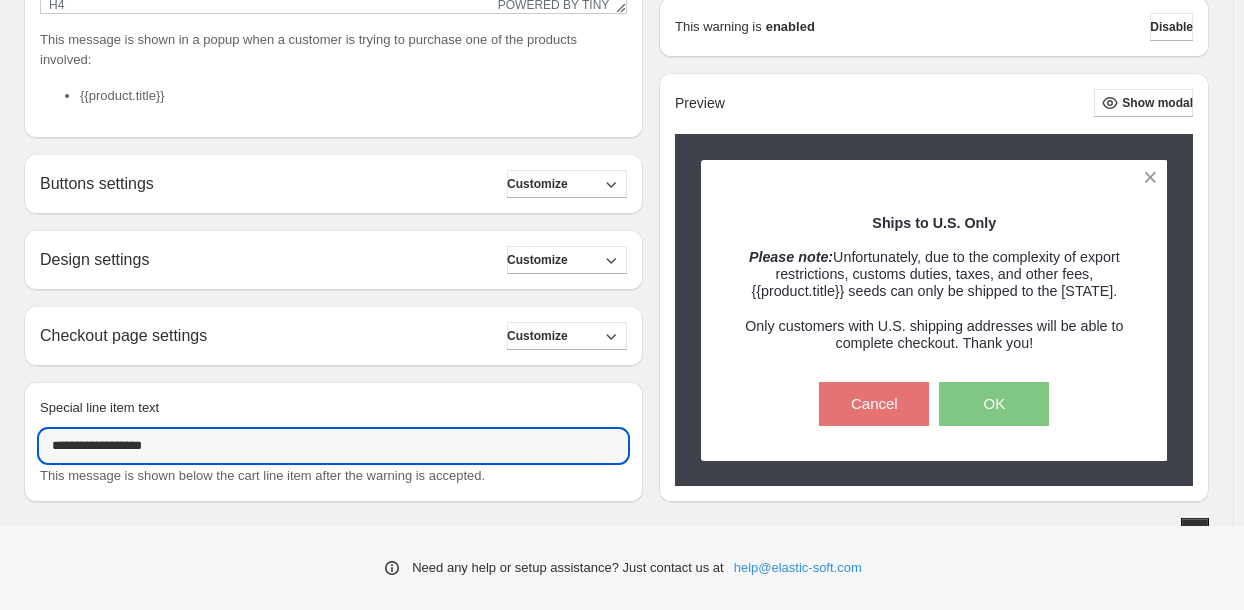 type on "**********" 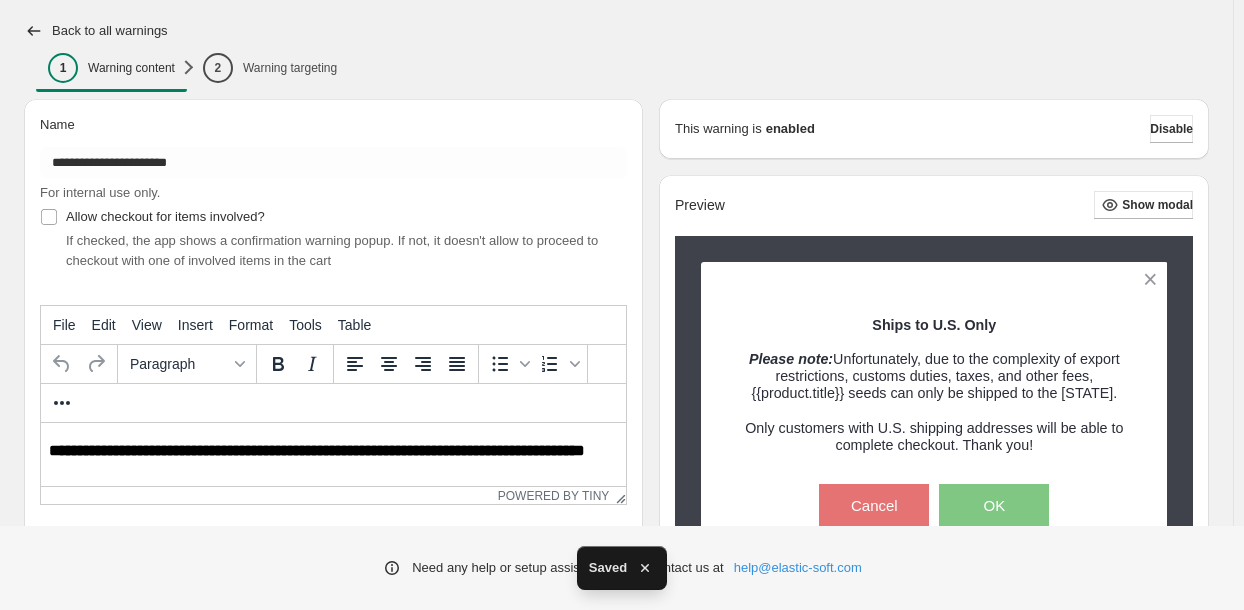 scroll, scrollTop: 46, scrollLeft: 0, axis: vertical 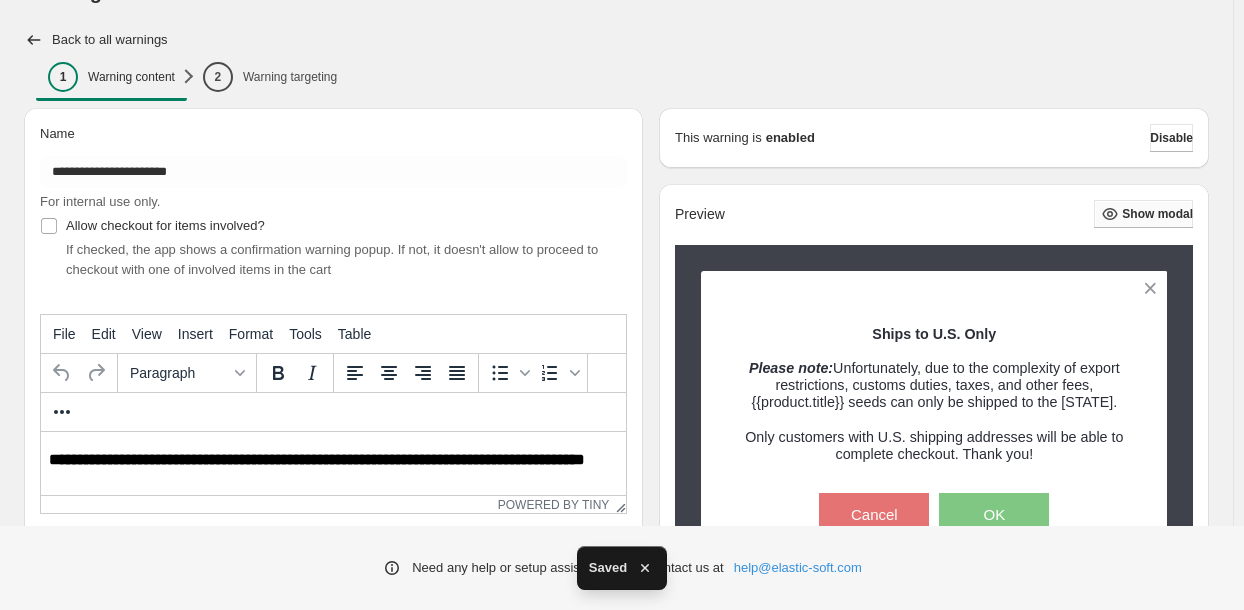 click on "Show modal" at bounding box center (1157, 214) 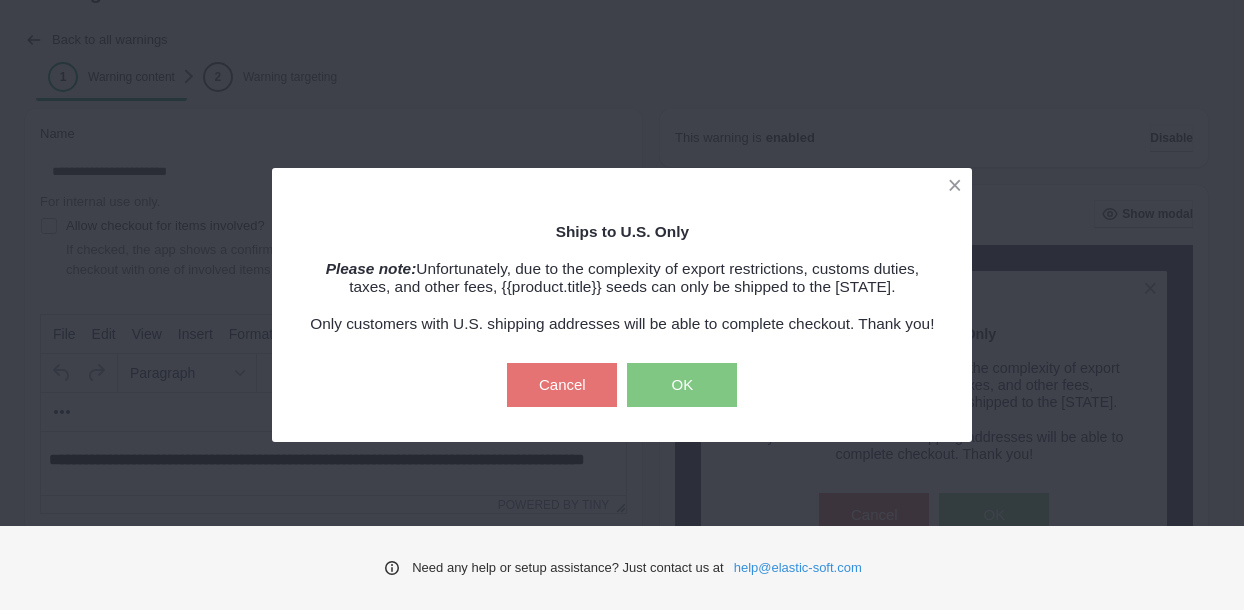 click on "OK" at bounding box center [682, 385] 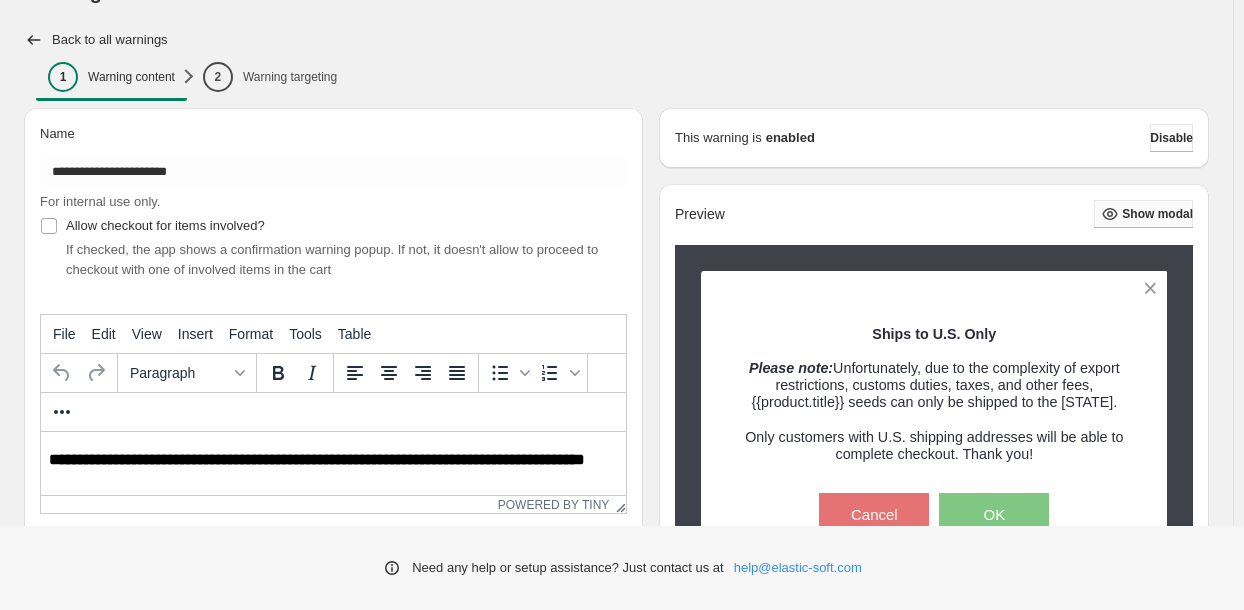 click on "Show modal" at bounding box center (1157, 214) 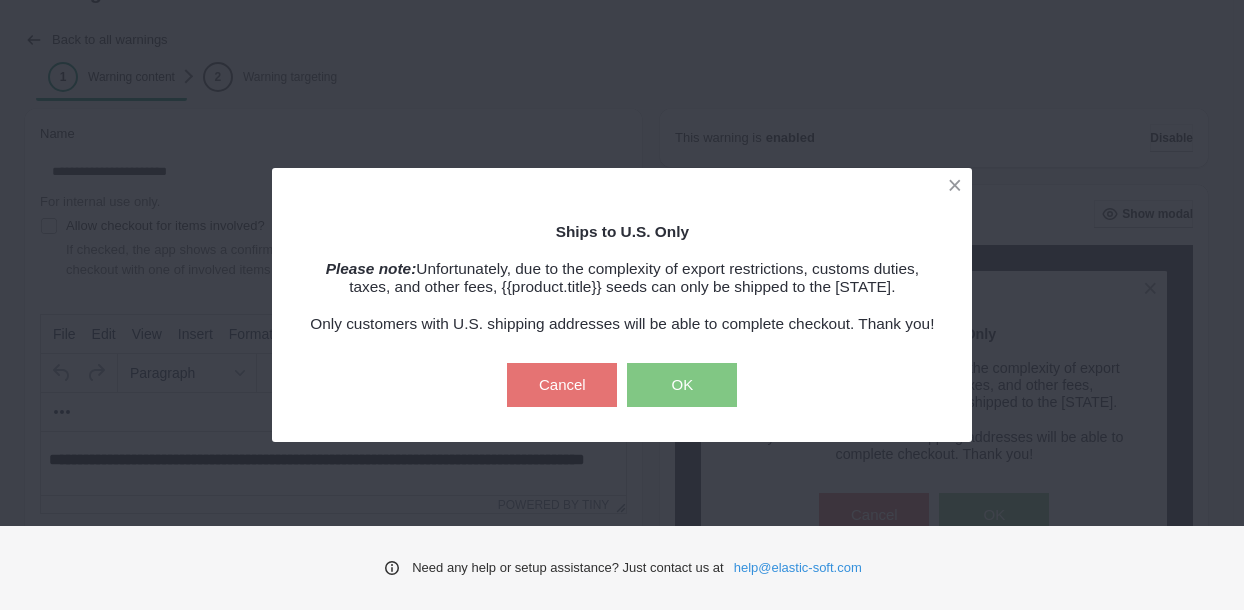 click on "Cancel" at bounding box center (562, 385) 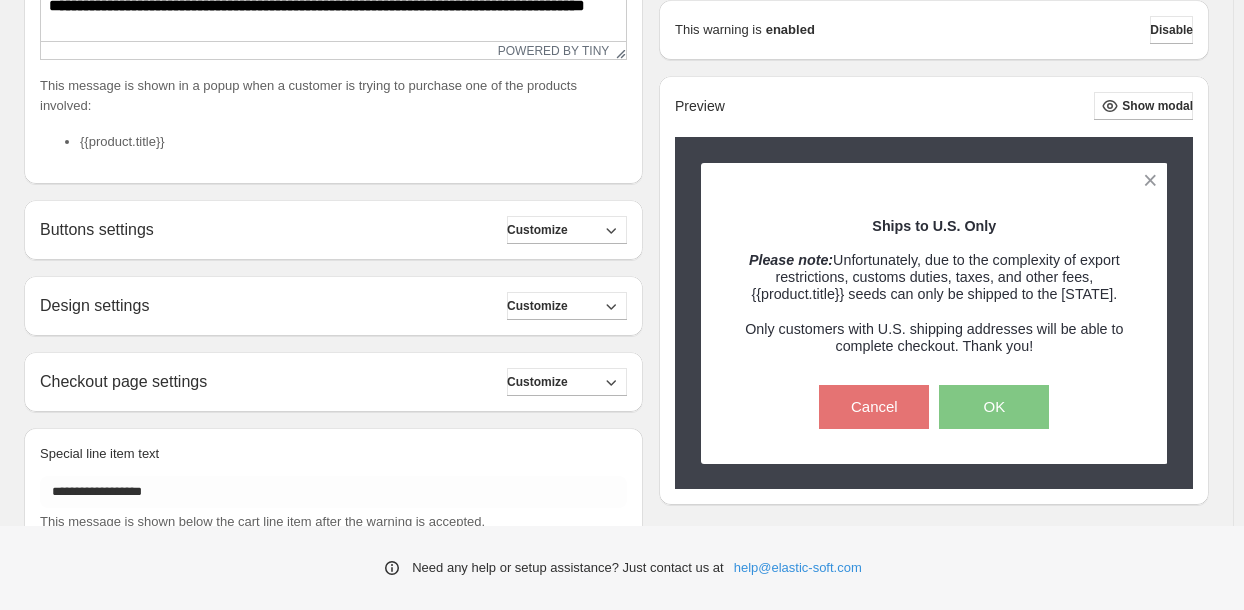 scroll, scrollTop: 546, scrollLeft: 0, axis: vertical 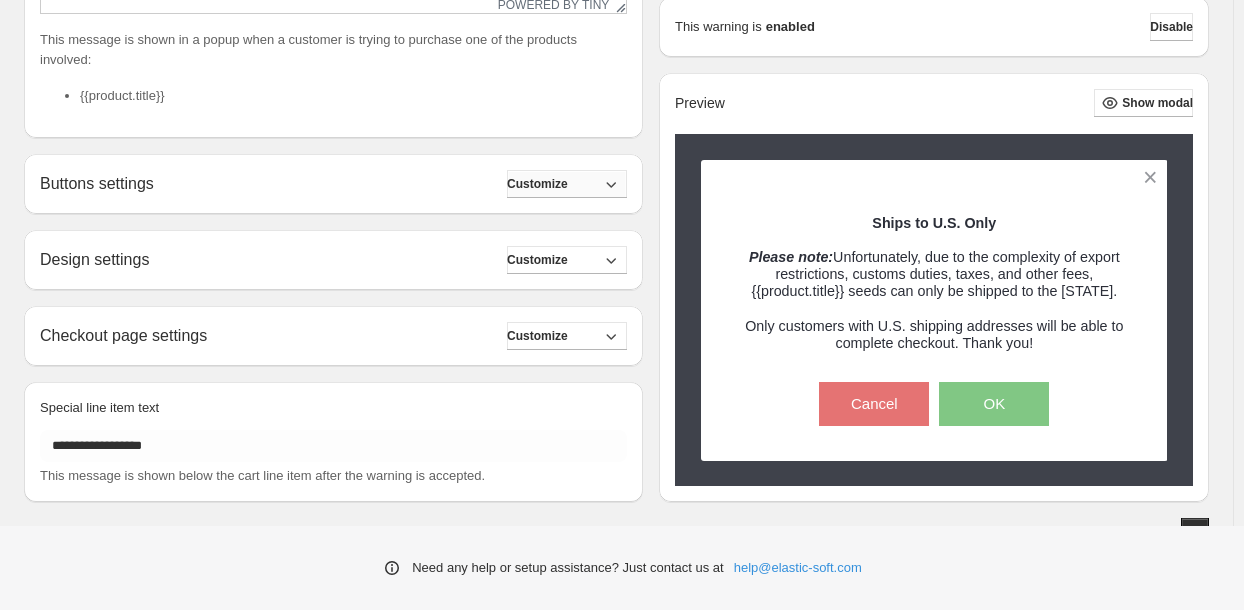 click on "Customize" at bounding box center (537, 184) 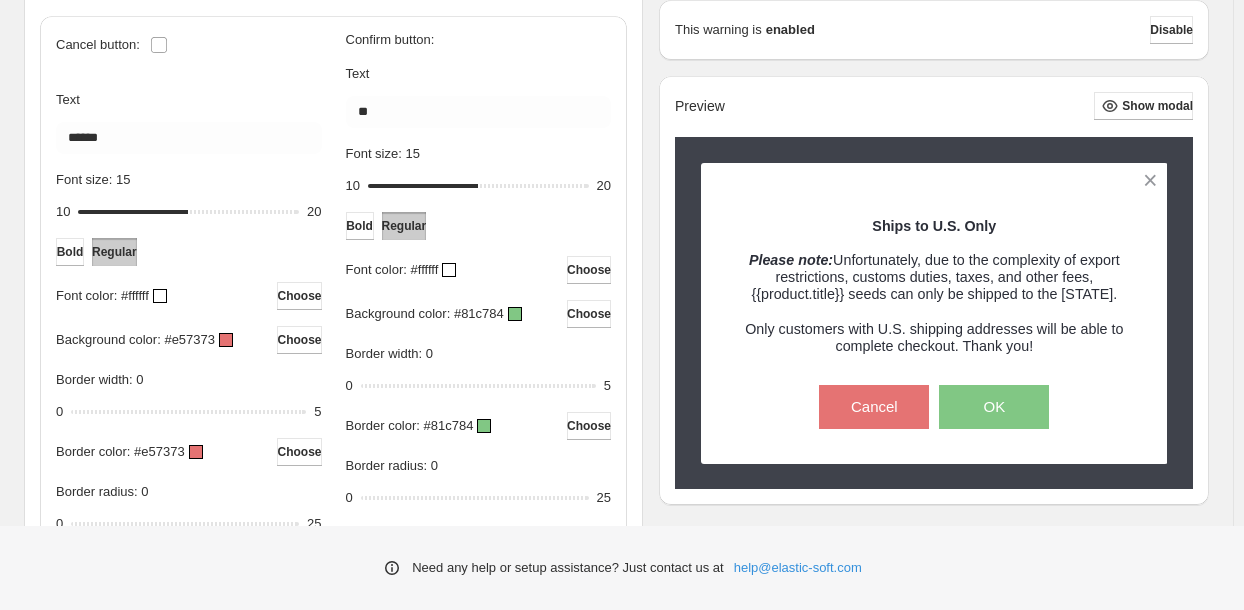 scroll, scrollTop: 696, scrollLeft: 0, axis: vertical 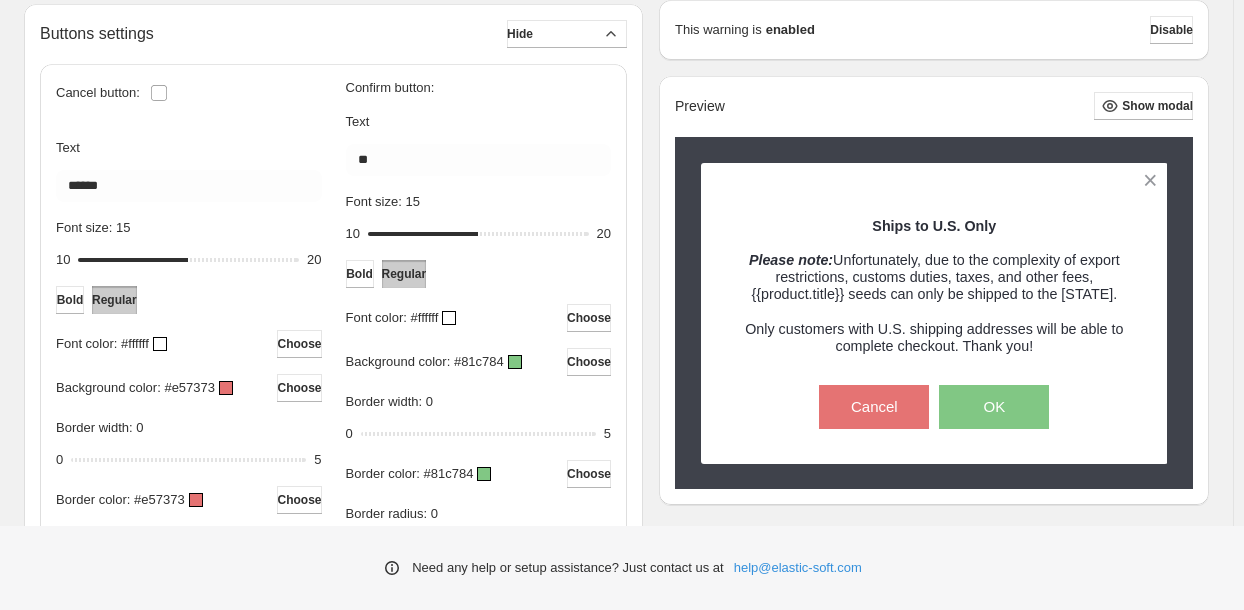 click on "Preview Show modal Ships to U.S. Only Please note: Unfortunately, due to the complexity of export restrictions, customs duties, taxes, and other fees, {{product.title}} seeds can only be shipped to the United States. Only customers with U.S. shipping addresses will be able to complete checkout. Thank you! Cancel OK Ships to U.S. Only Please note: Unfortunately, due to the complexity of export restrictions, customs duties, taxes, and other fees, {{product.title}} seeds can only be shipped to the United States. Only customers with U.S. shipping addresses will be able to complete checkout. Thank you! Cancel OK" at bounding box center [934, 290] 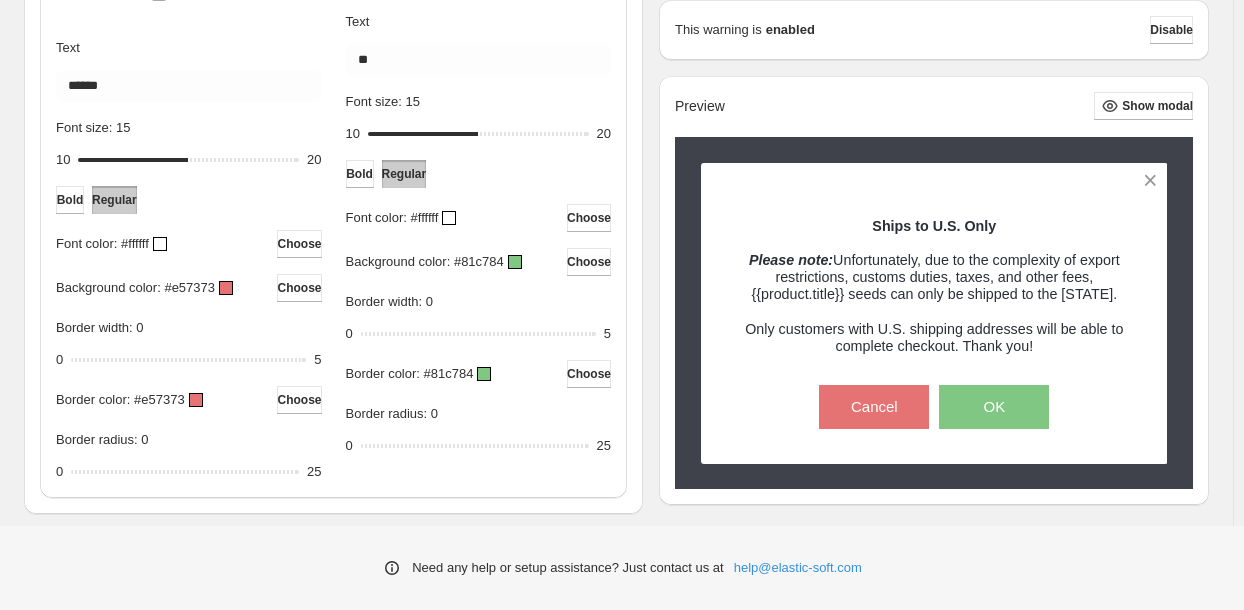 scroll, scrollTop: 596, scrollLeft: 0, axis: vertical 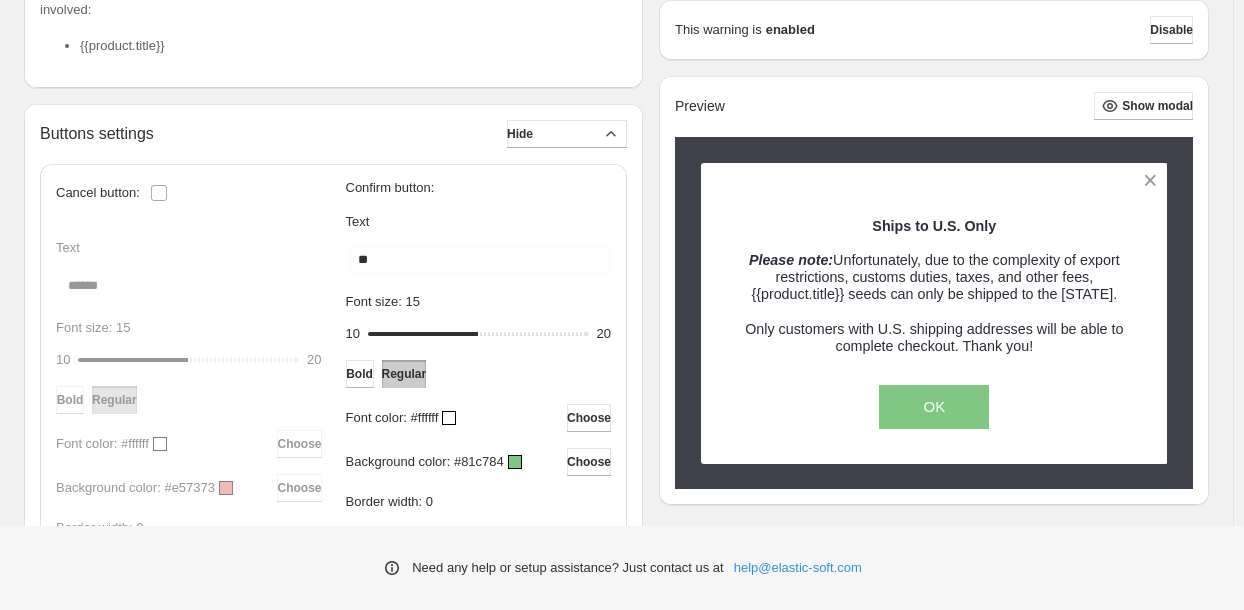 click at bounding box center (515, 462) 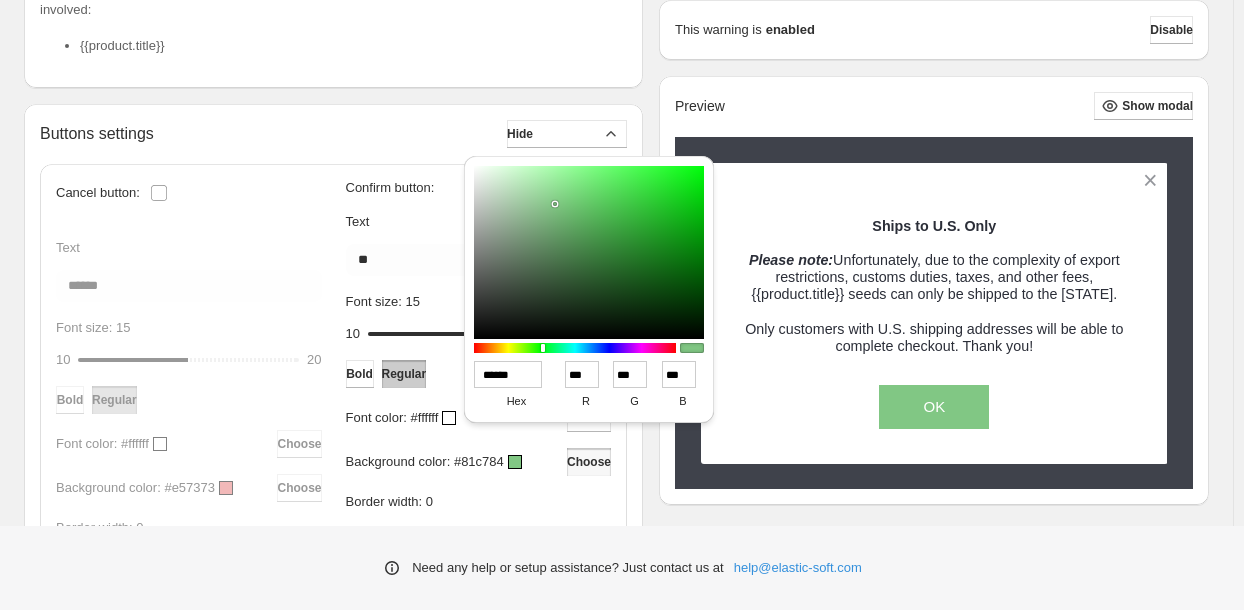 click on "******" at bounding box center (508, 374) 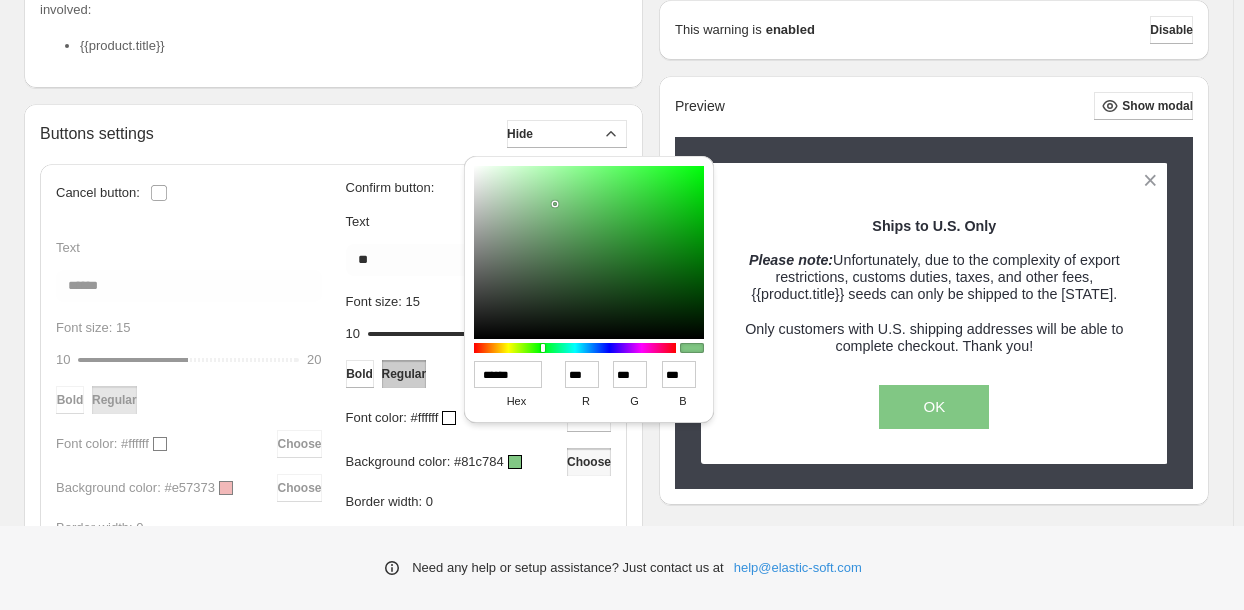 paste 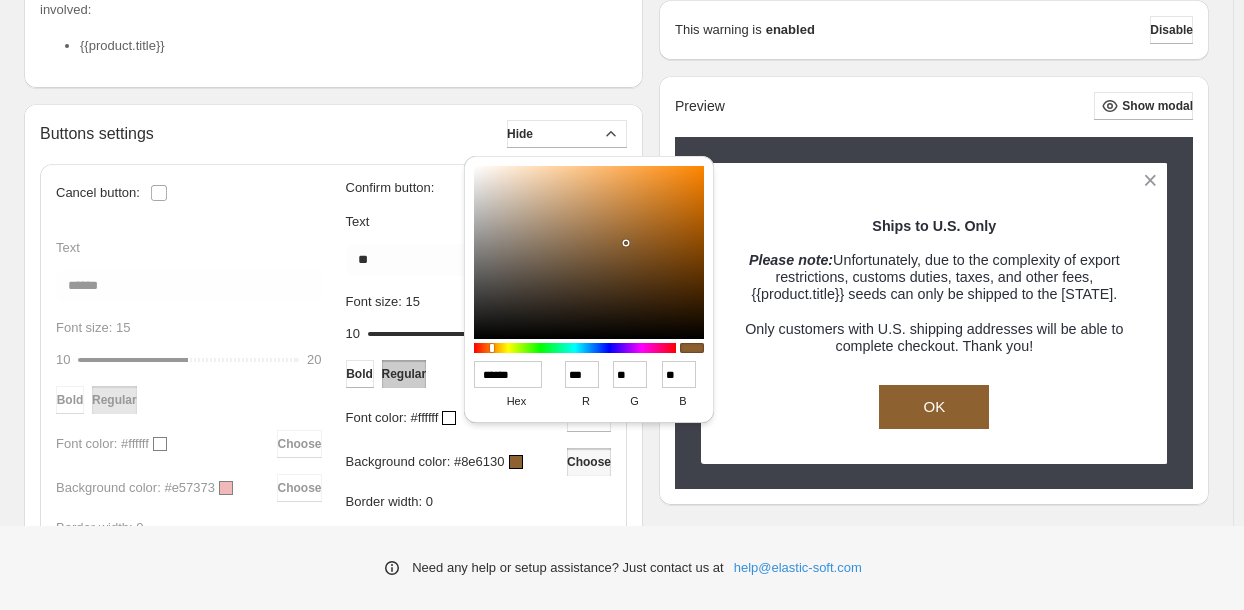 type on "******" 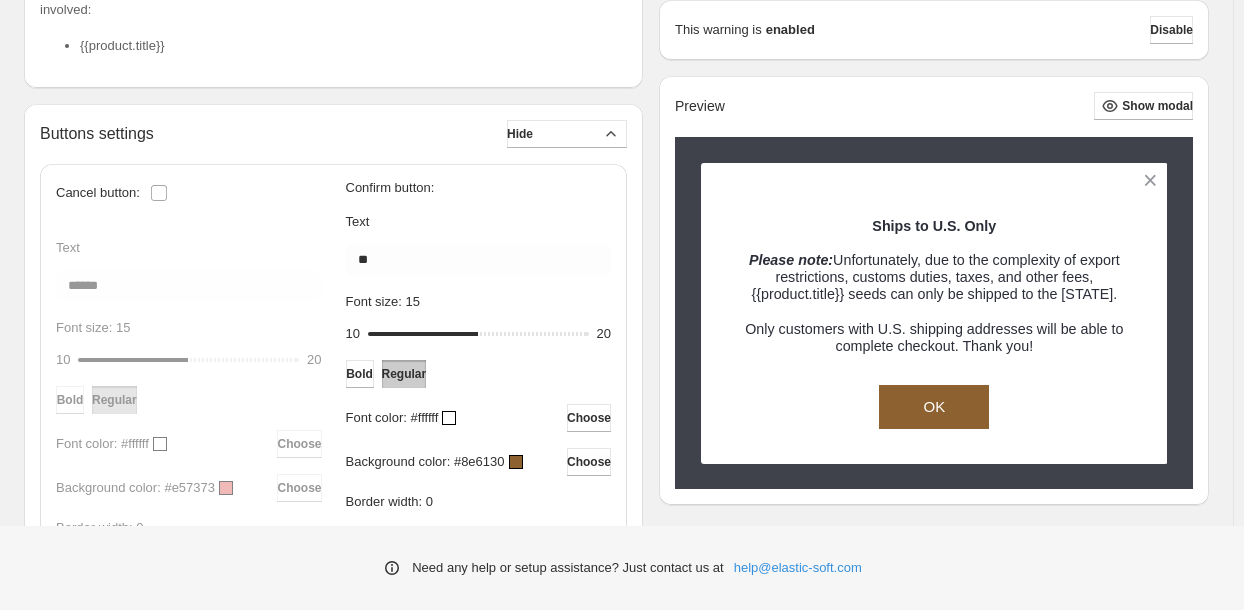 scroll, scrollTop: 696, scrollLeft: 0, axis: vertical 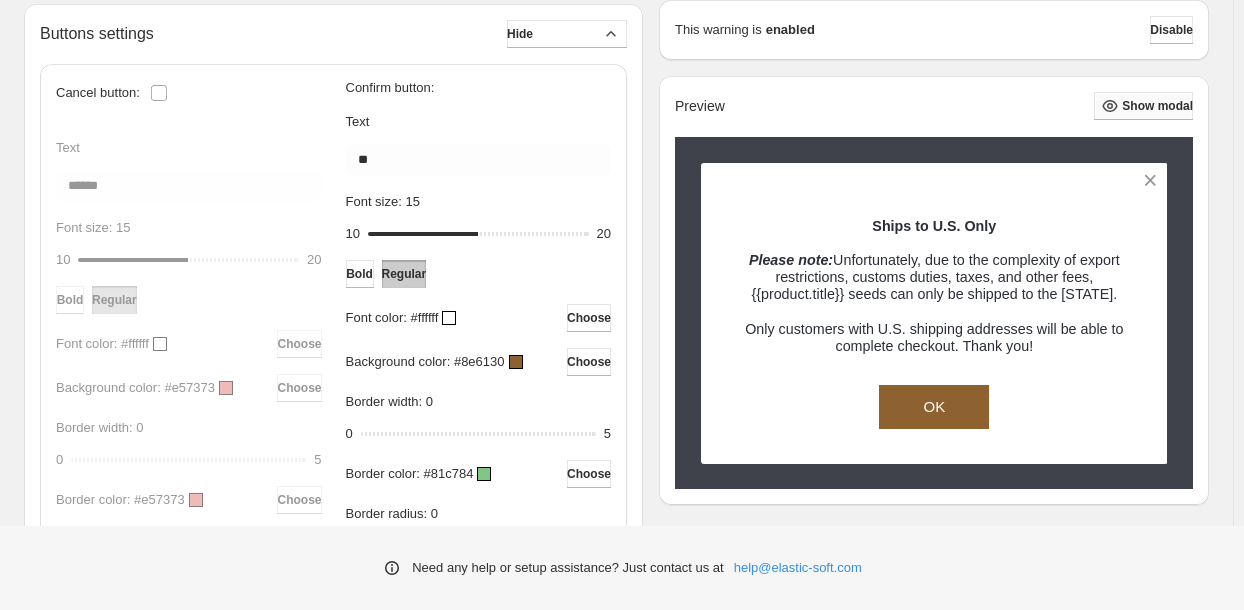 click on "Show modal" at bounding box center (1157, 106) 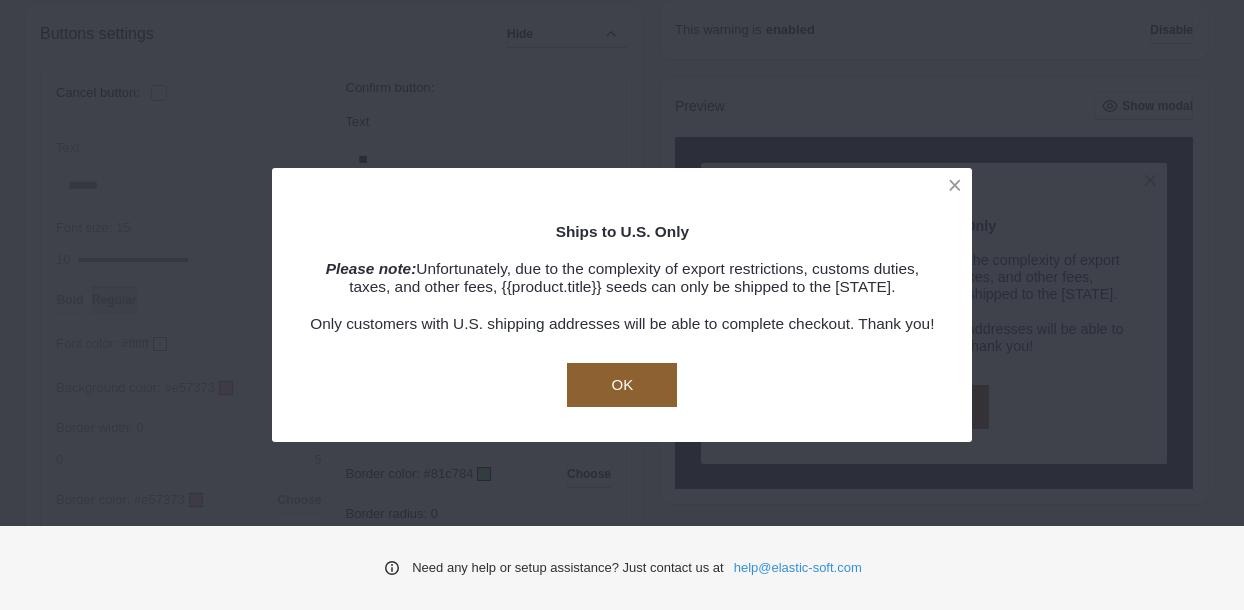 click on "OK" at bounding box center [622, 385] 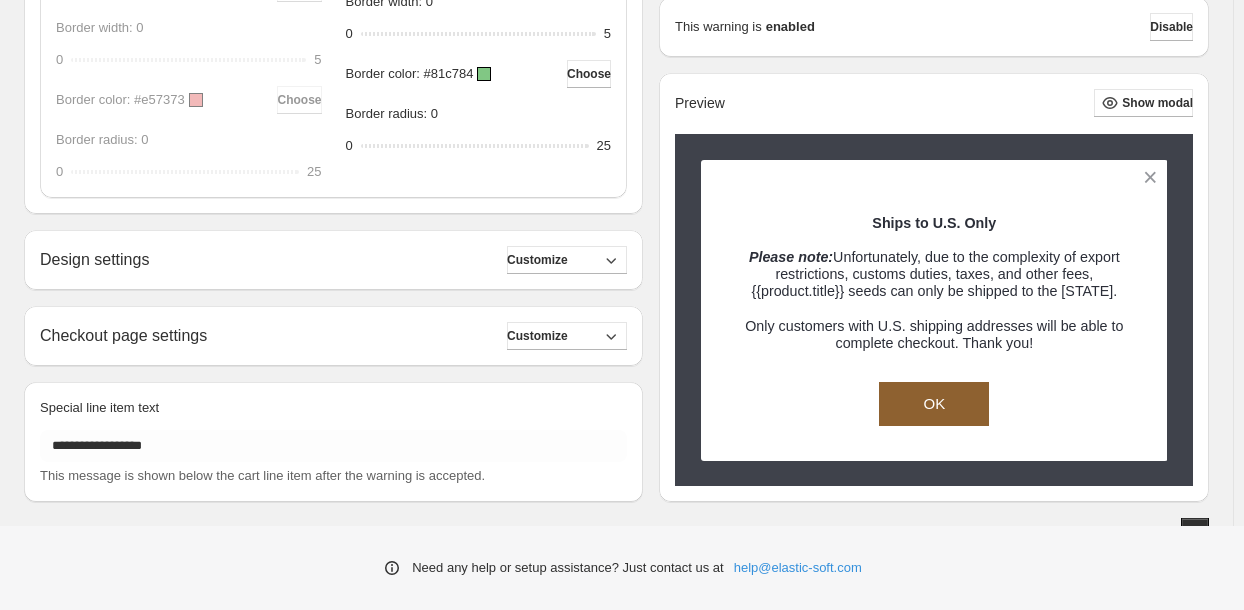 scroll, scrollTop: 1096, scrollLeft: 0, axis: vertical 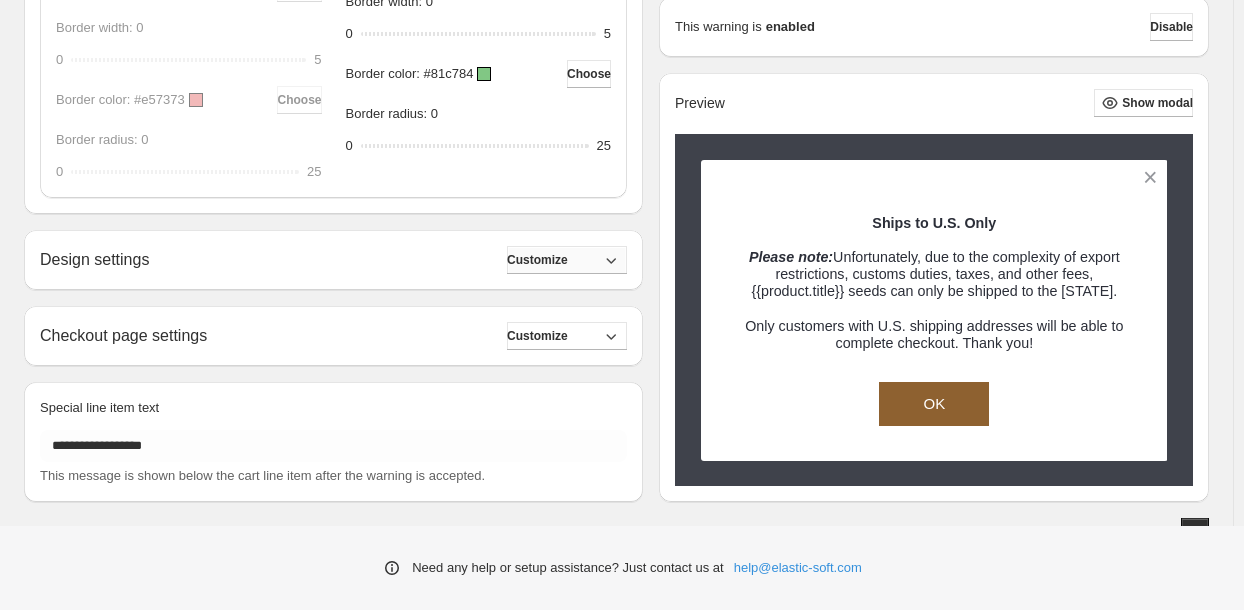 click on "Customize" at bounding box center [567, 260] 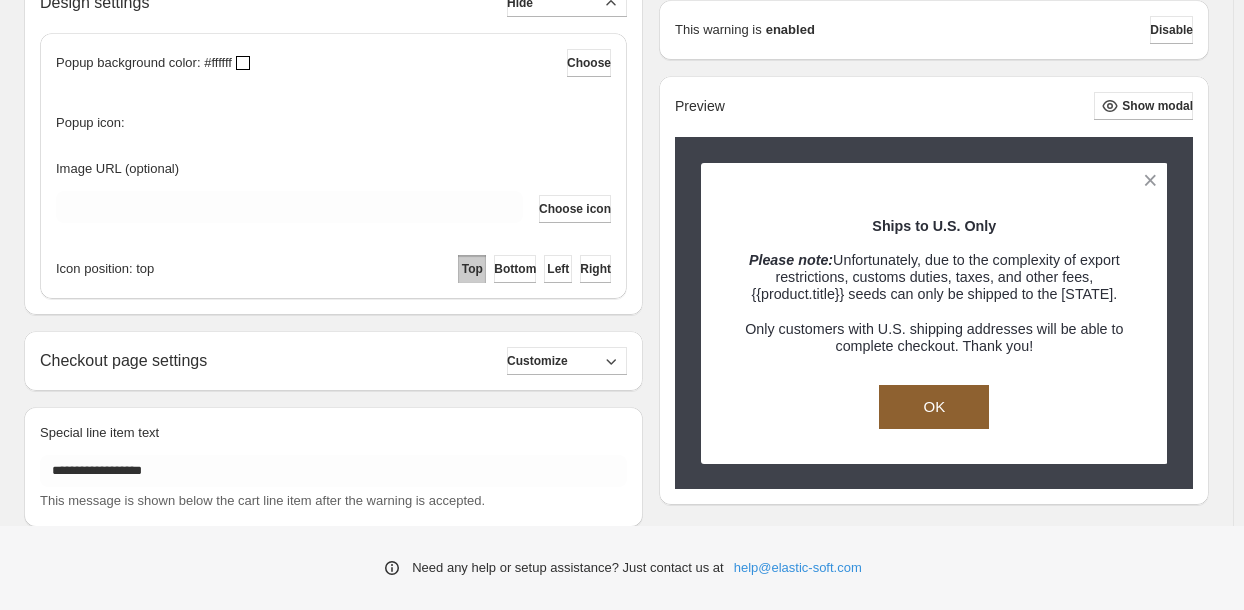 scroll, scrollTop: 1378, scrollLeft: 0, axis: vertical 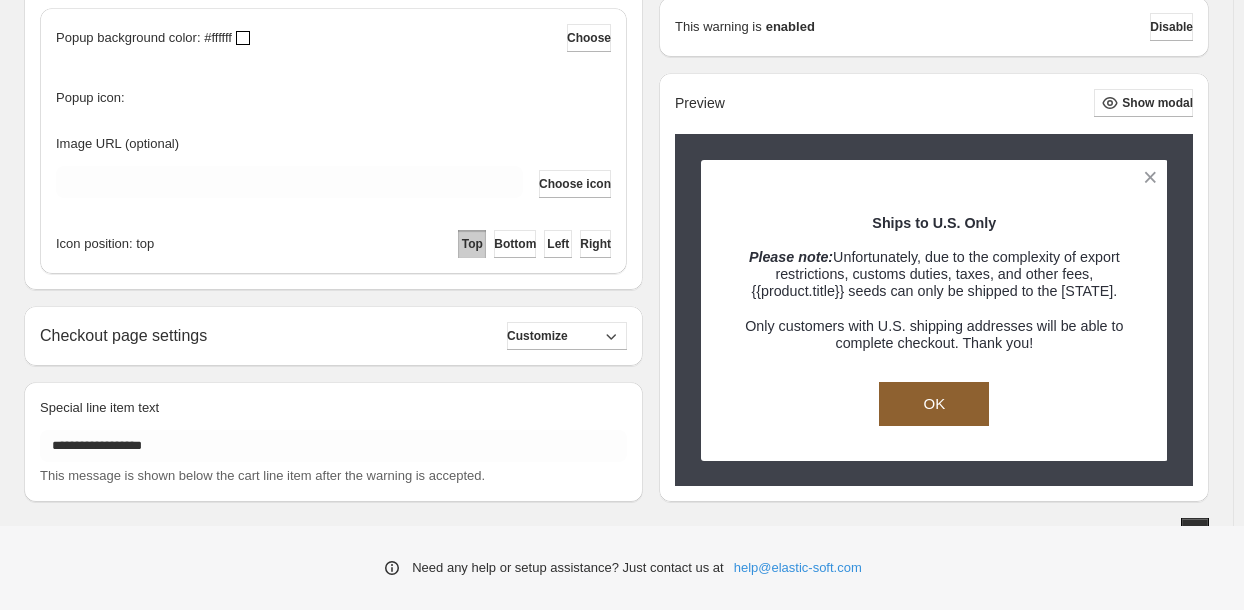 click on "Checkout page settings Customize" at bounding box center (333, 336) 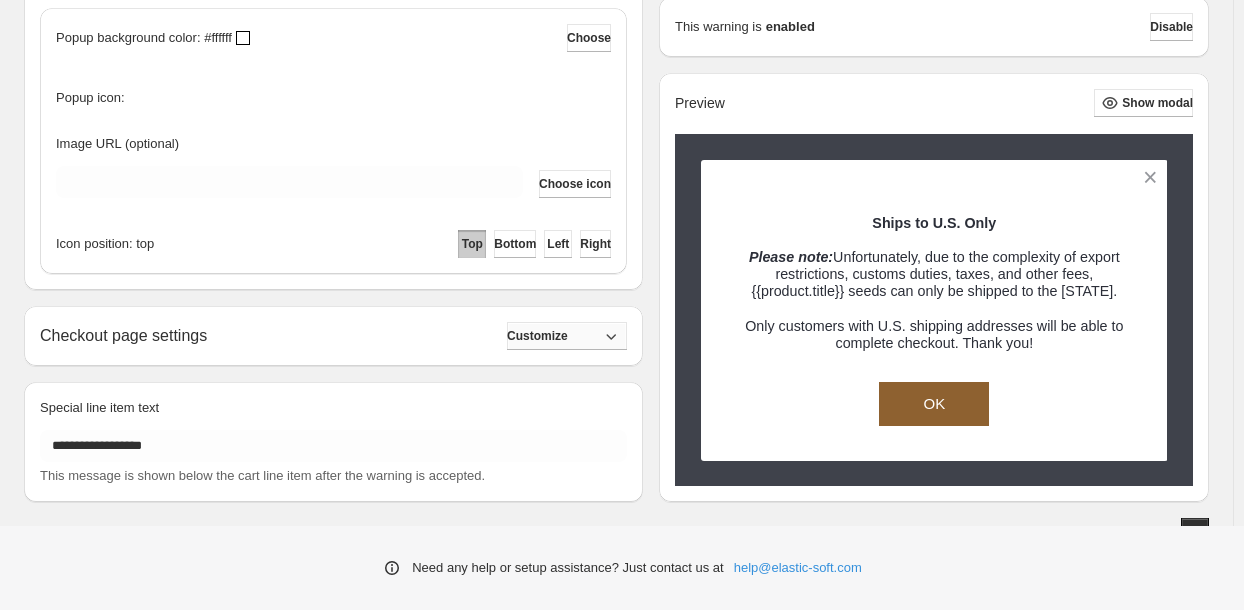 click on "Customize" at bounding box center (537, 336) 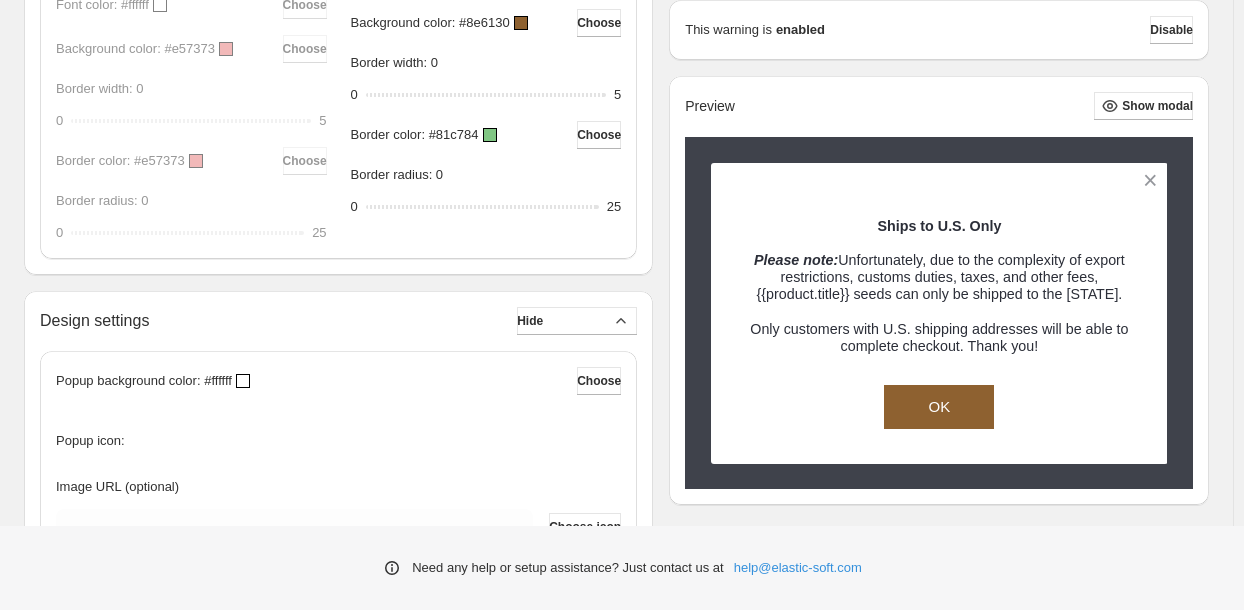 scroll, scrollTop: 1002, scrollLeft: 0, axis: vertical 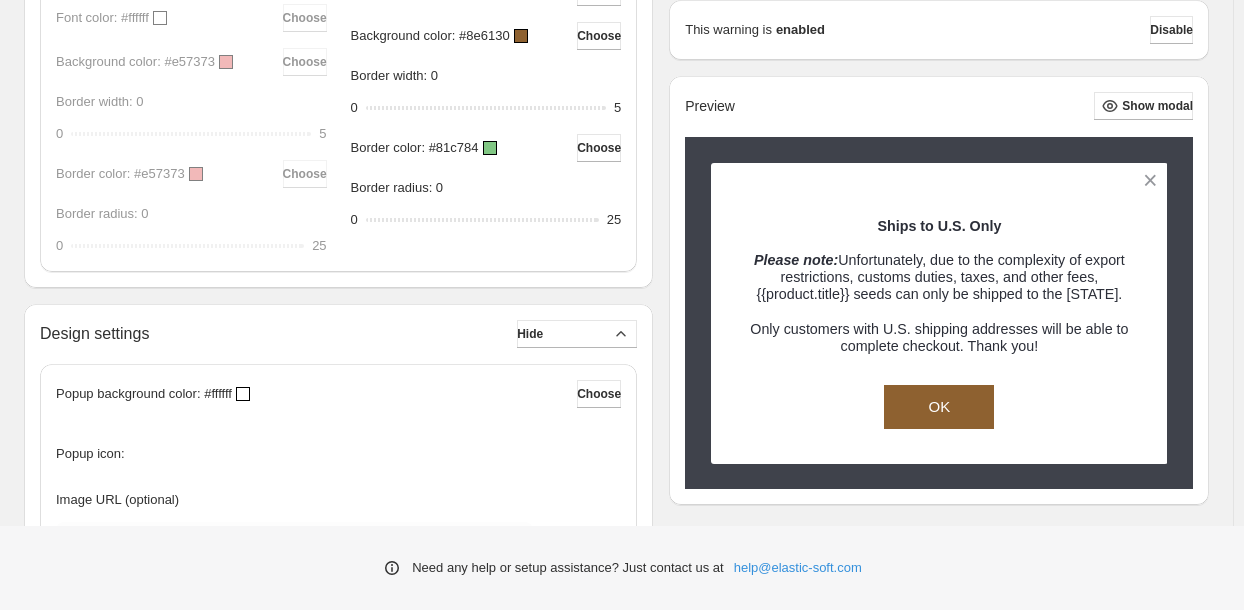 click on "Design settings   Hide" at bounding box center (338, 334) 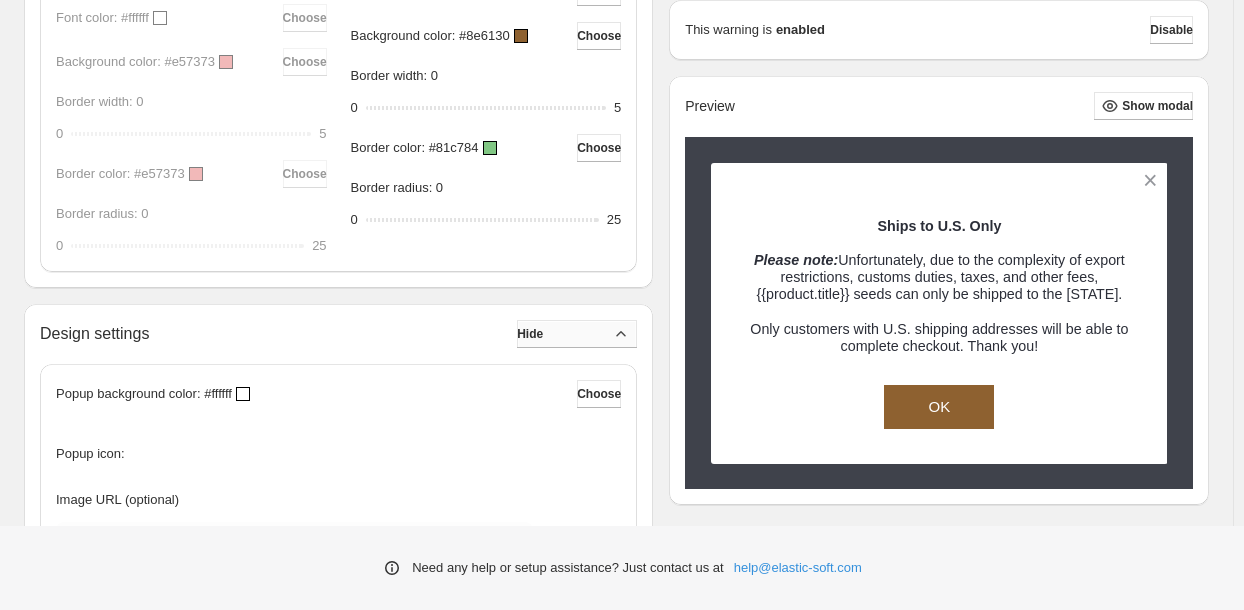 click on "Hide" at bounding box center (577, 334) 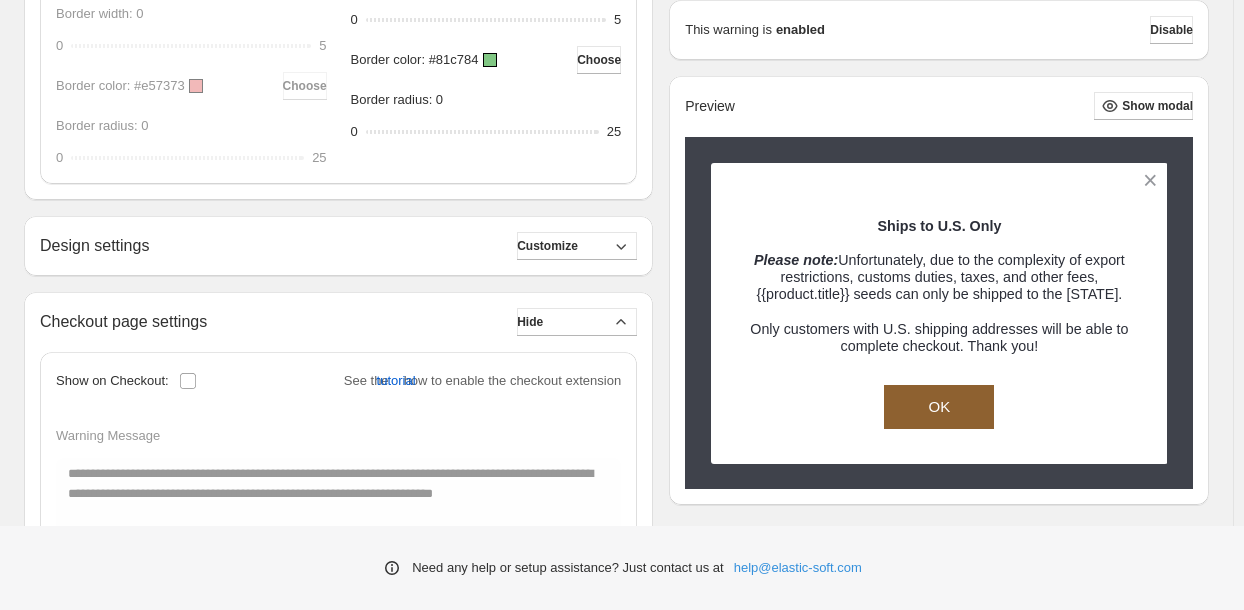 scroll, scrollTop: 1202, scrollLeft: 0, axis: vertical 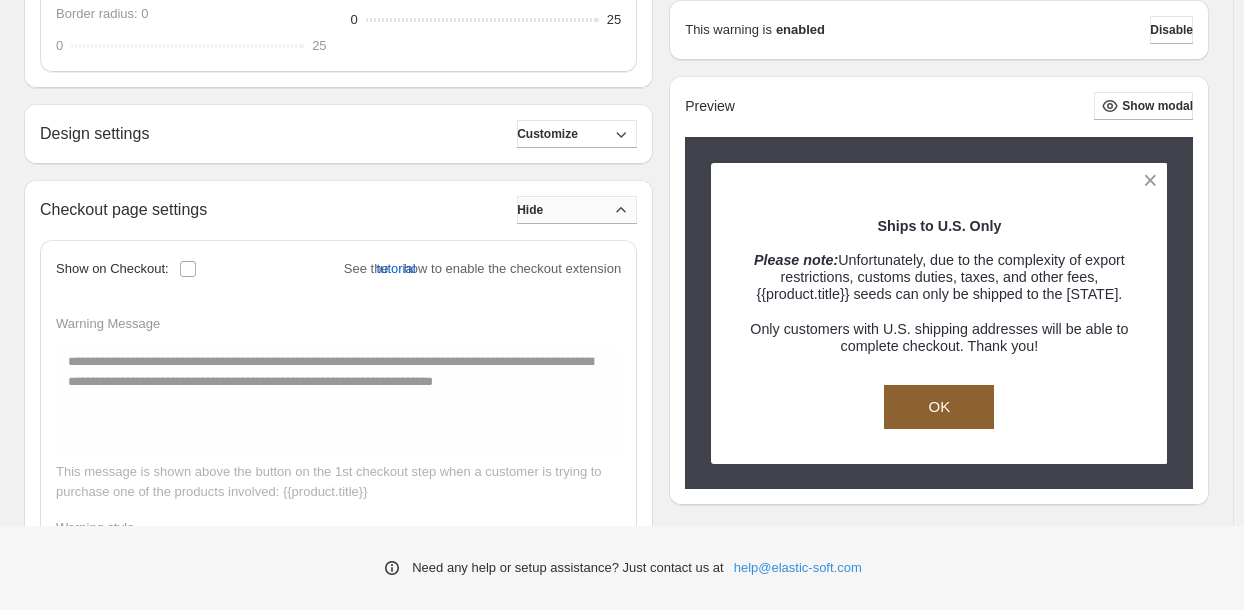click on "Hide" at bounding box center [577, 210] 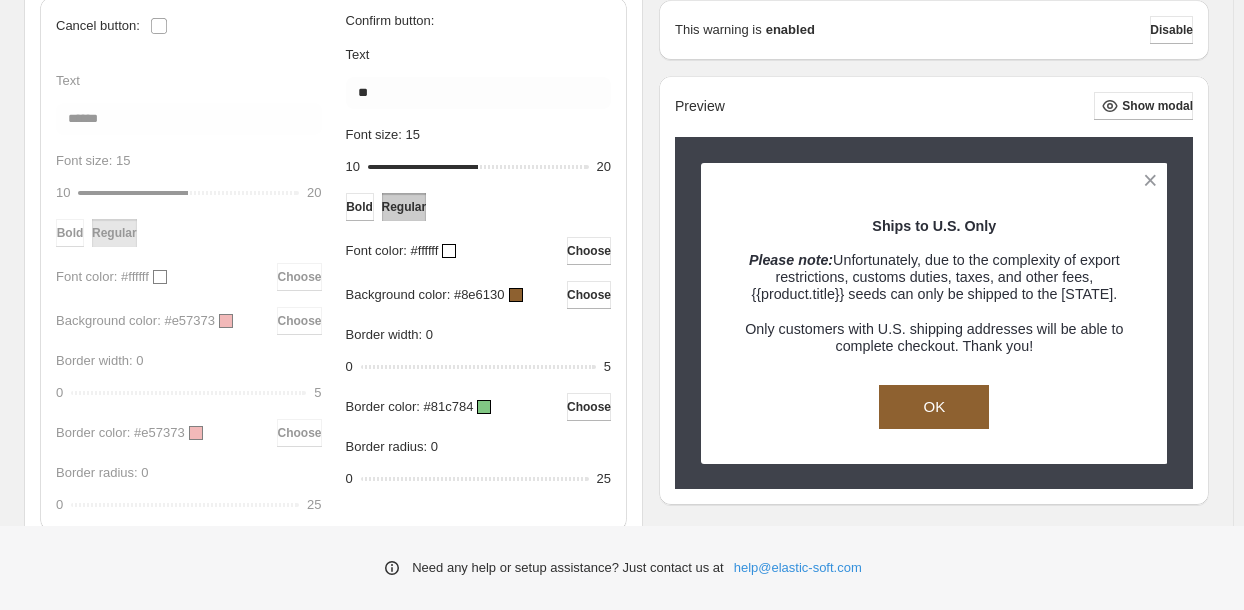scroll, scrollTop: 796, scrollLeft: 0, axis: vertical 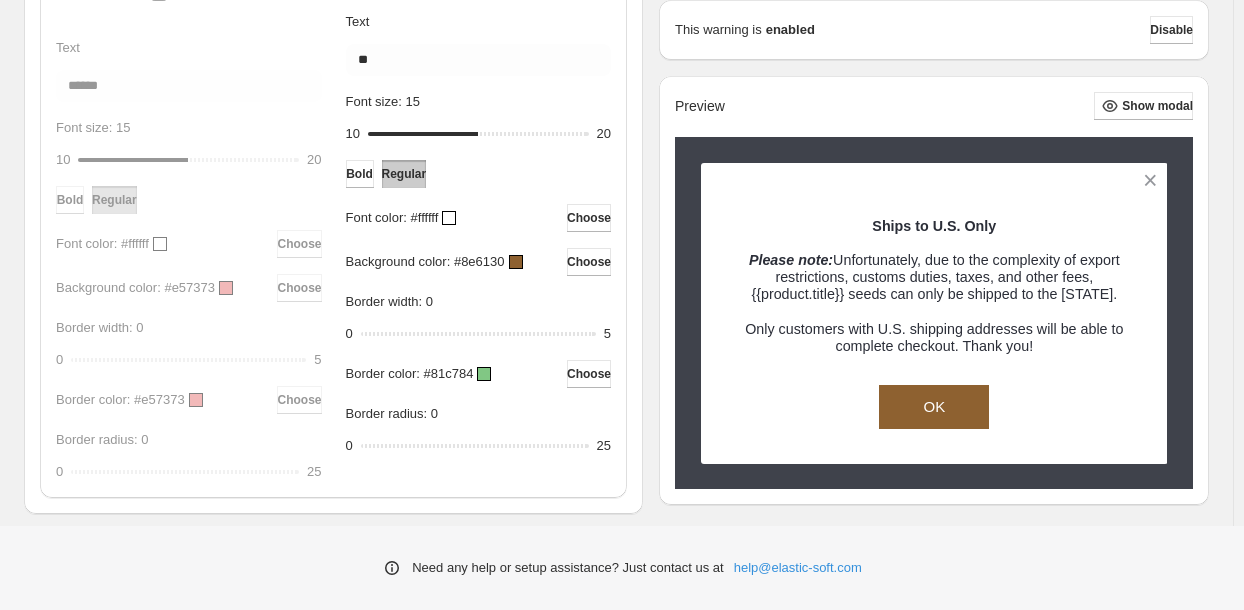 click at bounding box center [484, 374] 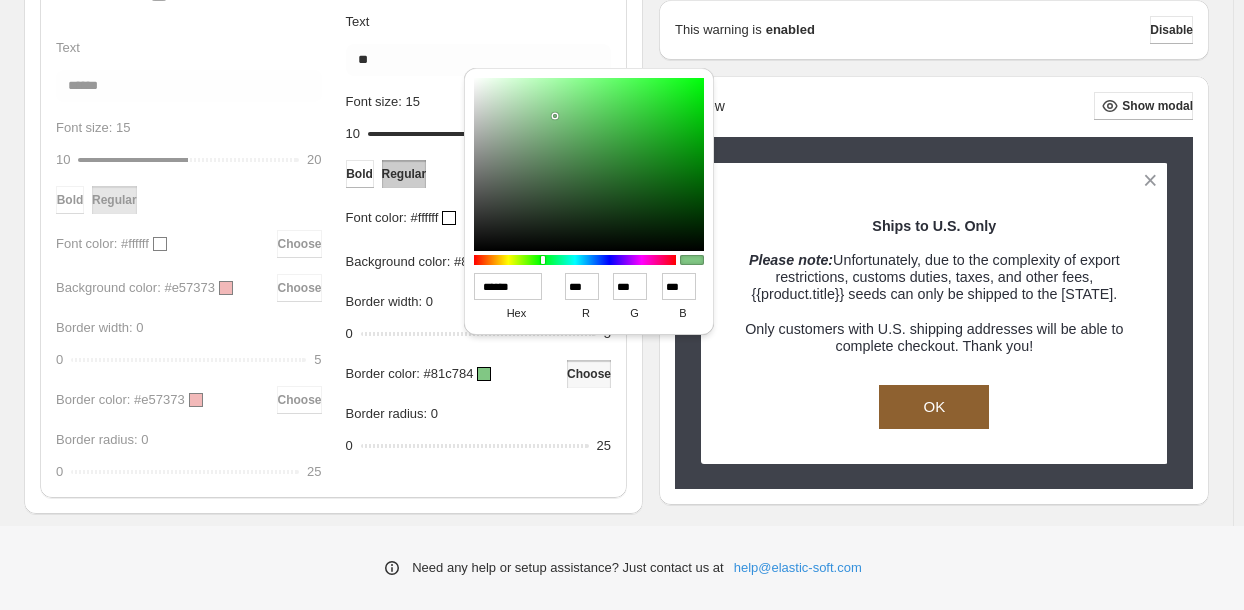 click on "******" at bounding box center (508, 286) 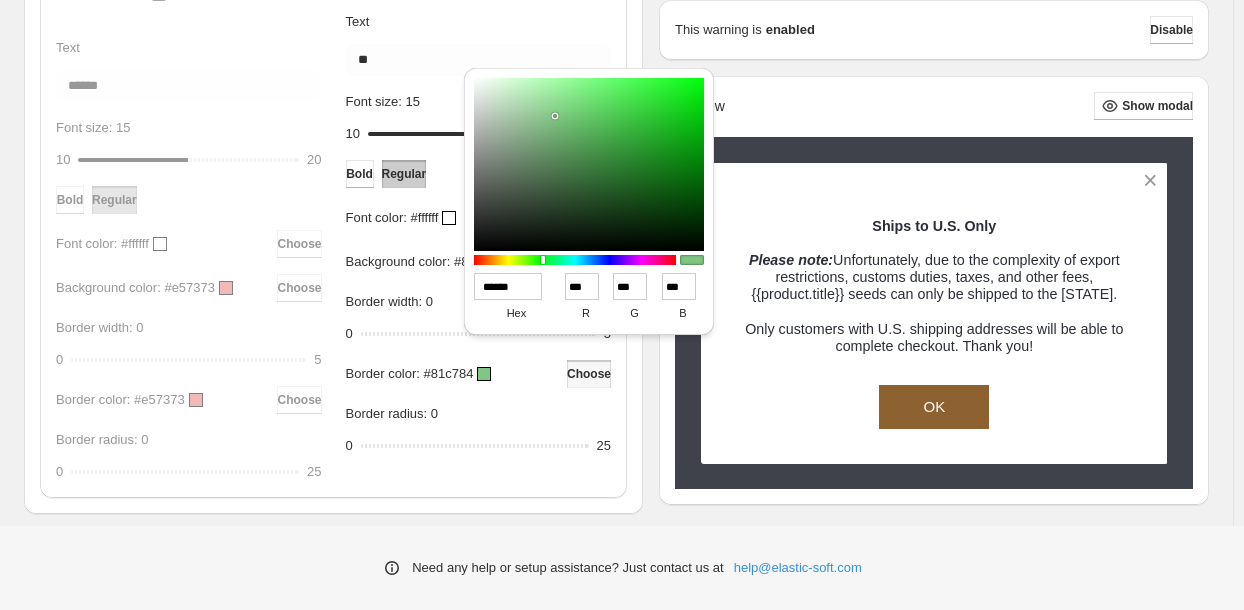 paste 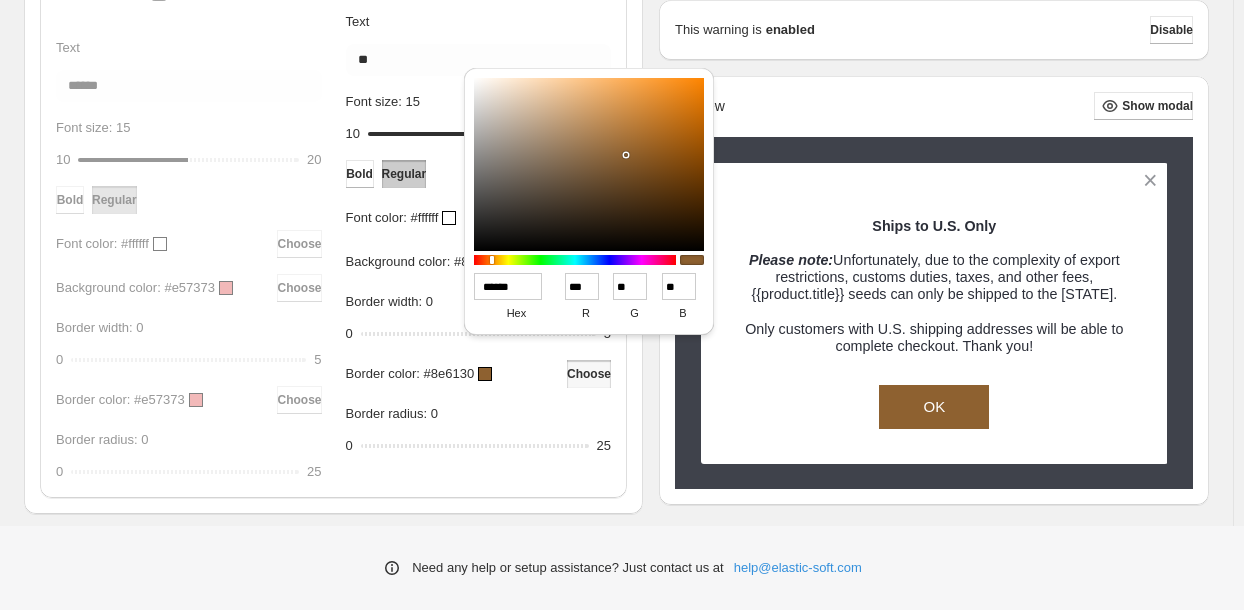 type on "***" 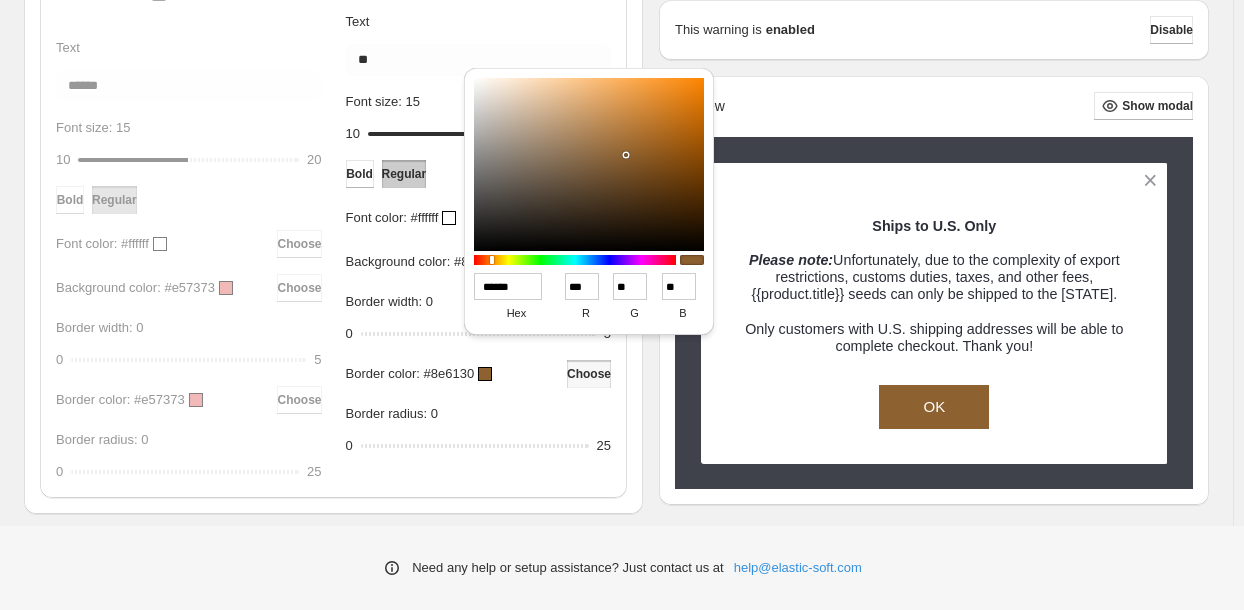 type on "******" 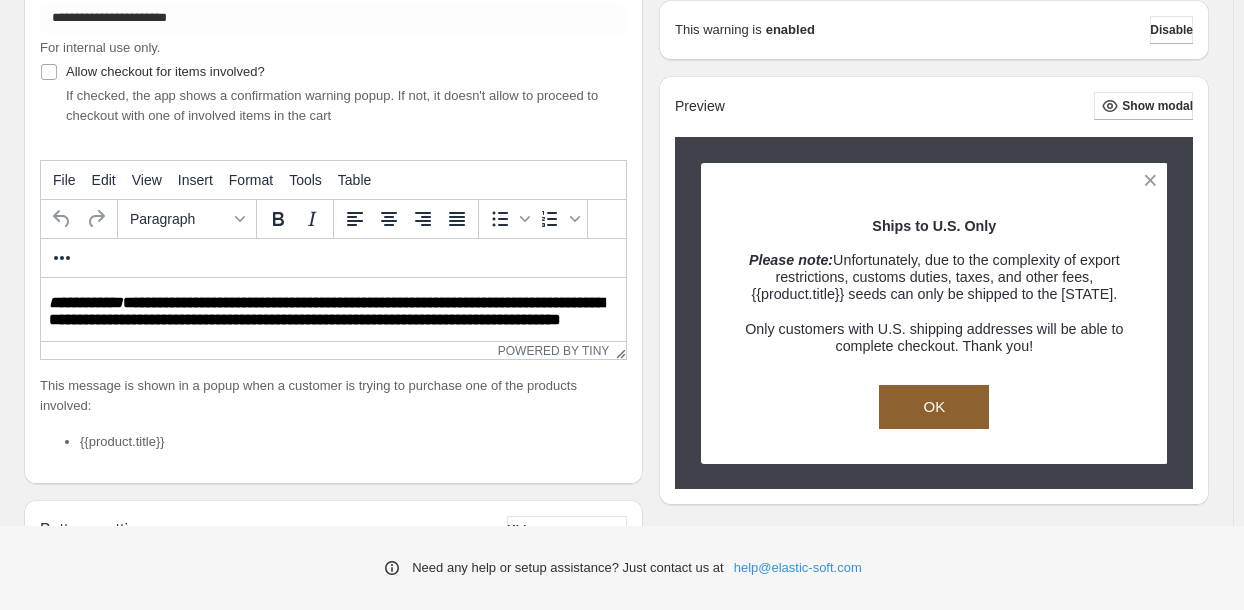 scroll, scrollTop: 0, scrollLeft: 0, axis: both 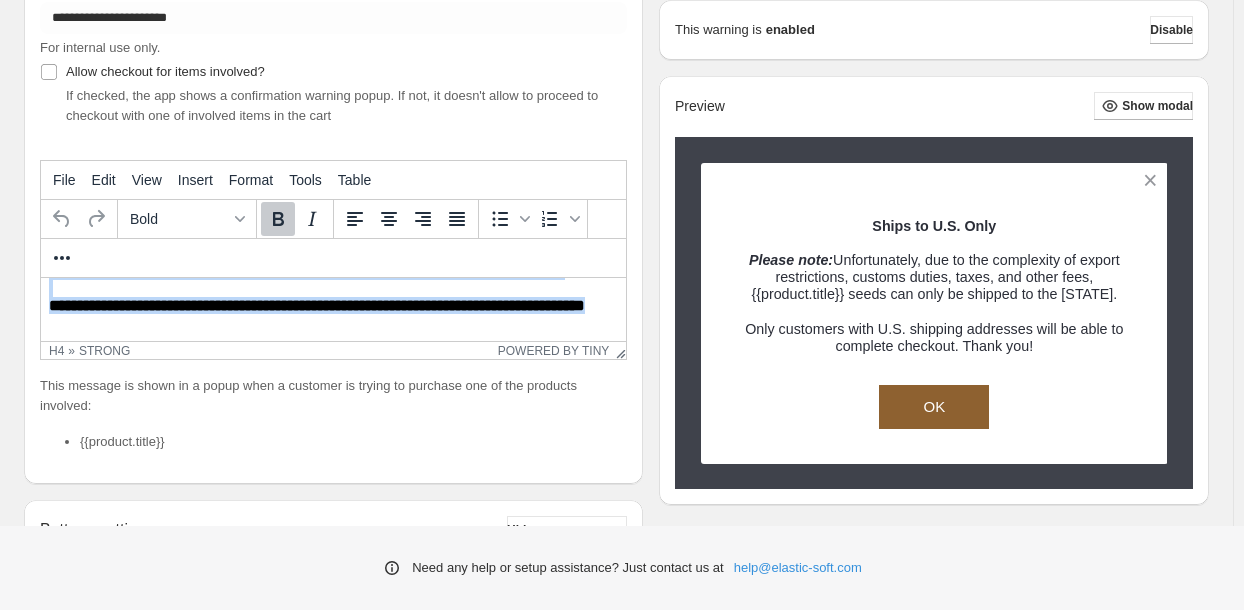 drag, startPoint x: 50, startPoint y: 307, endPoint x: 197, endPoint y: 366, distance: 158.39824 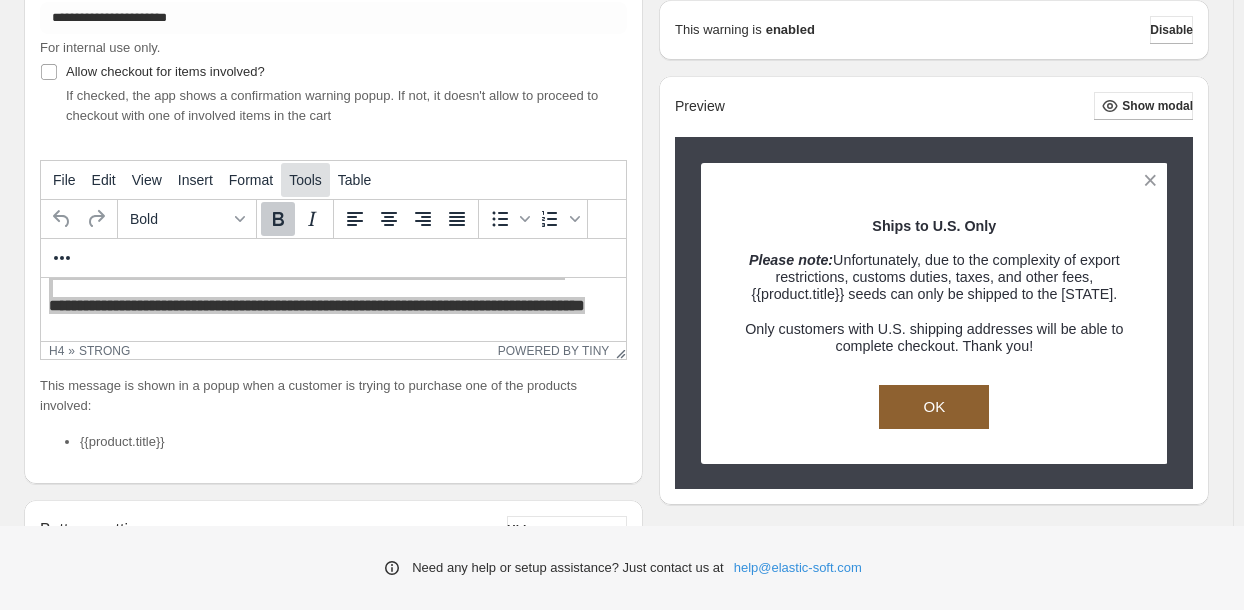click on "Tools" at bounding box center (305, 180) 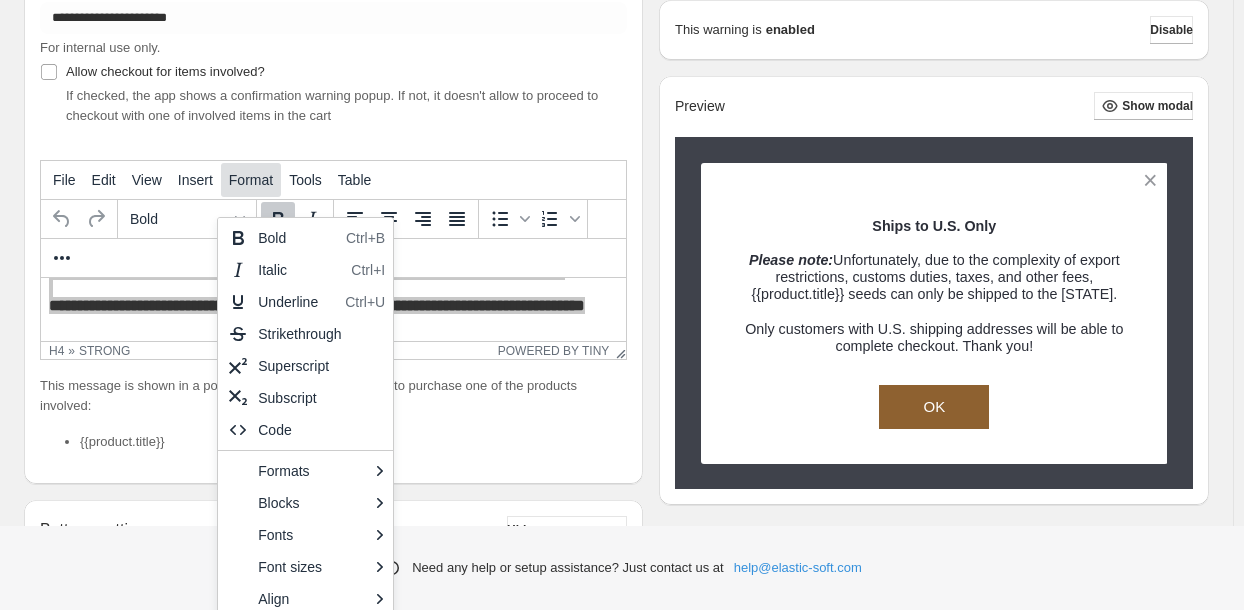 click on "Format" at bounding box center [251, 180] 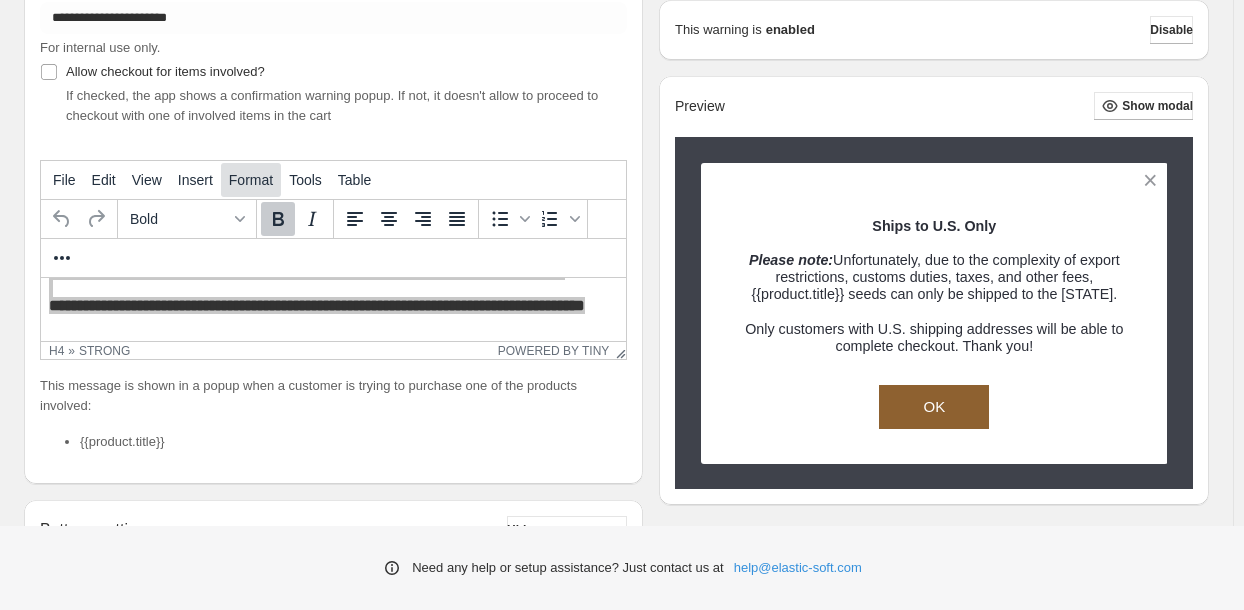 click on "Format" at bounding box center (251, 180) 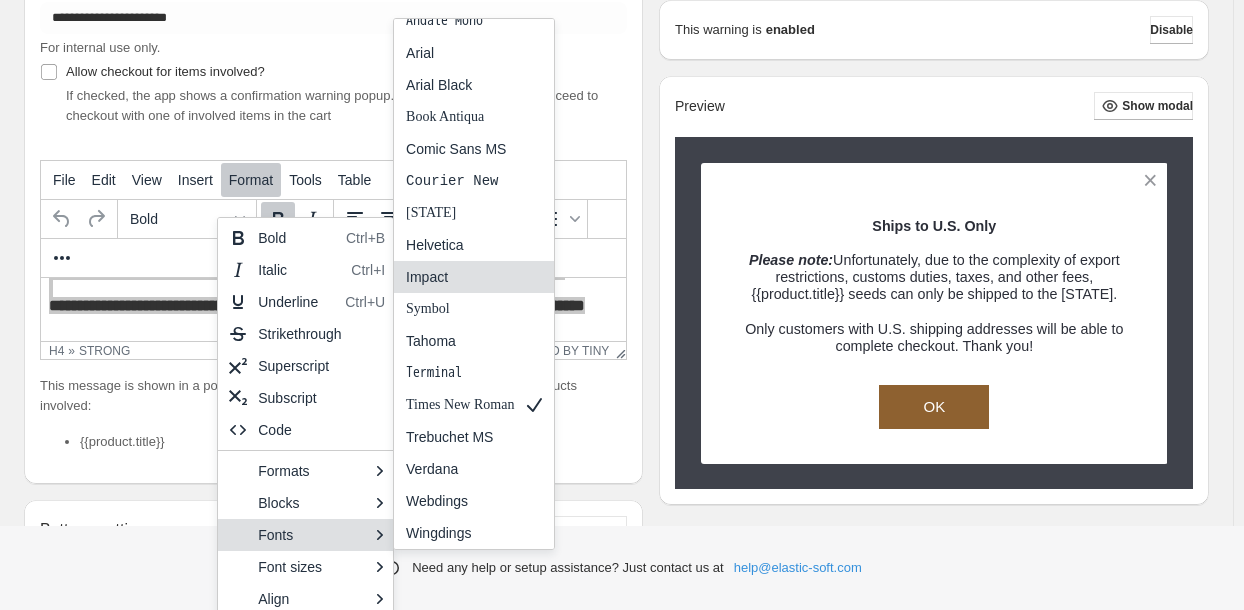 scroll, scrollTop: 21, scrollLeft: 0, axis: vertical 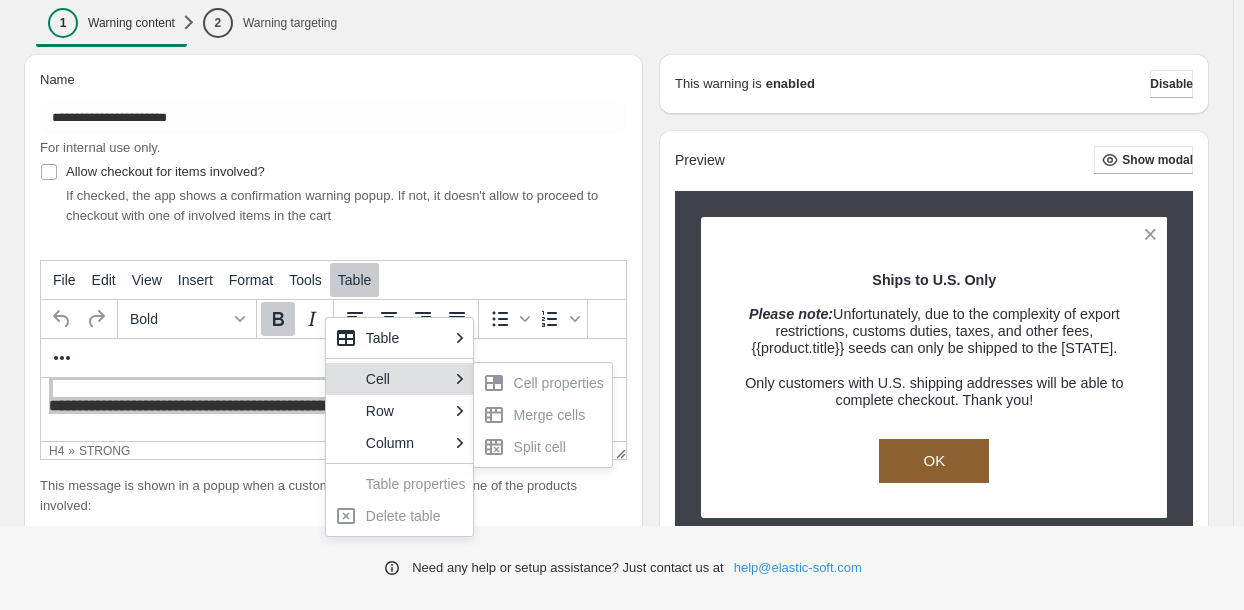 click on "1 Warning content 2 Warning targeting More views 1 Warning content 2 Warning targeting More views" at bounding box center (616, 27) 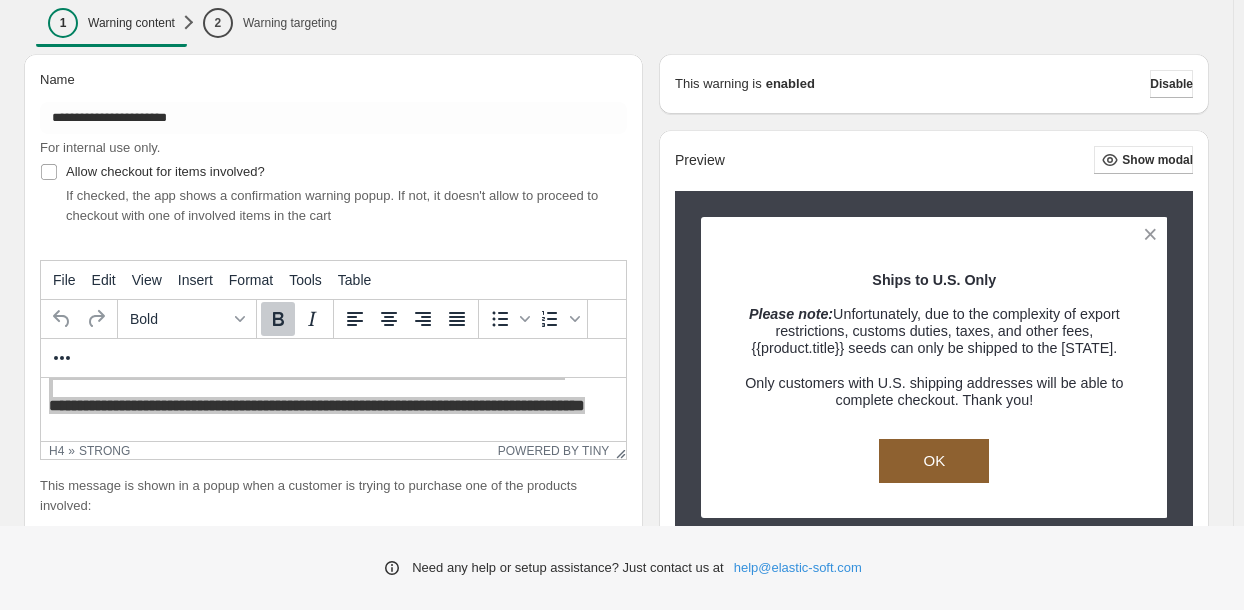 click on "1 Warning content 2 Warning targeting More views 1 Warning content 2 Warning targeting More views" at bounding box center (616, 27) 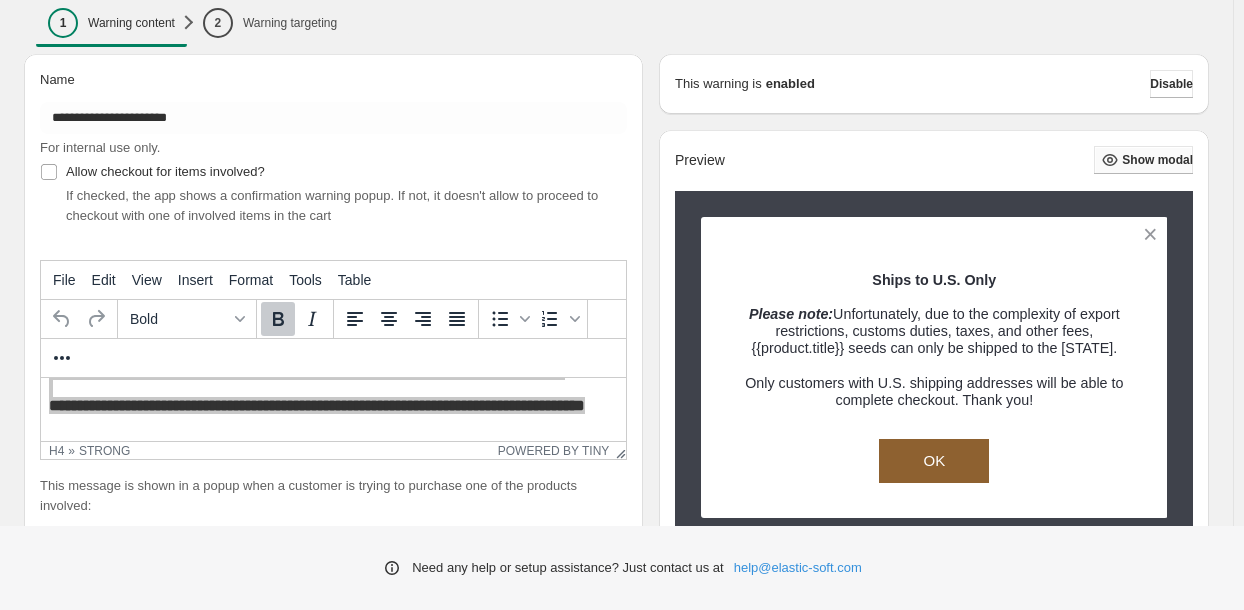 click on "Show modal" at bounding box center [1157, 160] 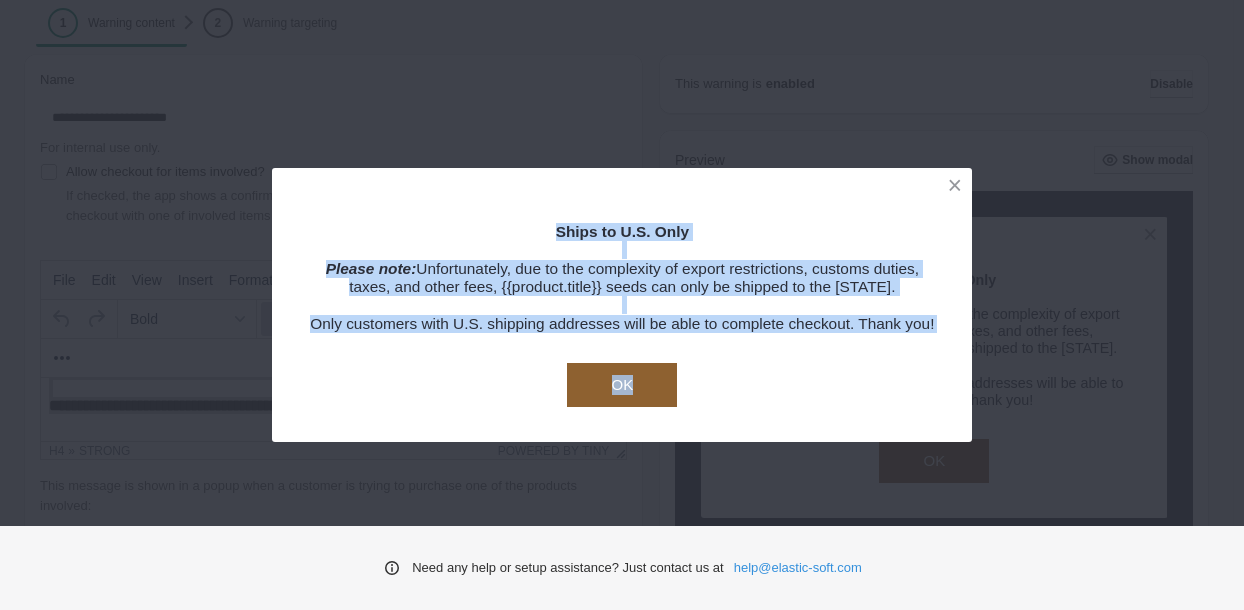 drag, startPoint x: 1175, startPoint y: 508, endPoint x: 124, endPoint y: 77, distance: 1135.941 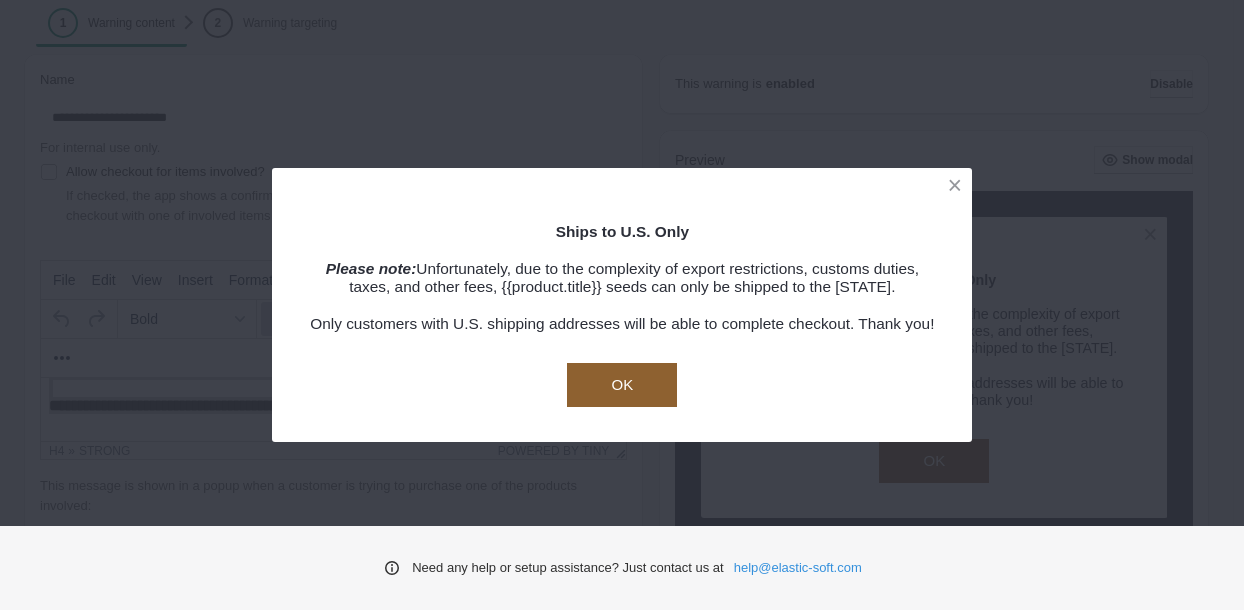 click on "Ships to U.S. Only Please note: Unfortunately, due to the complexity of export restrictions, customs duties, taxes, and other fees, {{product.title}} seeds can only be shipped to the [STATE]. Only customers with U.S. shipping addresses will be able to complete checkout. Thank you! OK" at bounding box center (622, 305) 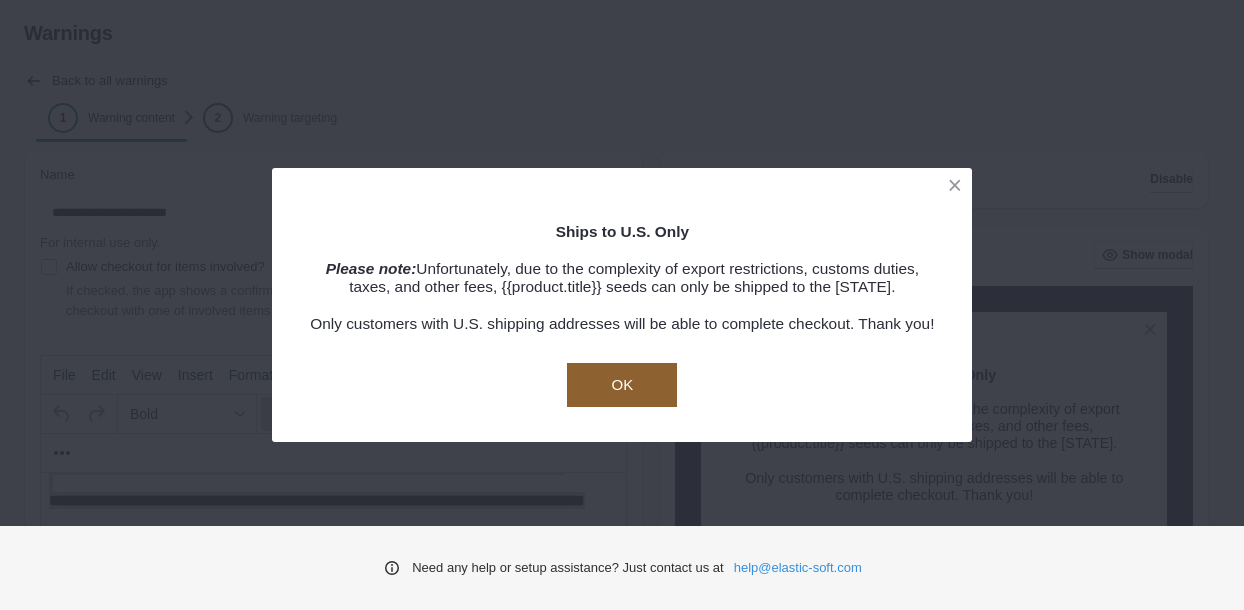scroll, scrollTop: 0, scrollLeft: 0, axis: both 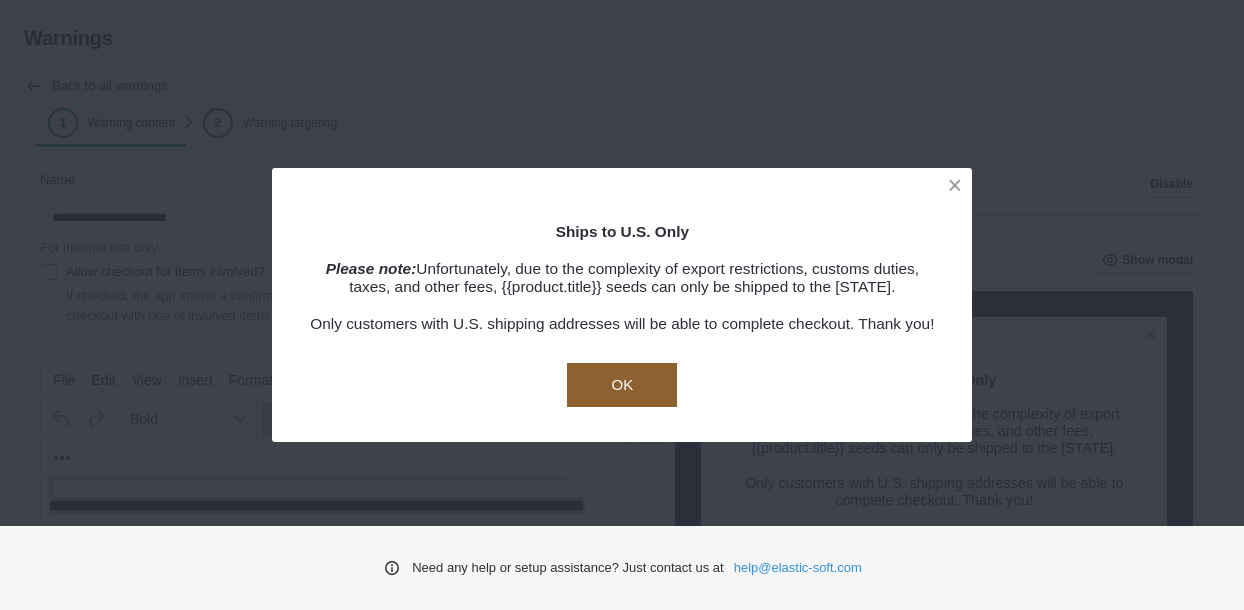 click on "OK" at bounding box center (622, 385) 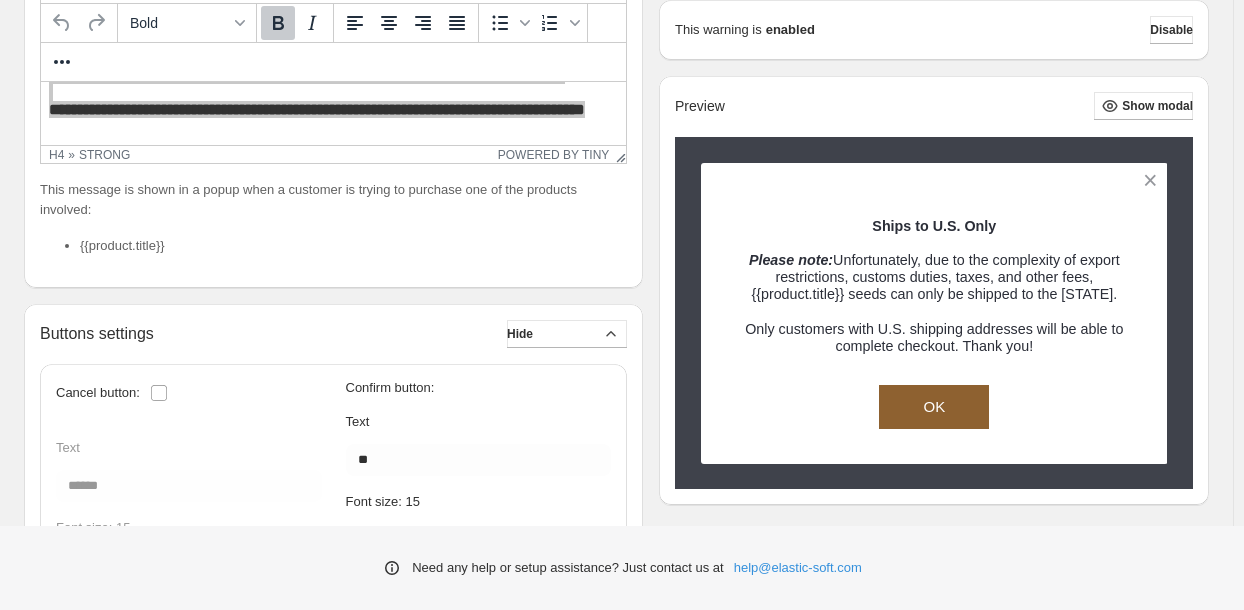 scroll, scrollTop: 0, scrollLeft: 0, axis: both 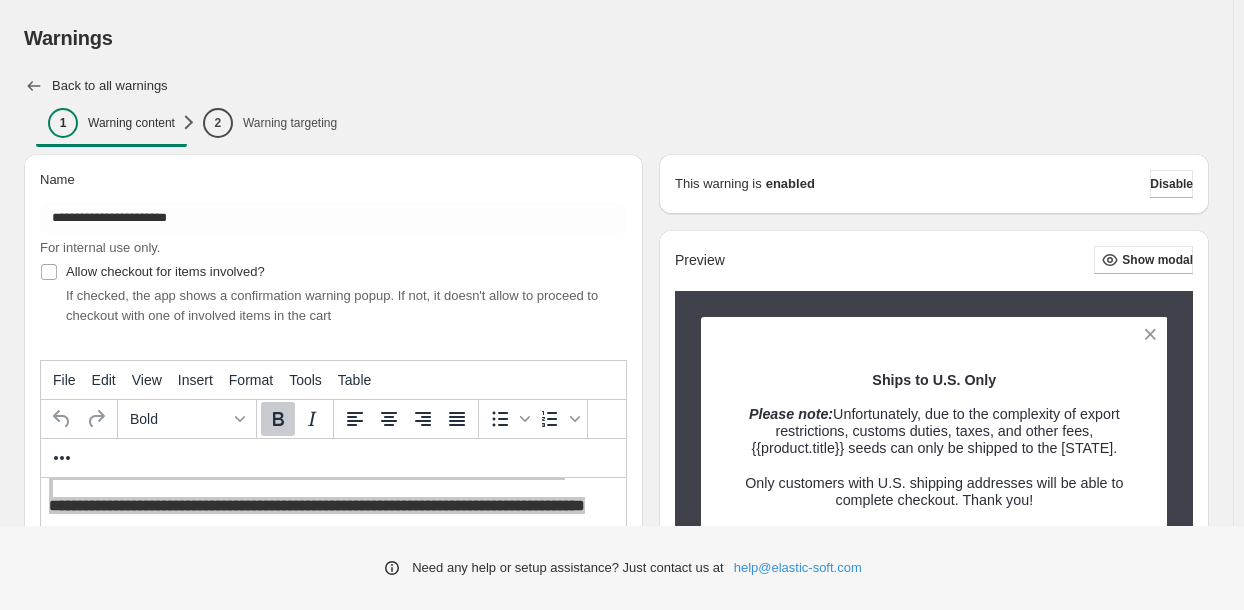 click 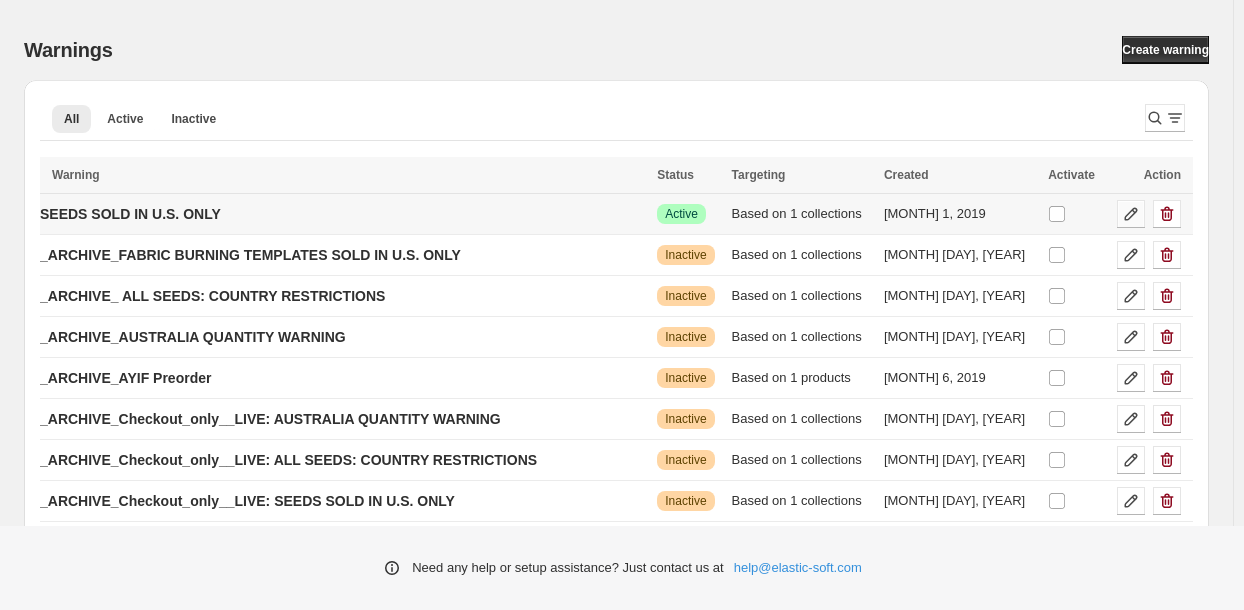 click 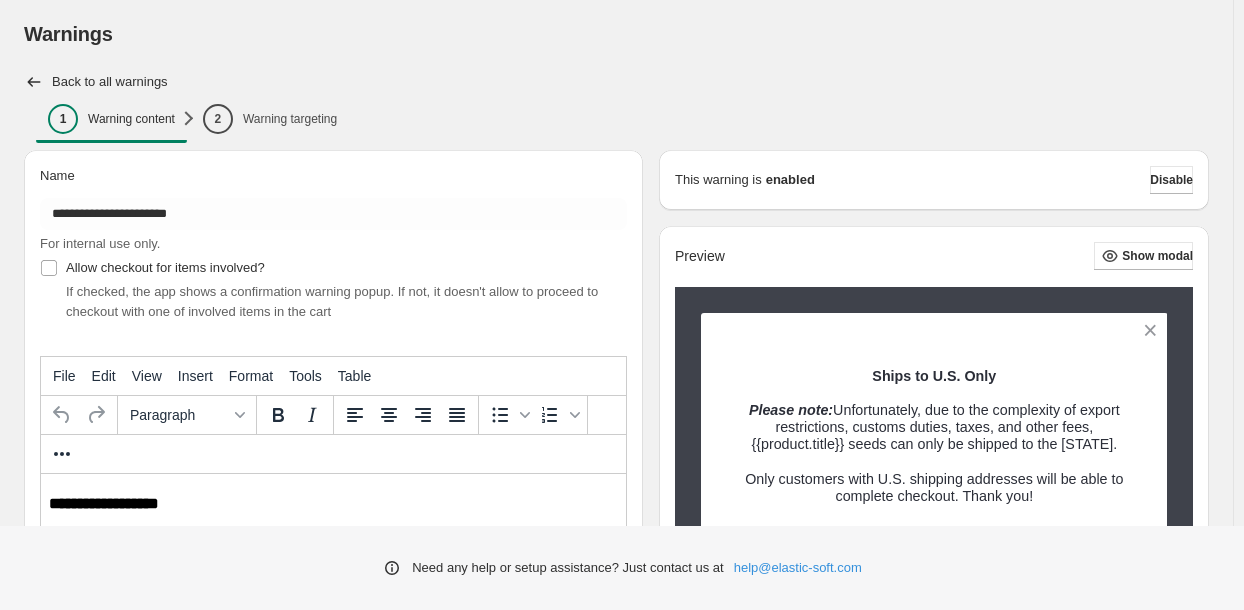 scroll, scrollTop: 0, scrollLeft: 0, axis: both 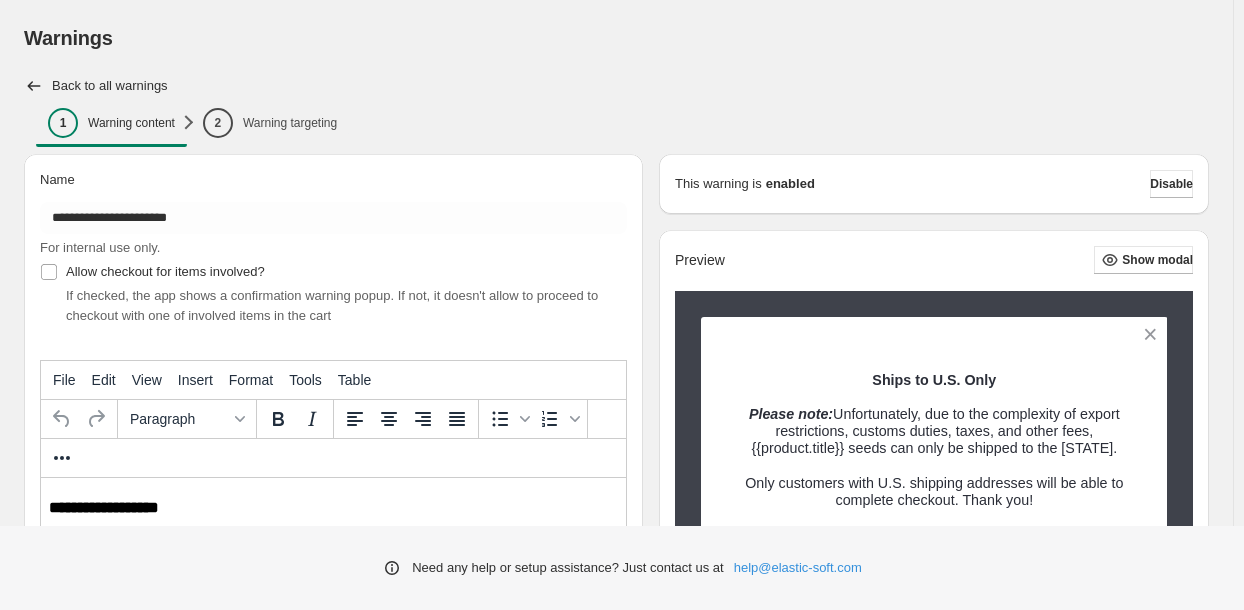 click on "Back to all warnings" at bounding box center (110, 86) 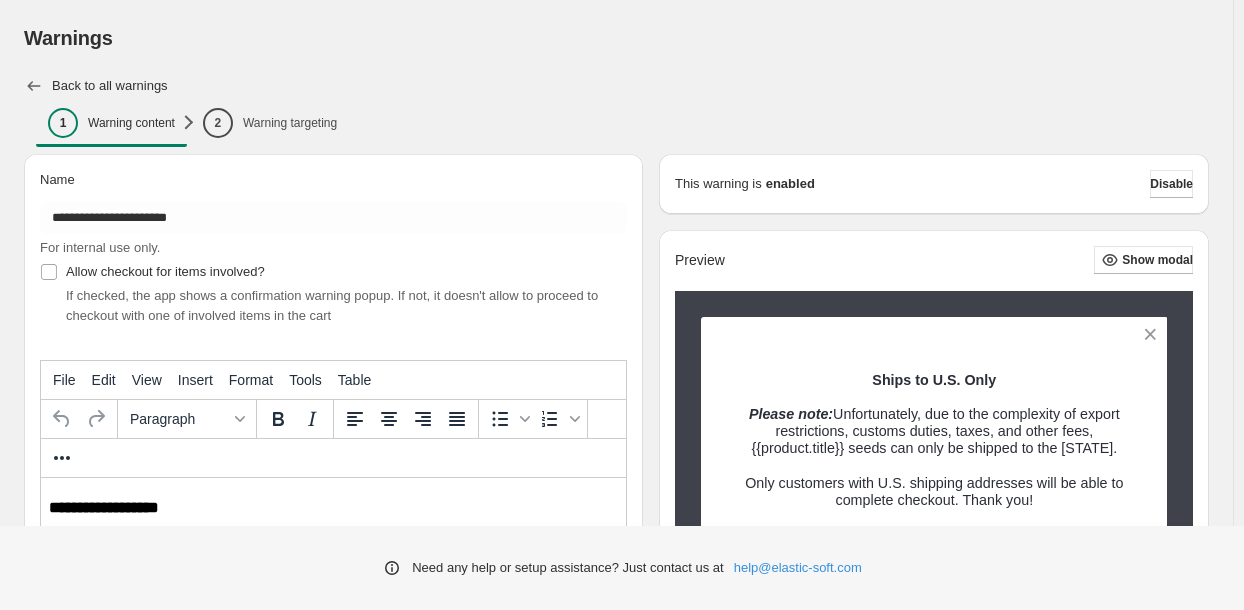 click 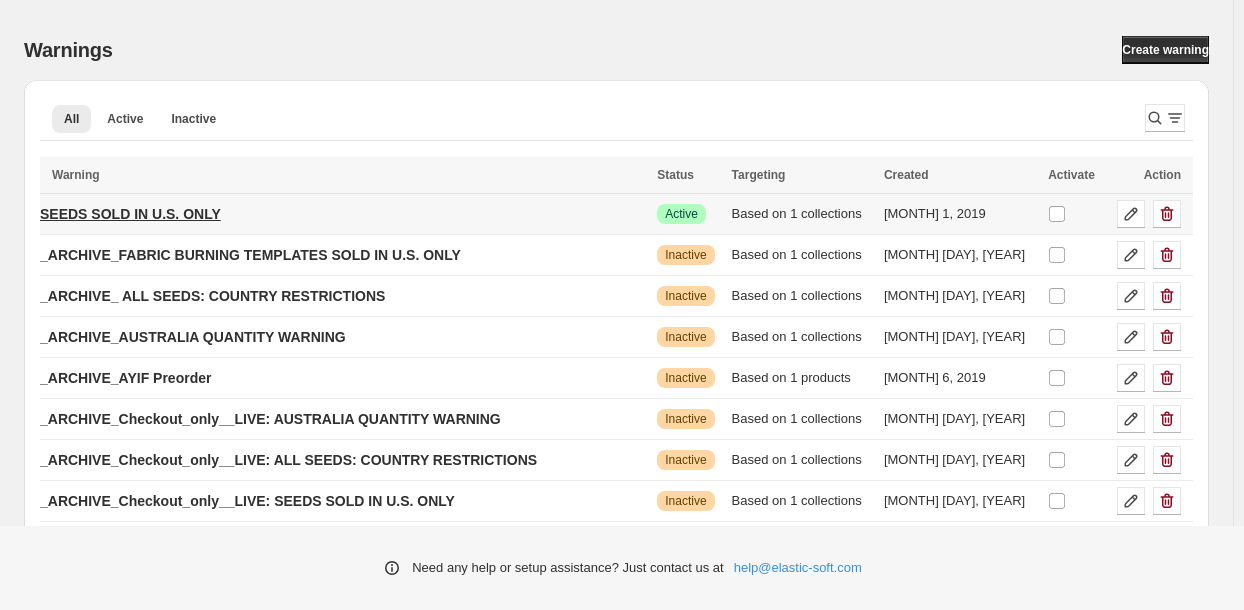 click on "SEEDS SOLD IN U.S. ONLY" at bounding box center (130, 214) 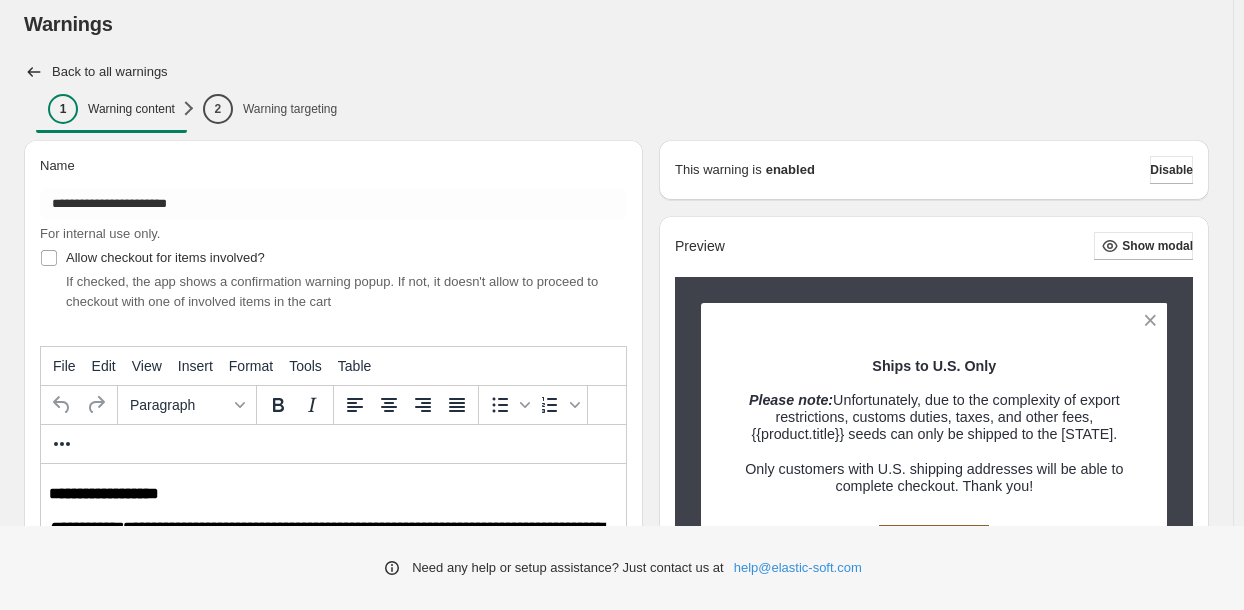 scroll, scrollTop: 0, scrollLeft: 0, axis: both 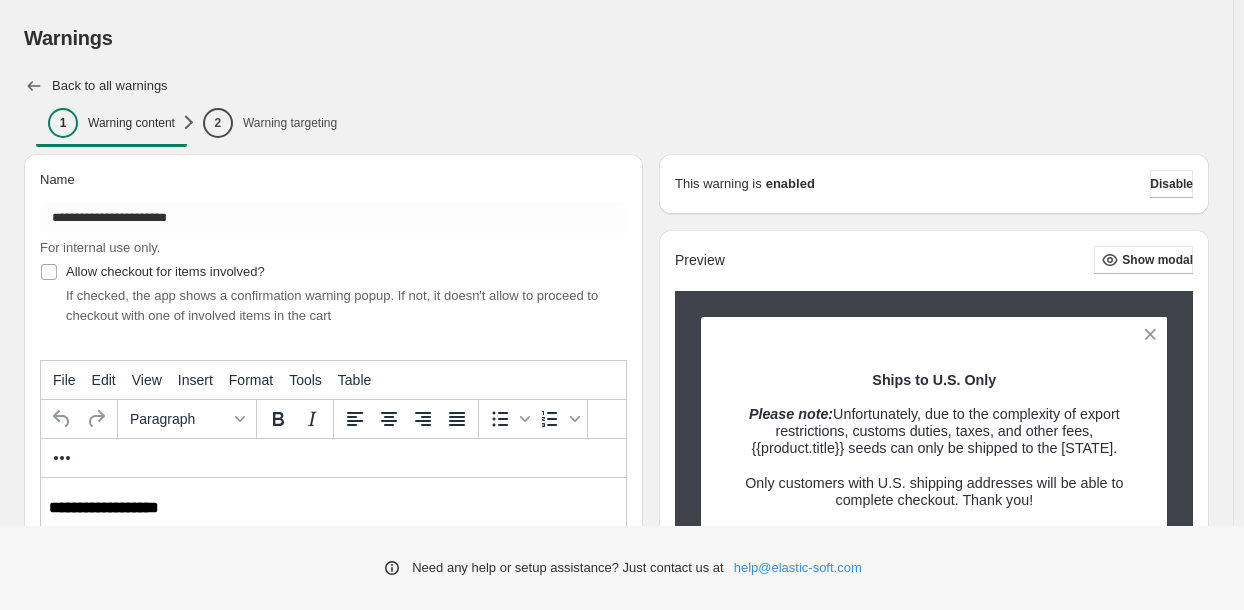 click 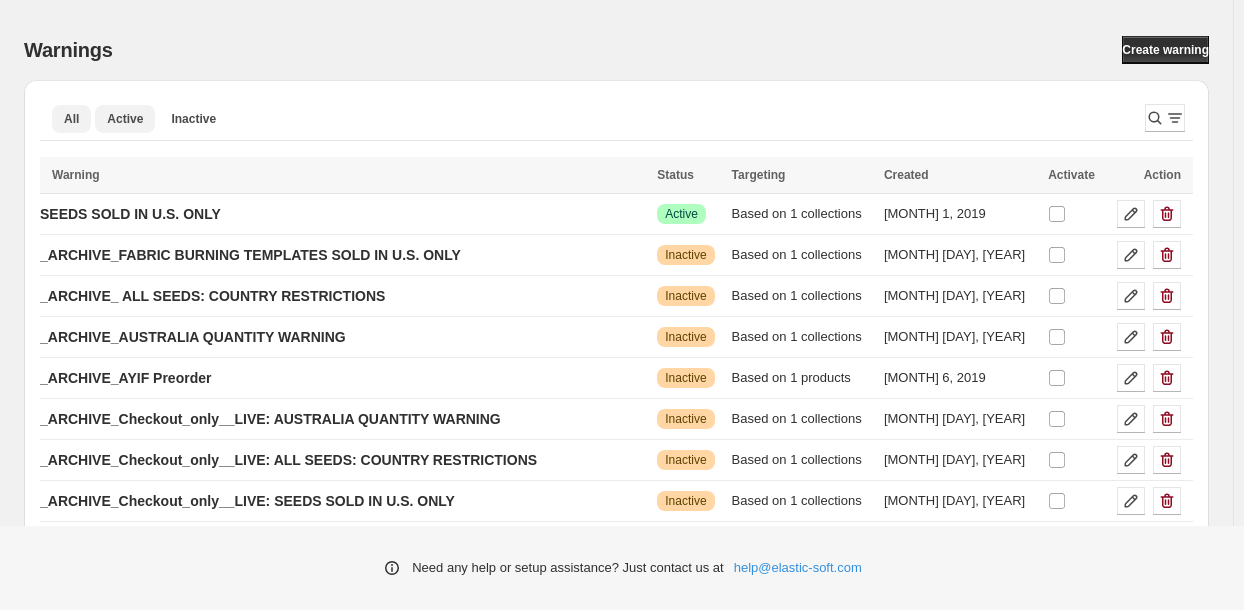 click on "Active" at bounding box center (125, 119) 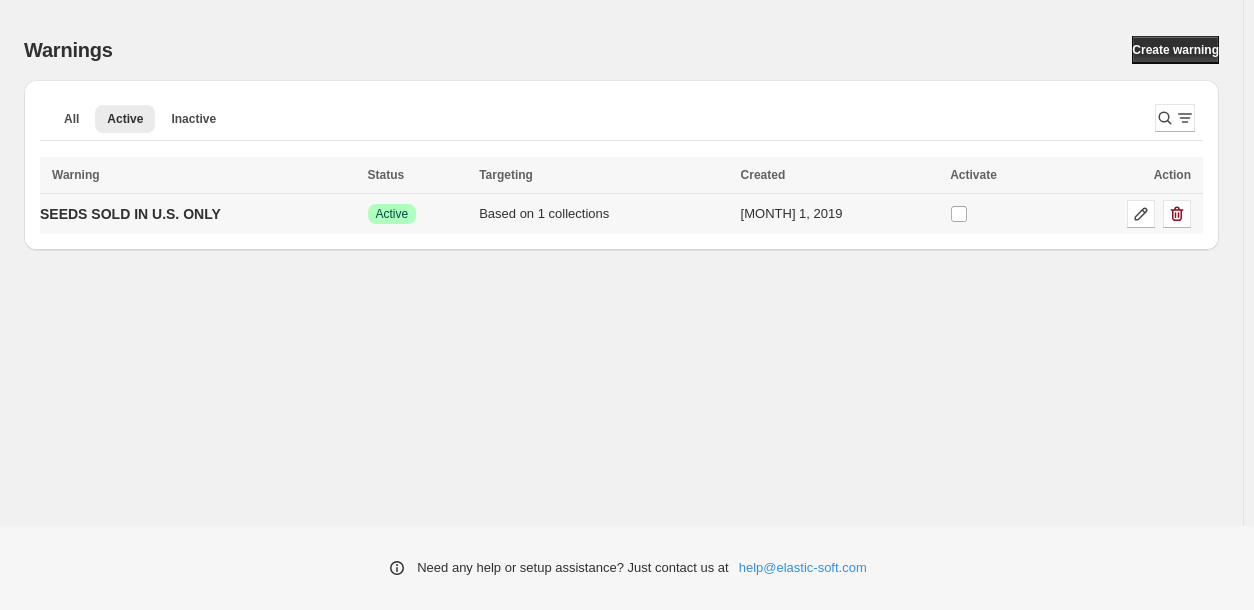 click on "Based on 1 collections" at bounding box center [603, 214] 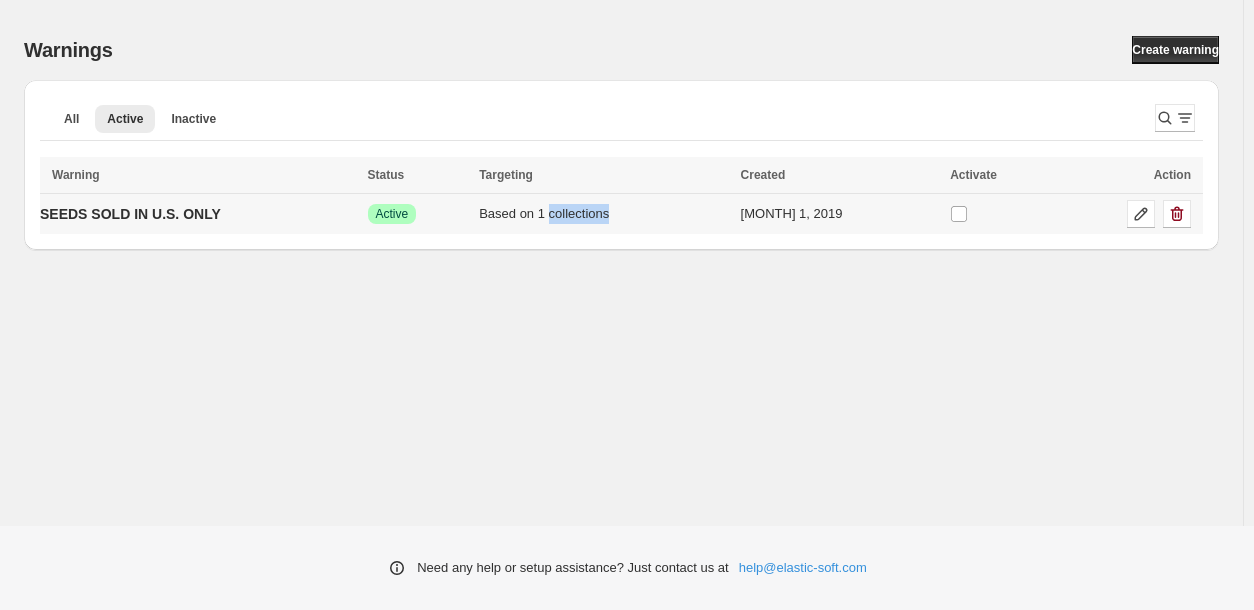 click on "Based on 1 collections" at bounding box center [603, 214] 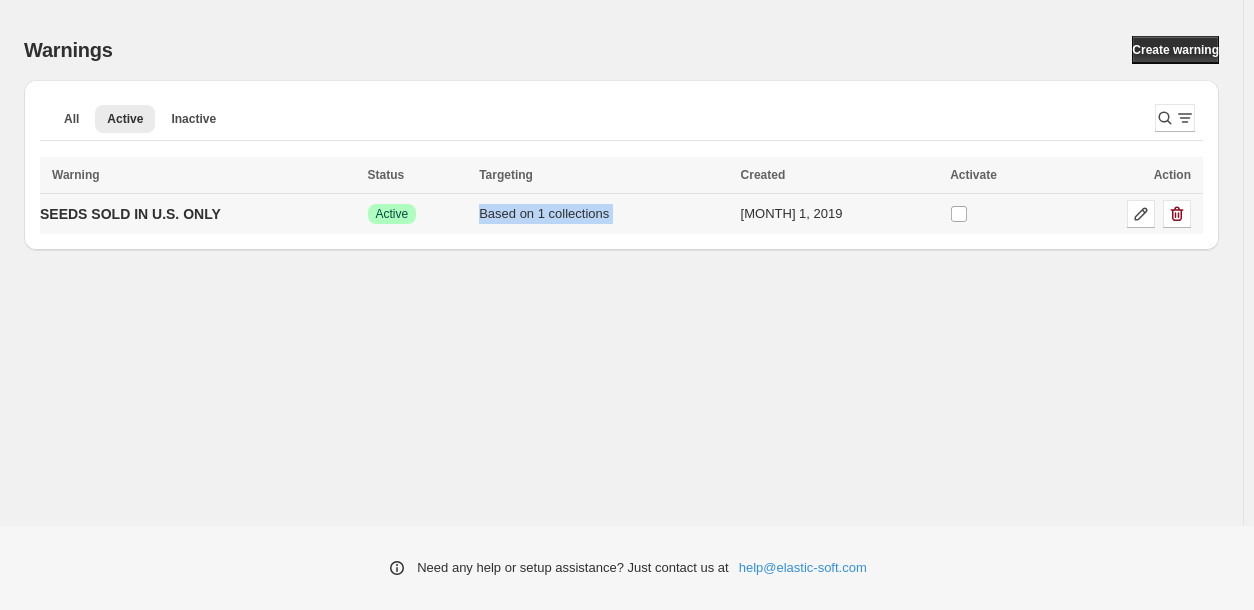 click on "Based on 1 collections" at bounding box center [603, 214] 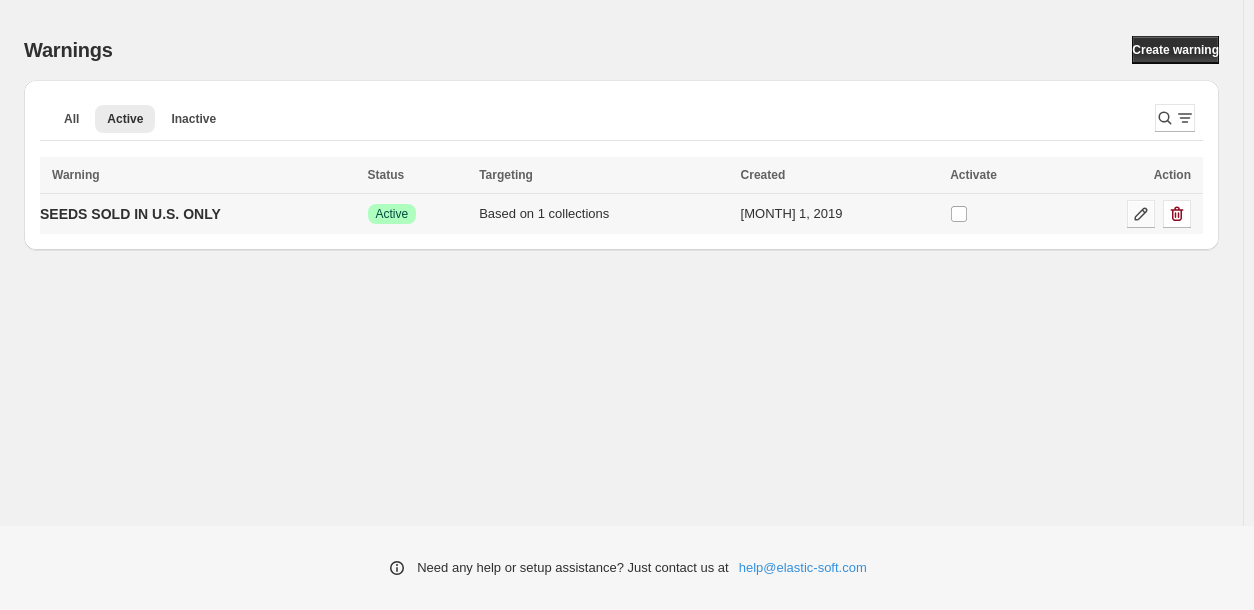 click 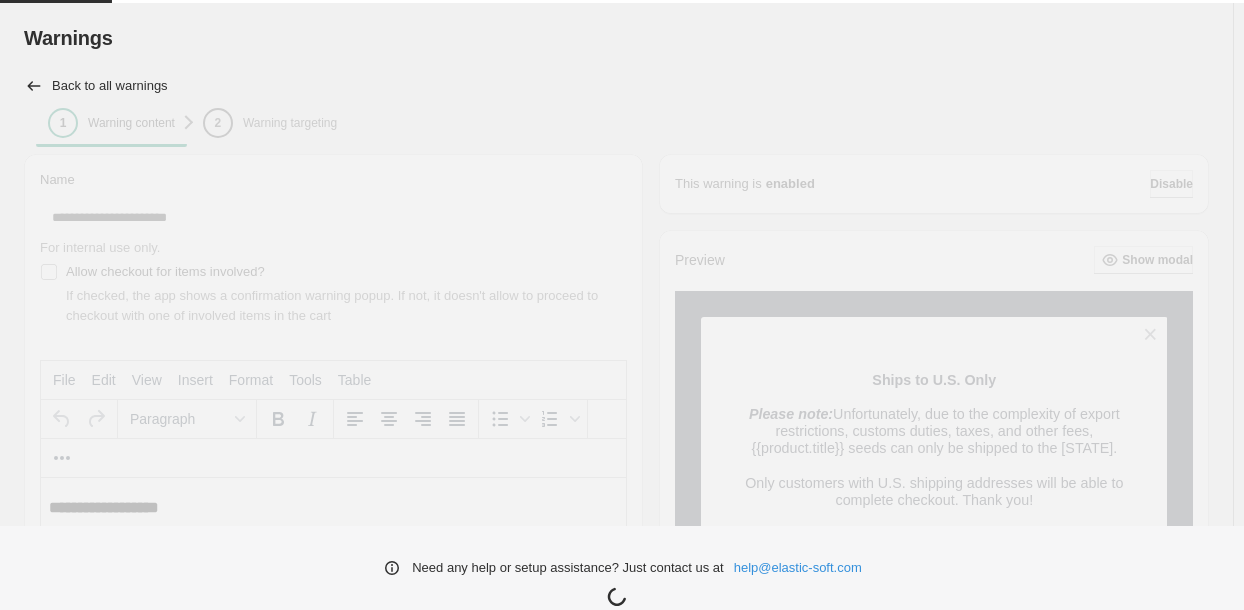 scroll, scrollTop: 0, scrollLeft: 0, axis: both 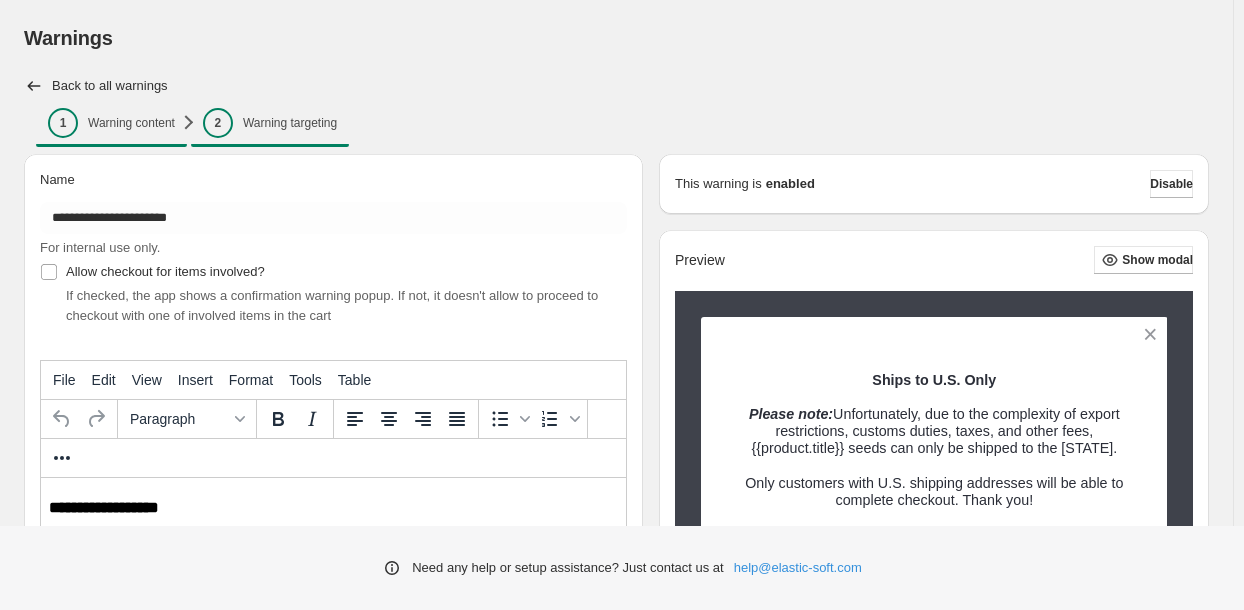 click on "Warning targeting" at bounding box center [290, 123] 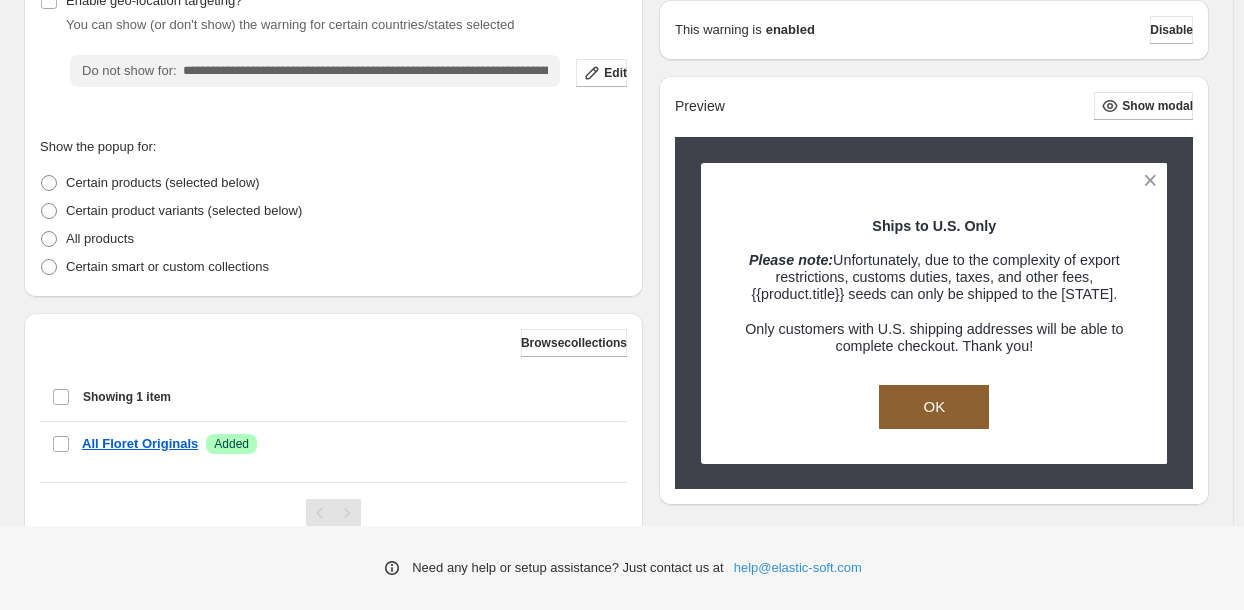 scroll, scrollTop: 300, scrollLeft: 0, axis: vertical 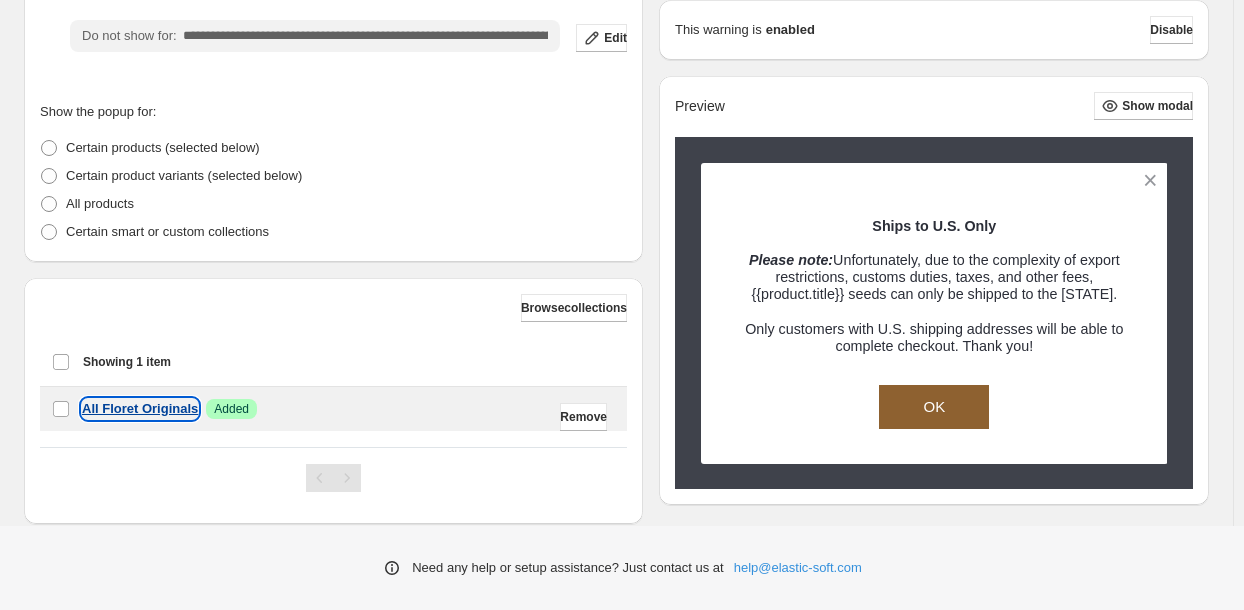 click on "All Floret Originals" at bounding box center [140, 409] 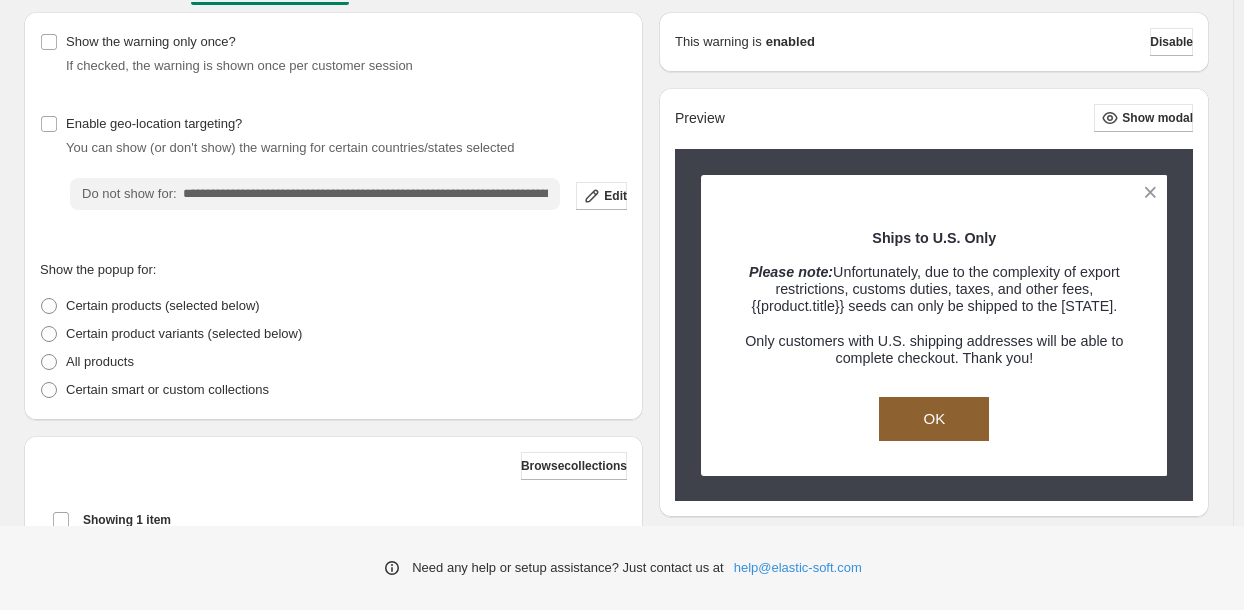scroll, scrollTop: 42, scrollLeft: 0, axis: vertical 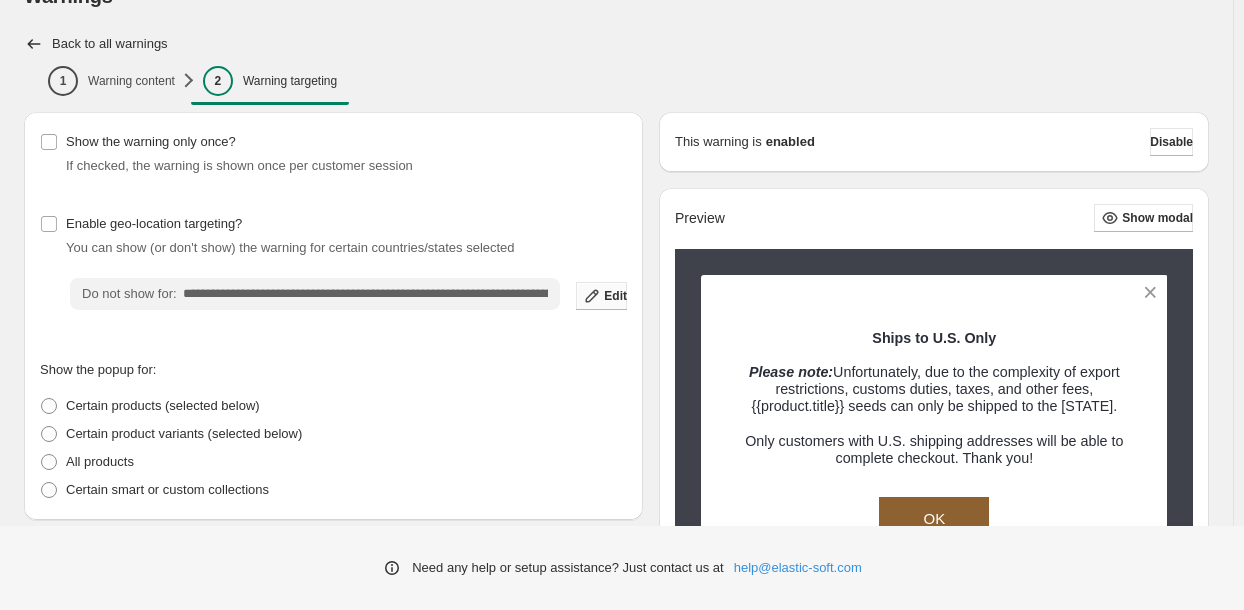 click 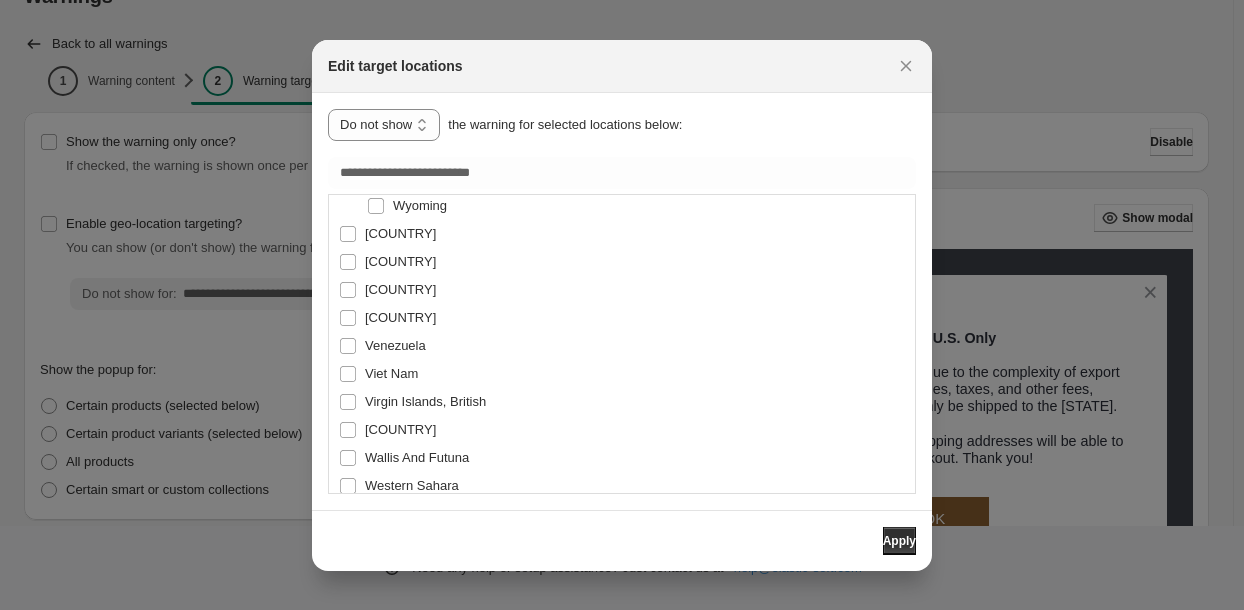 scroll, scrollTop: 8625, scrollLeft: 0, axis: vertical 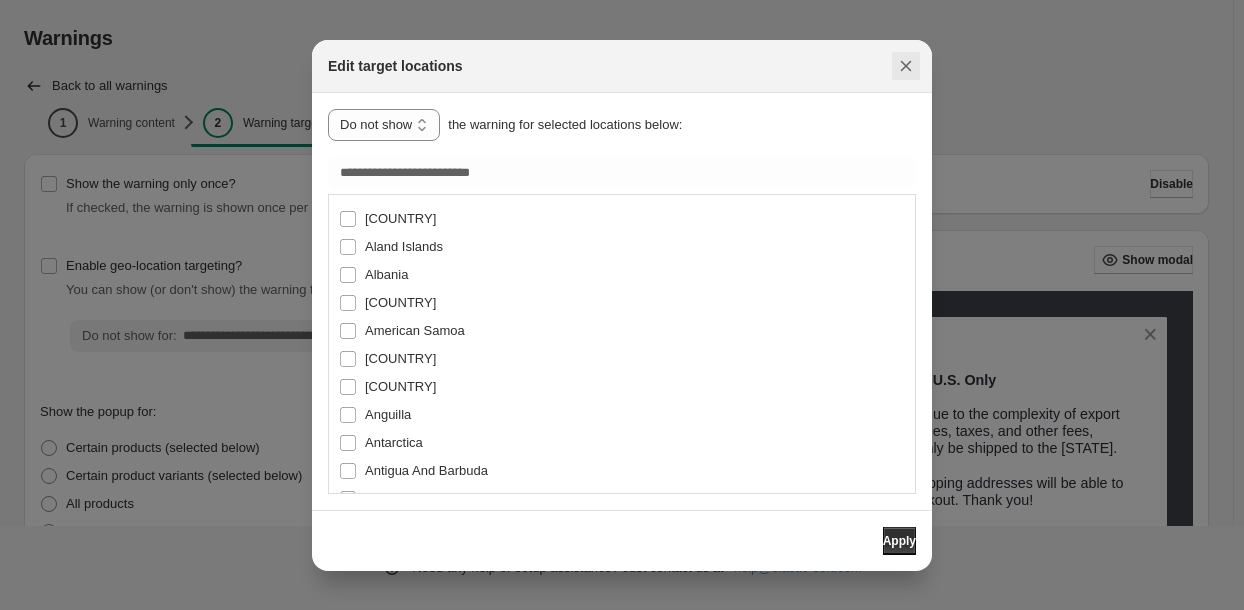 click 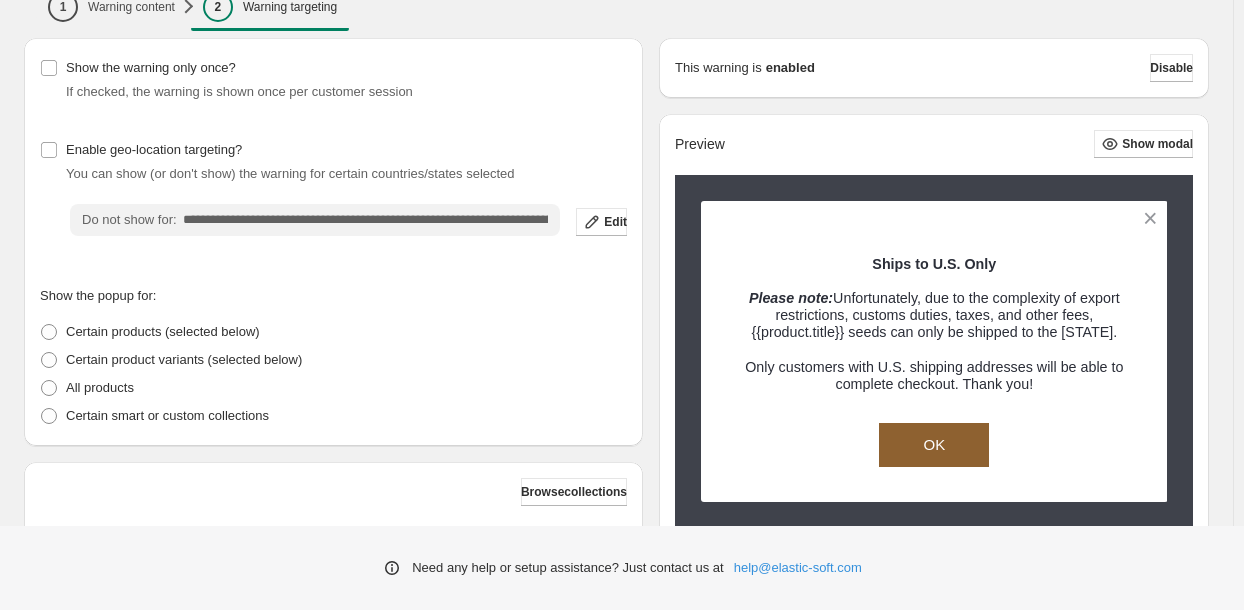 scroll, scrollTop: 0, scrollLeft: 0, axis: both 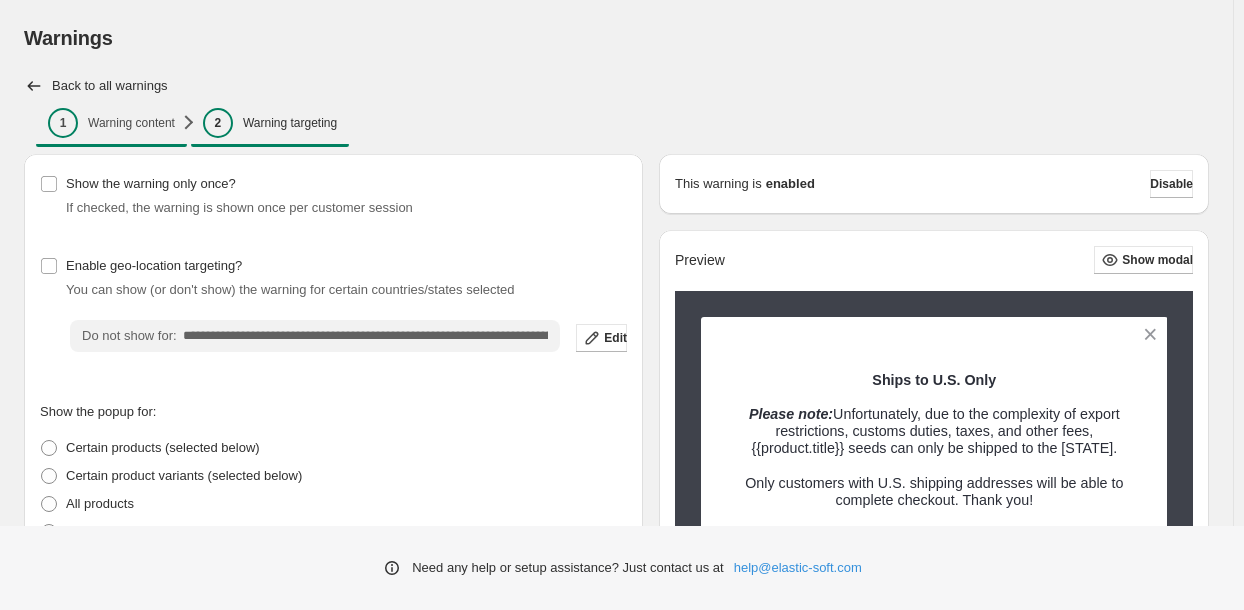click on "Warning content" at bounding box center [131, 123] 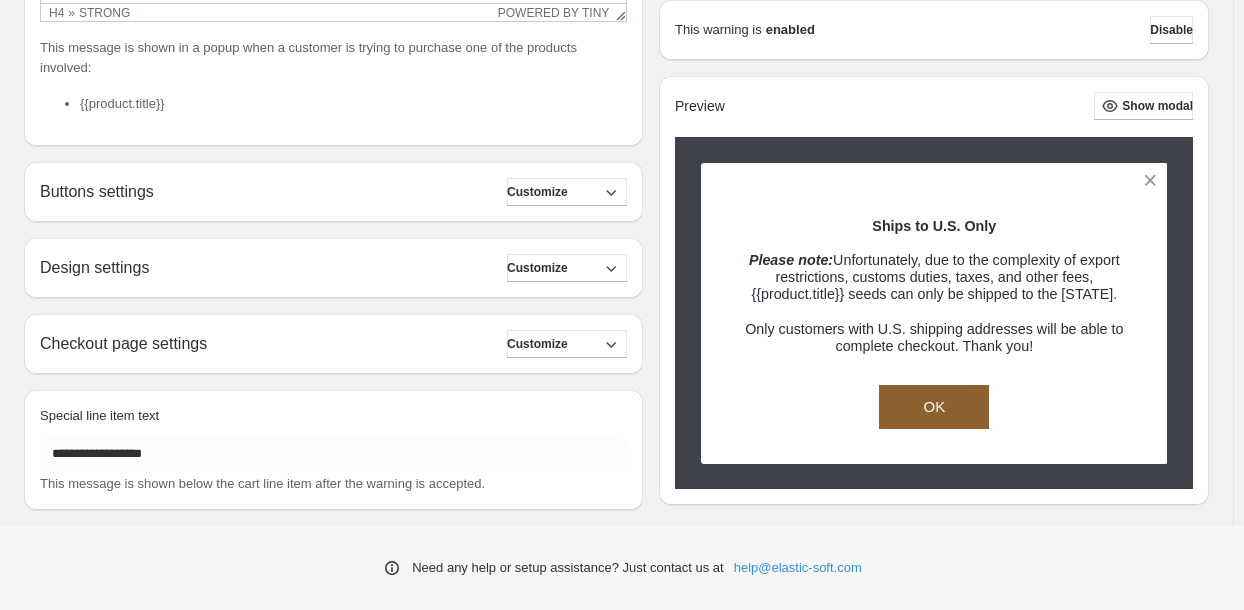 scroll, scrollTop: 546, scrollLeft: 0, axis: vertical 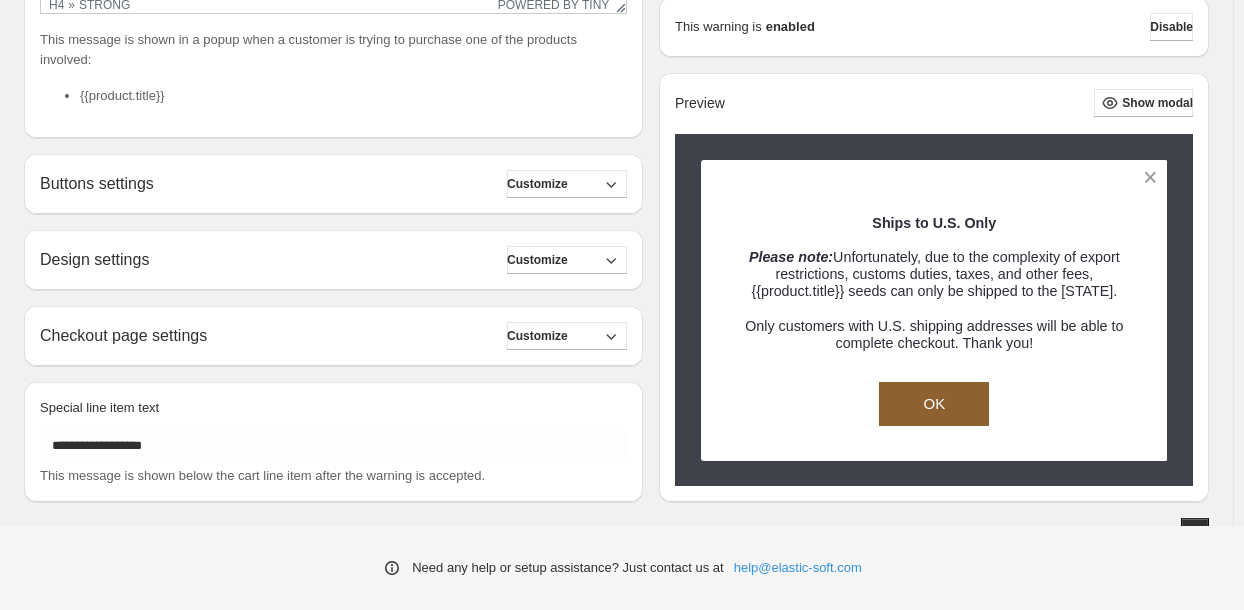 click on "Checkout page settings Customize" at bounding box center (333, 336) 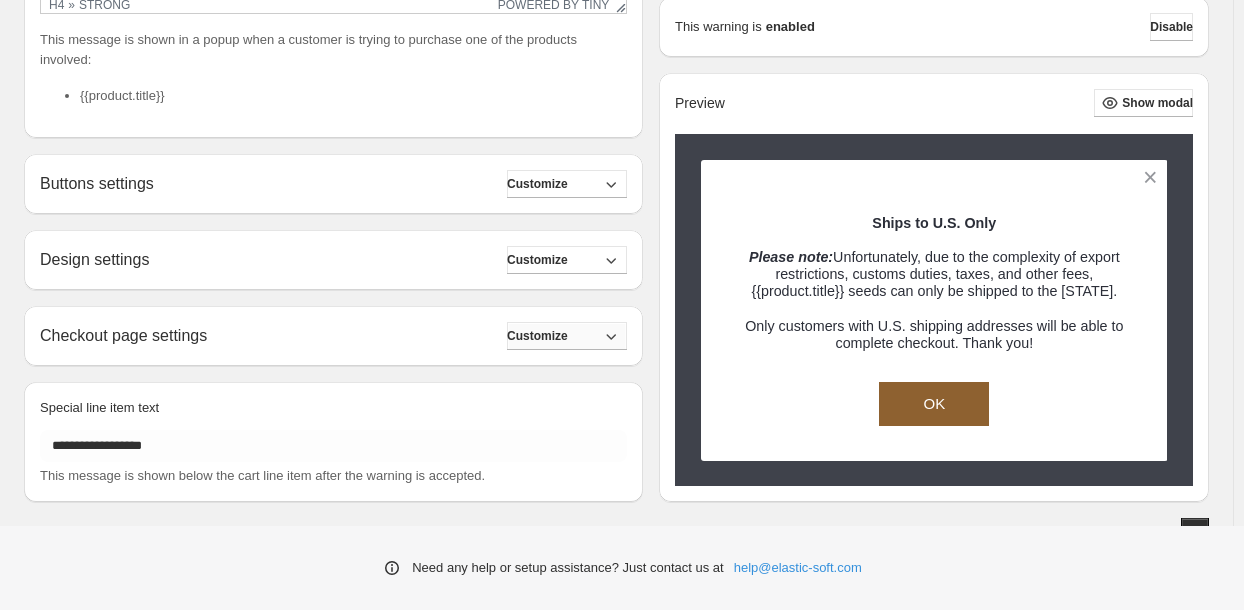 click on "Checkout page settings Customize Show on Checkout: See the tutorial how to enable the checkout extension Warning Message Please note: Due to export restrictionsundefined seeds can only be shipped to the United States. Only customers with U.S. shipping addresses will be able to complete checkout. Thank you! This message is shown above the button on the 1st checkout step when a customer is trying to purchase one of the products involved: {{product.title}} Warning style Warning banner (yellow) Button text Show Icon: See the Design settings area" at bounding box center (333, 336) 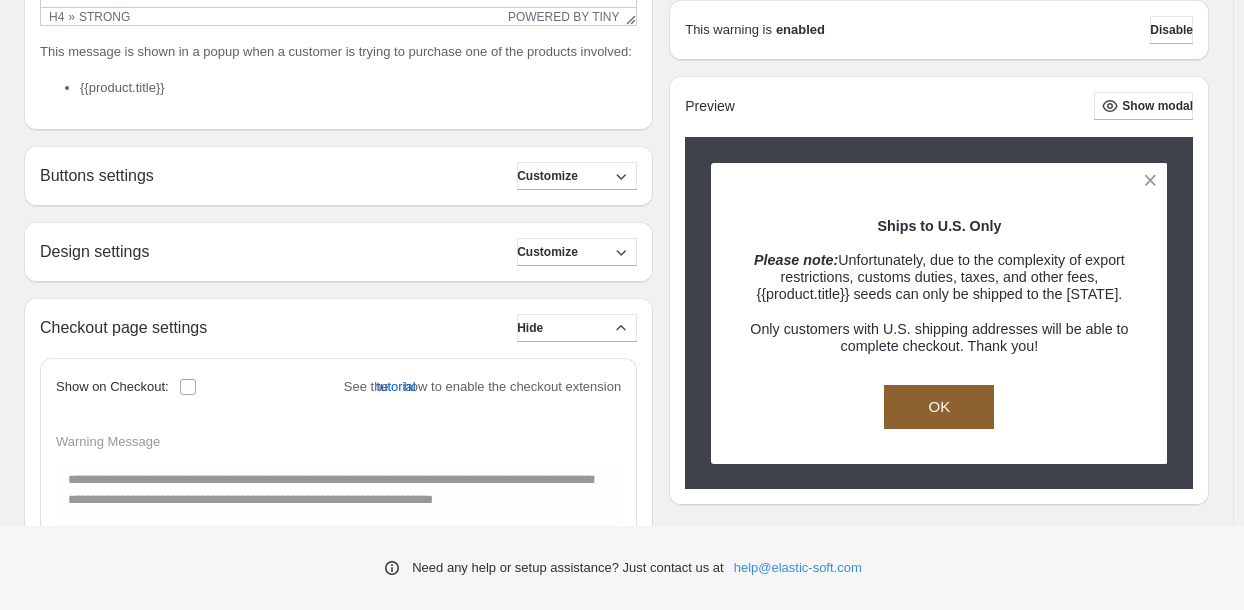 scroll, scrollTop: 500, scrollLeft: 0, axis: vertical 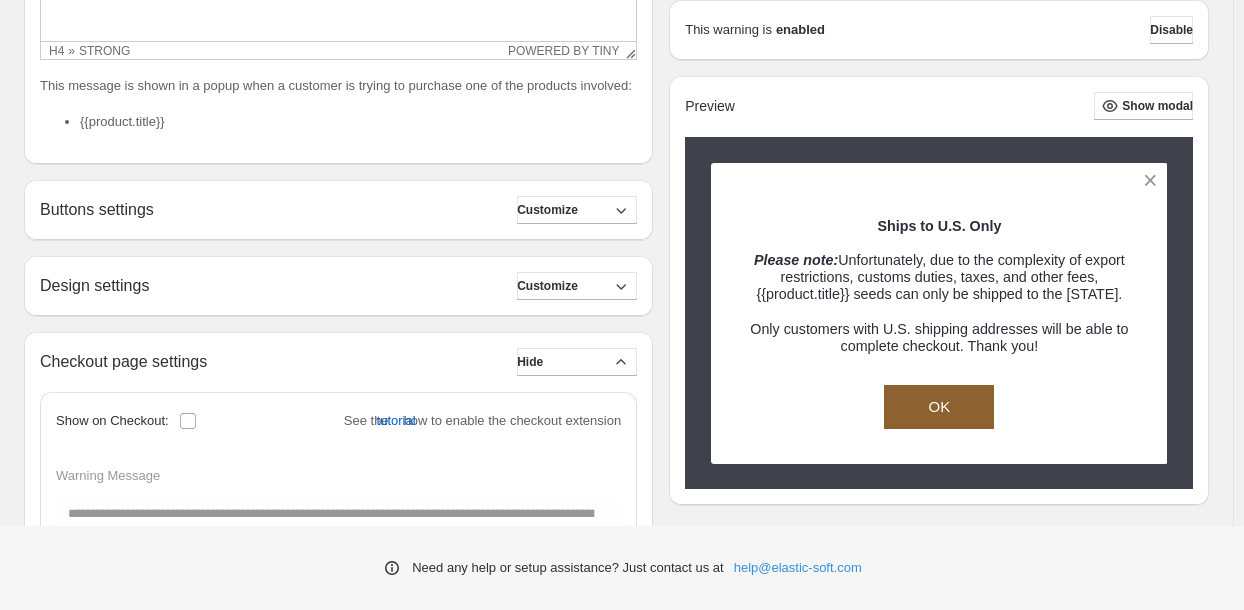 click on "Design settings   Customize" at bounding box center [338, 286] 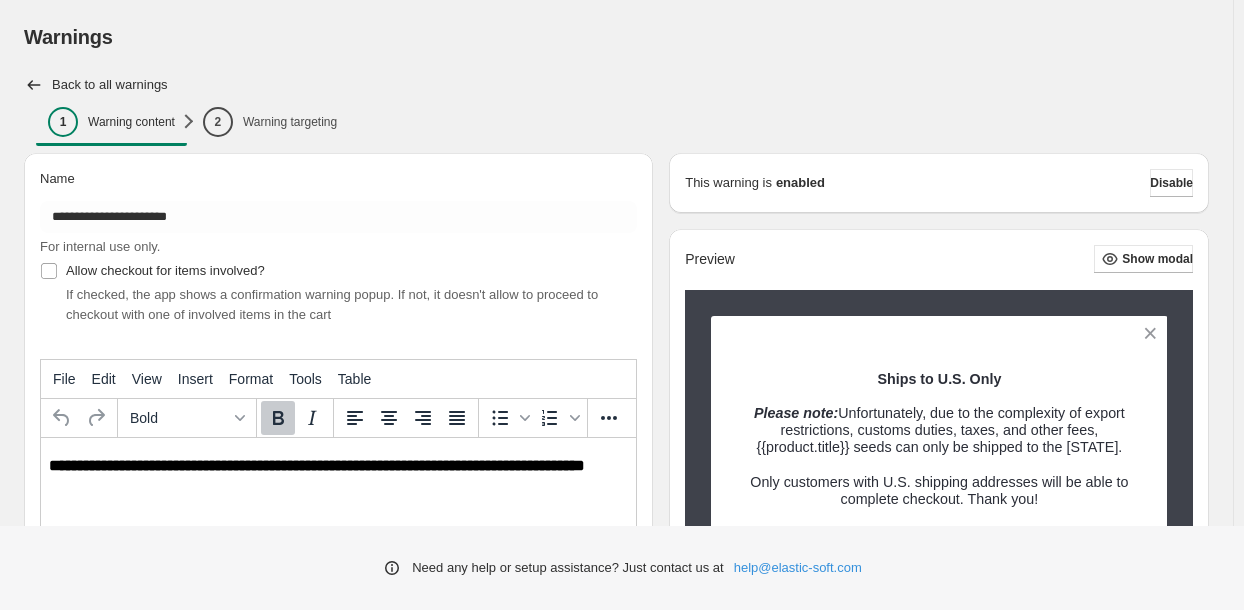scroll, scrollTop: 0, scrollLeft: 0, axis: both 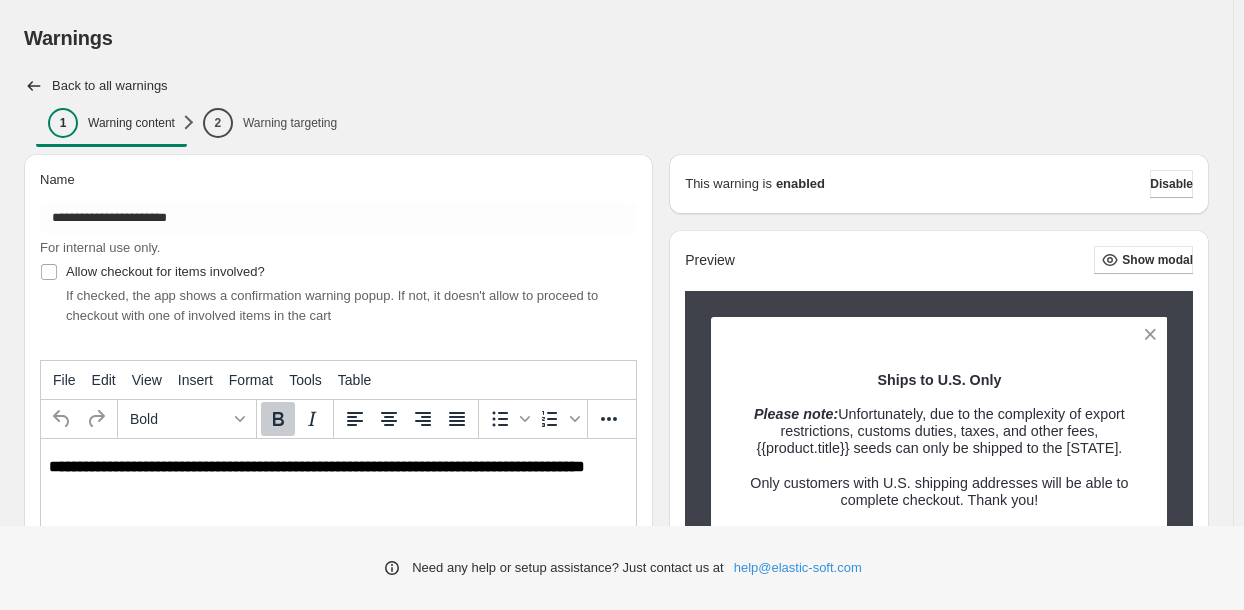 click on "**********" at bounding box center (330, 845) 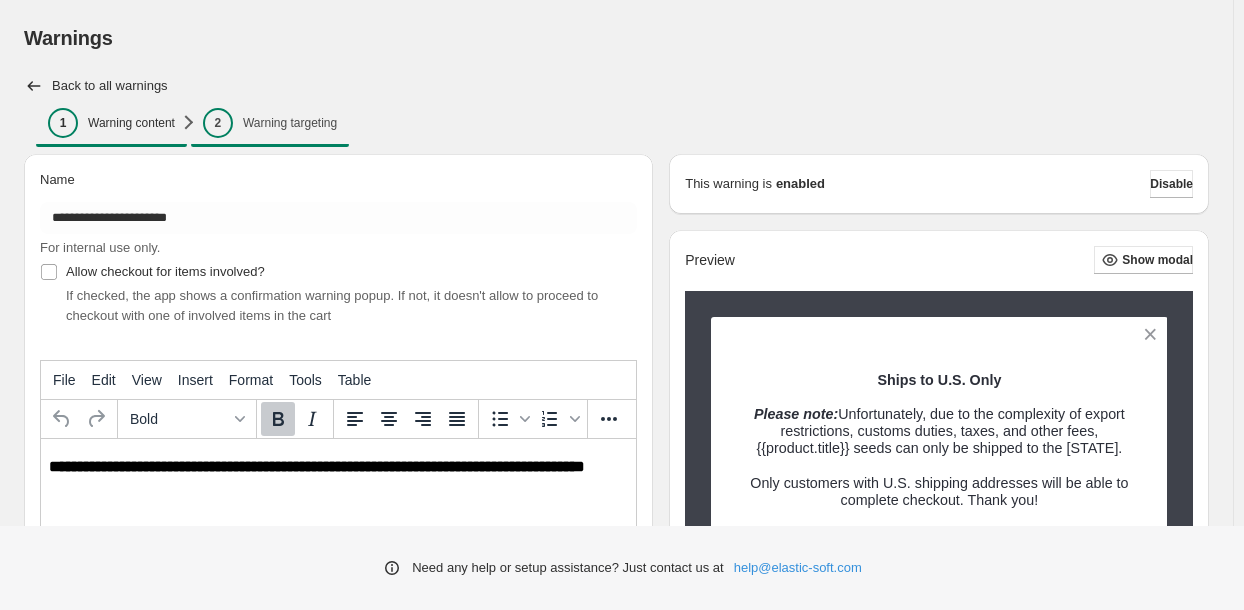 click on "Warning targeting" at bounding box center [290, 123] 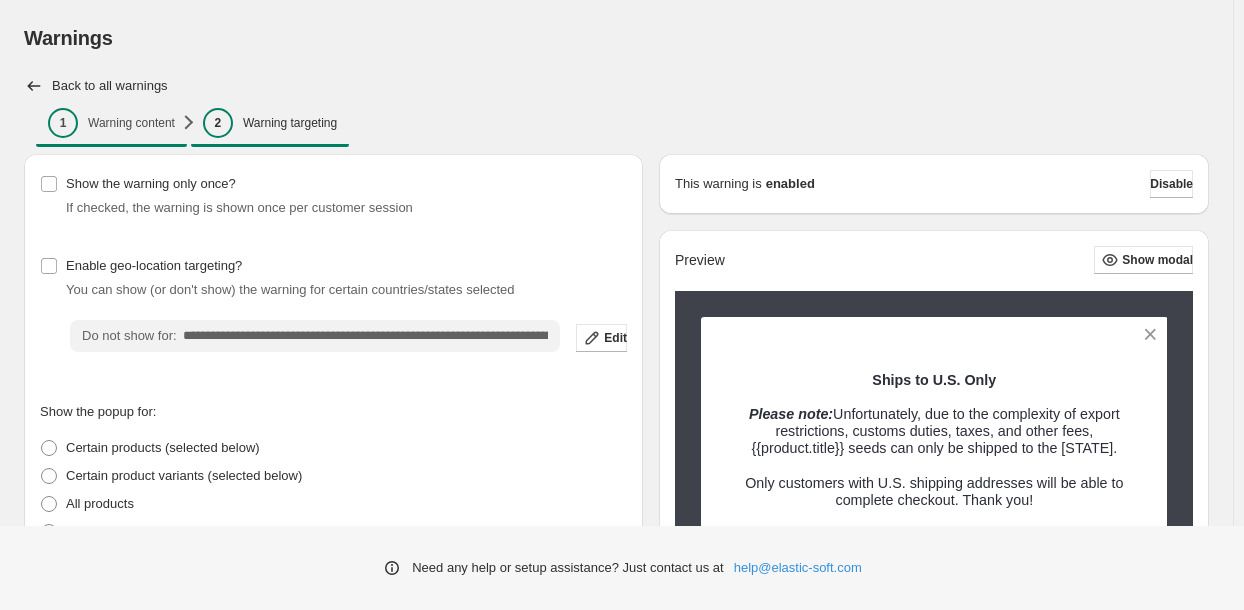 click on "Warning content" at bounding box center (131, 123) 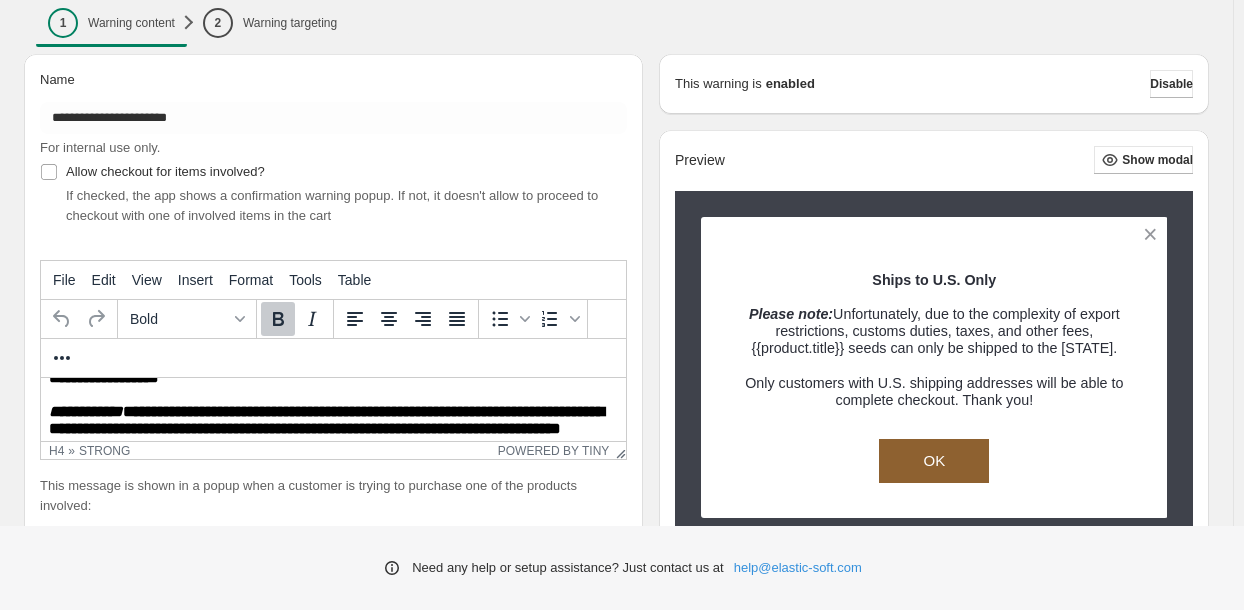 scroll, scrollTop: 0, scrollLeft: 0, axis: both 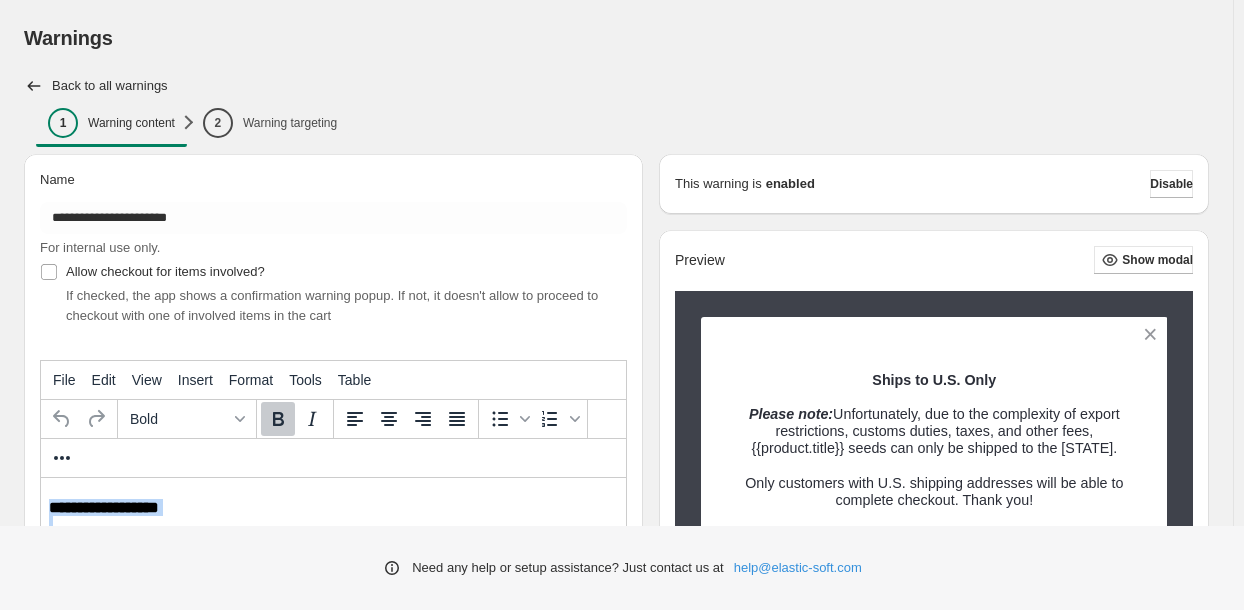 drag, startPoint x: 173, startPoint y: 554, endPoint x: 20, endPoint y: 381, distance: 230.95021 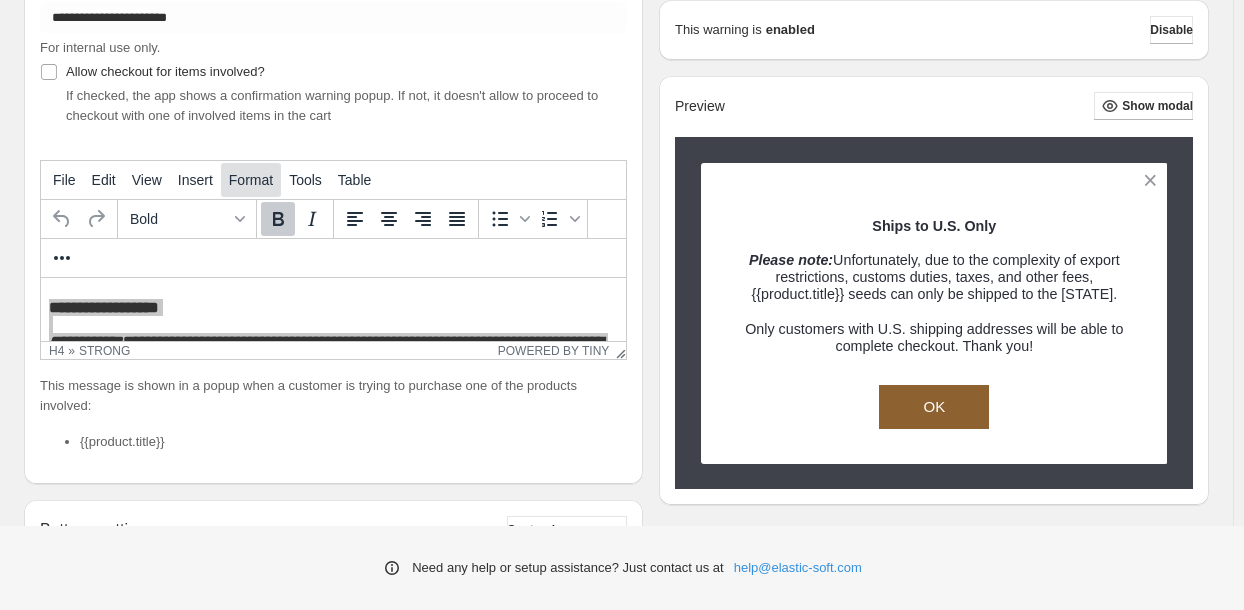 click on "Format" at bounding box center (251, 180) 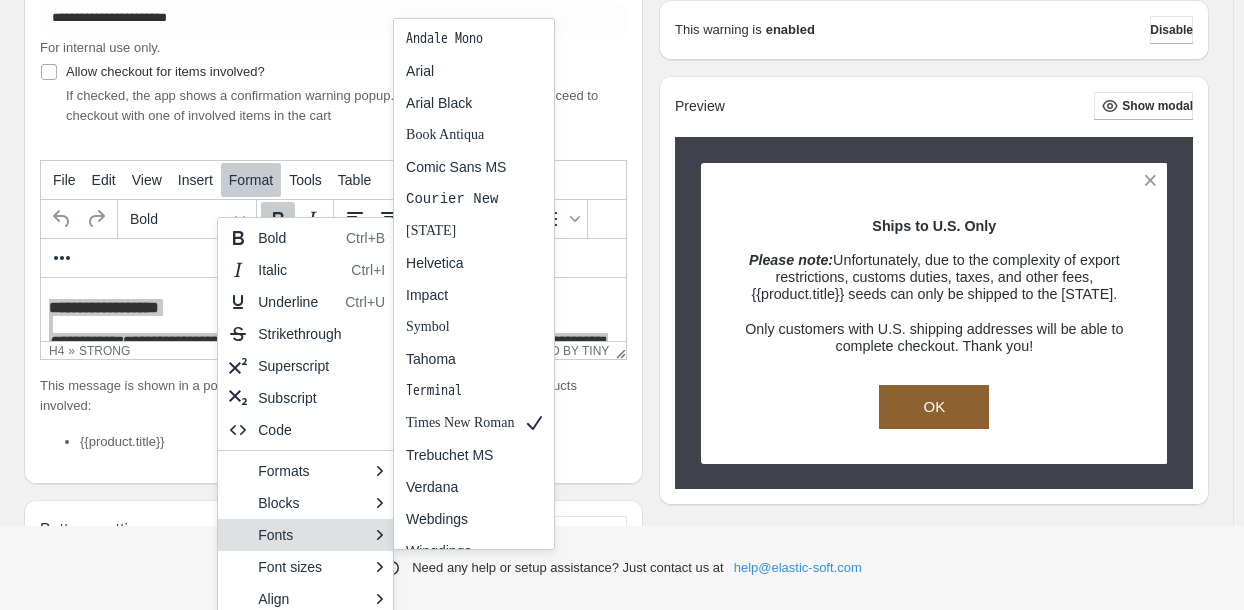 scroll, scrollTop: 18, scrollLeft: 0, axis: vertical 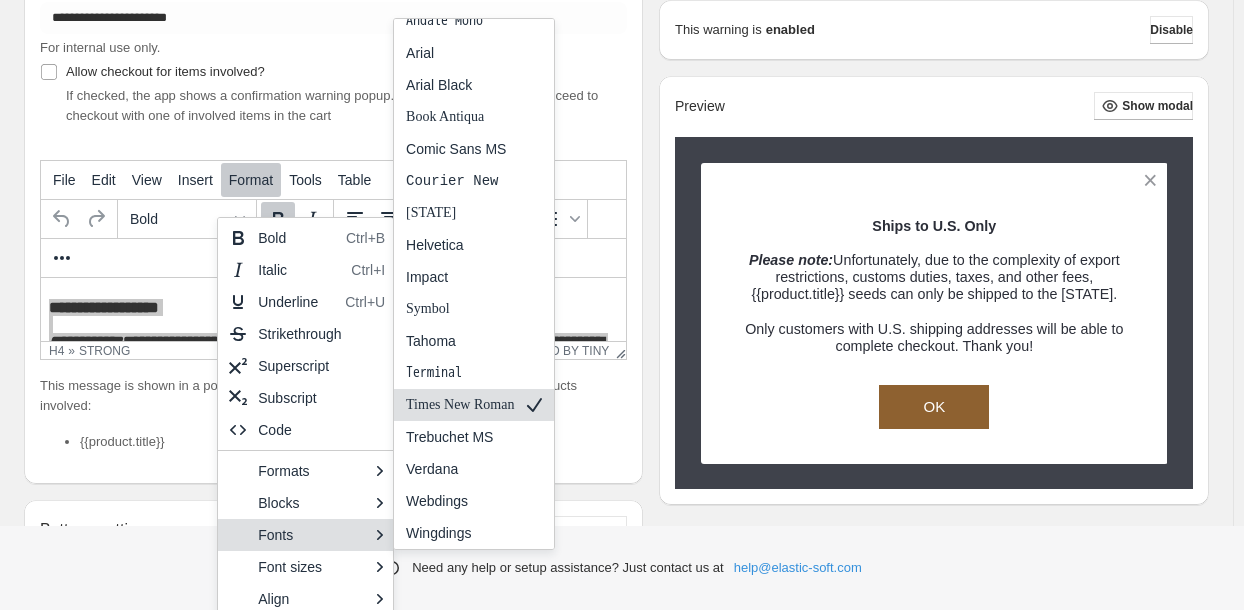 click on "Times New Roman" at bounding box center (460, 405) 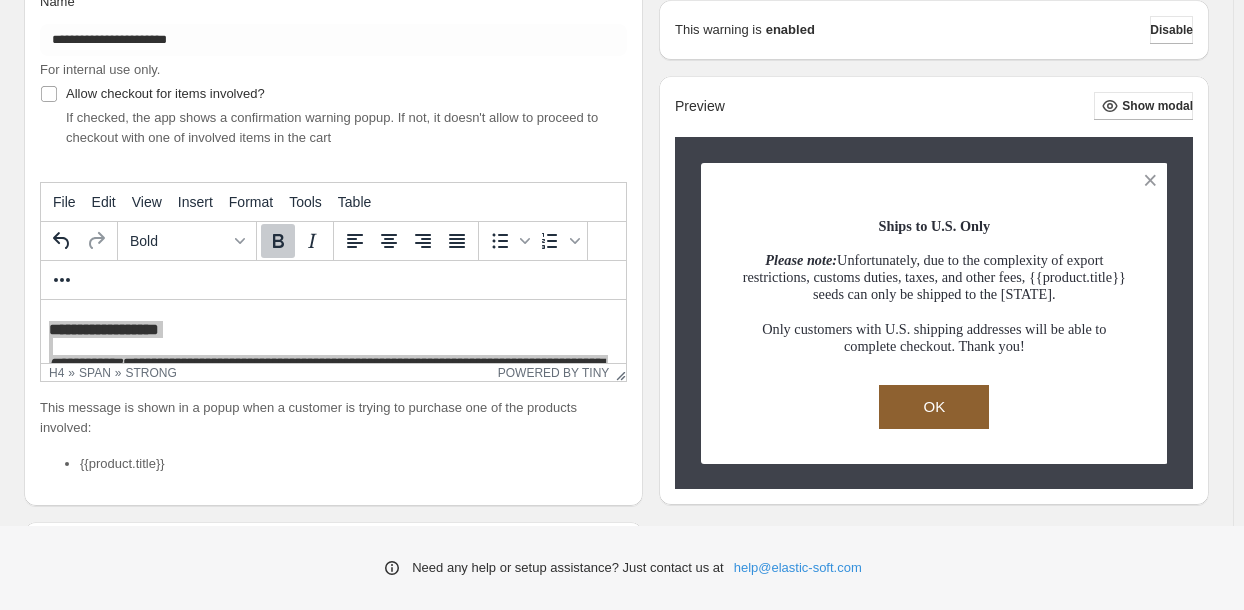 scroll, scrollTop: 200, scrollLeft: 0, axis: vertical 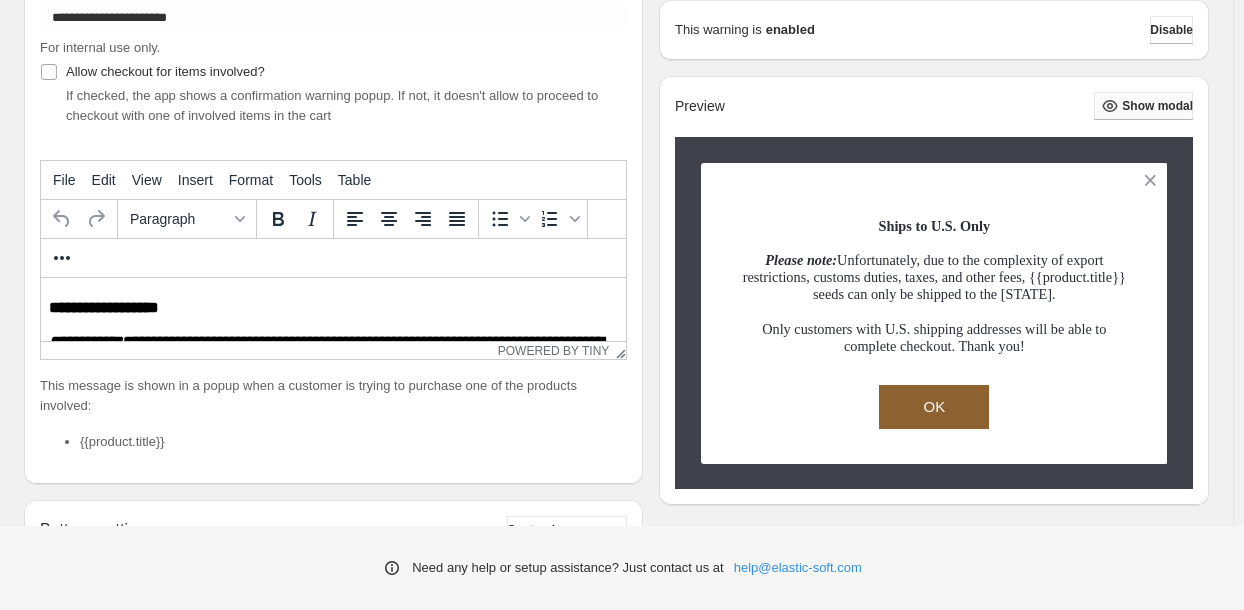 click on "Show modal" at bounding box center [1157, 106] 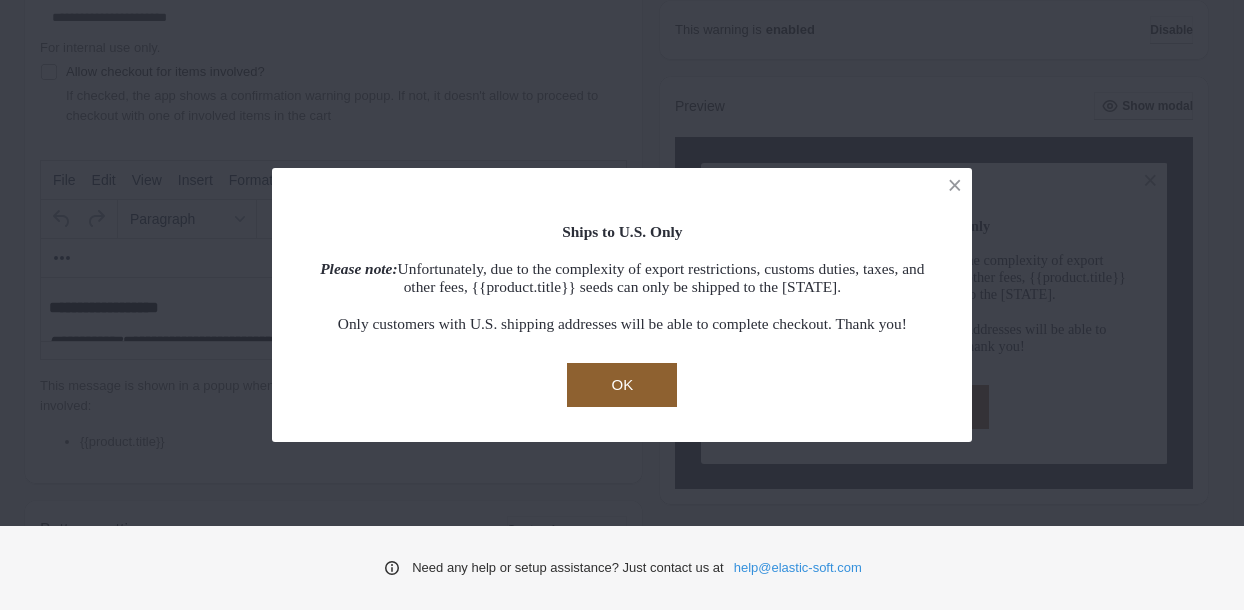 click on "OK" at bounding box center [622, 385] 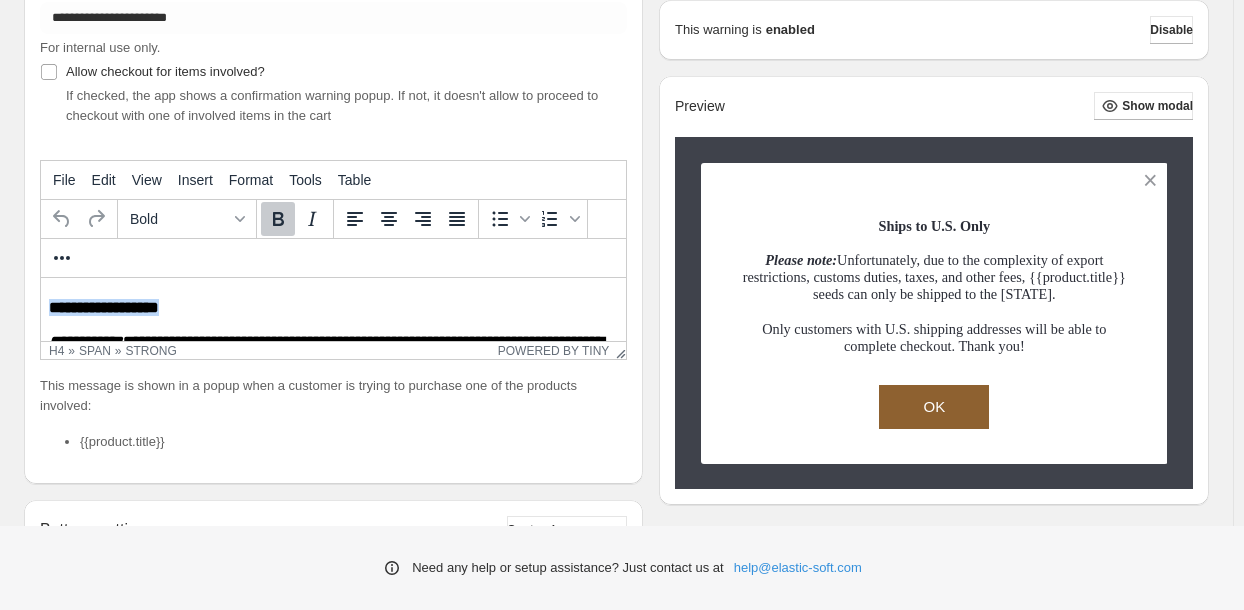 drag, startPoint x: 190, startPoint y: 309, endPoint x: 12, endPoint y: 309, distance: 178 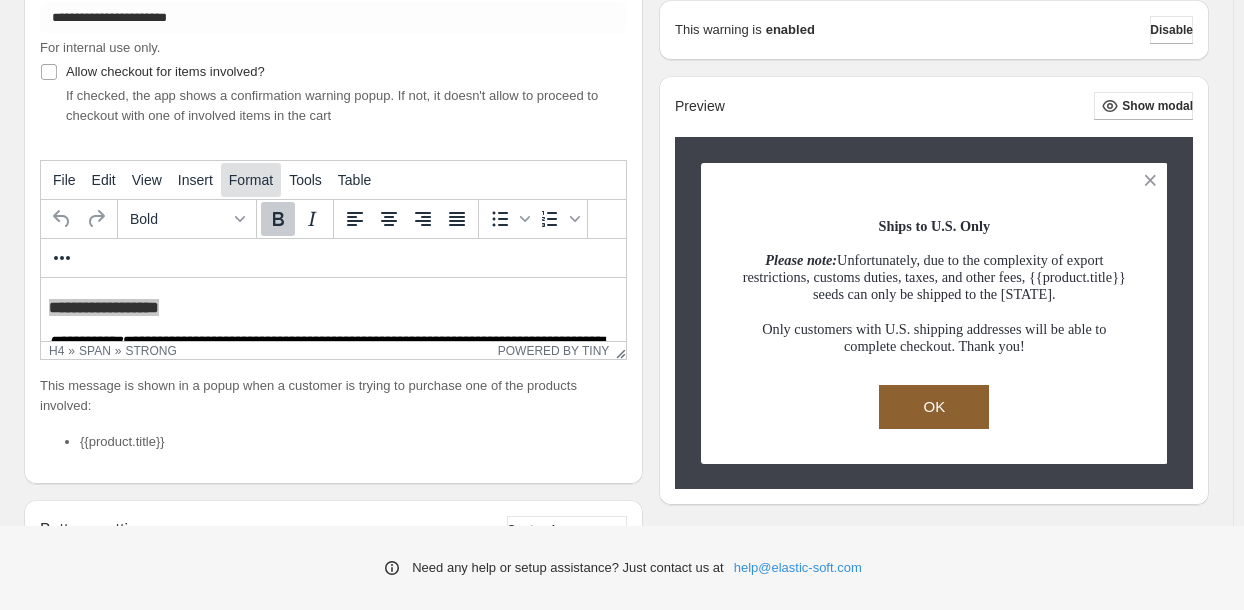 click on "Format" at bounding box center (251, 180) 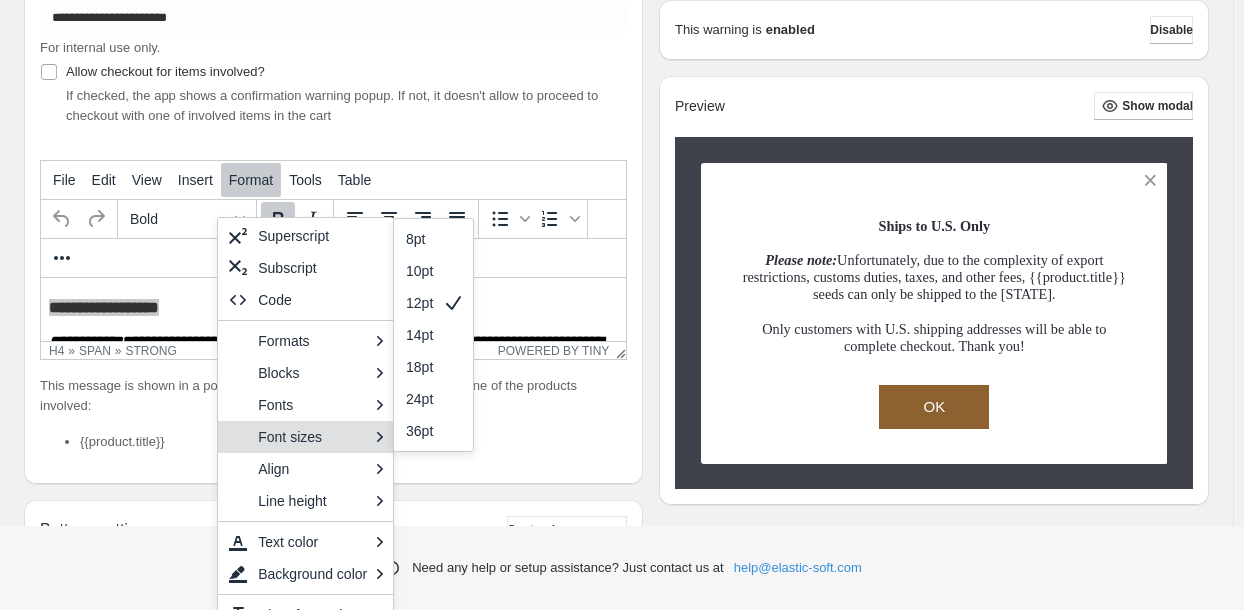 scroll, scrollTop: 133, scrollLeft: 0, axis: vertical 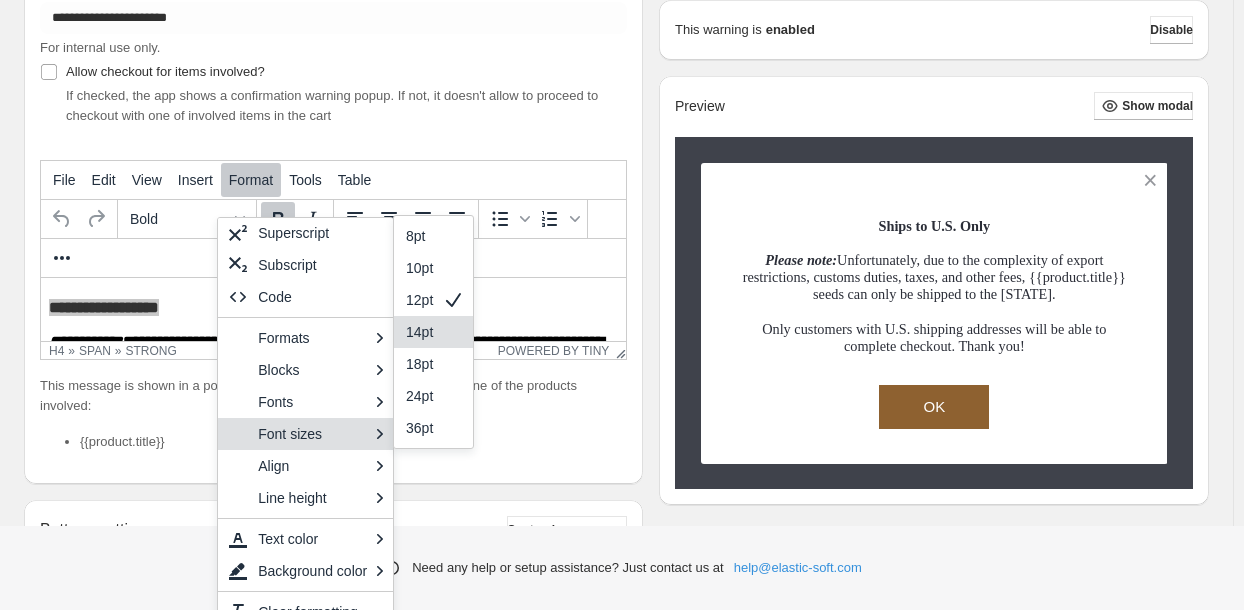 click on "14pt" at bounding box center [433, 332] 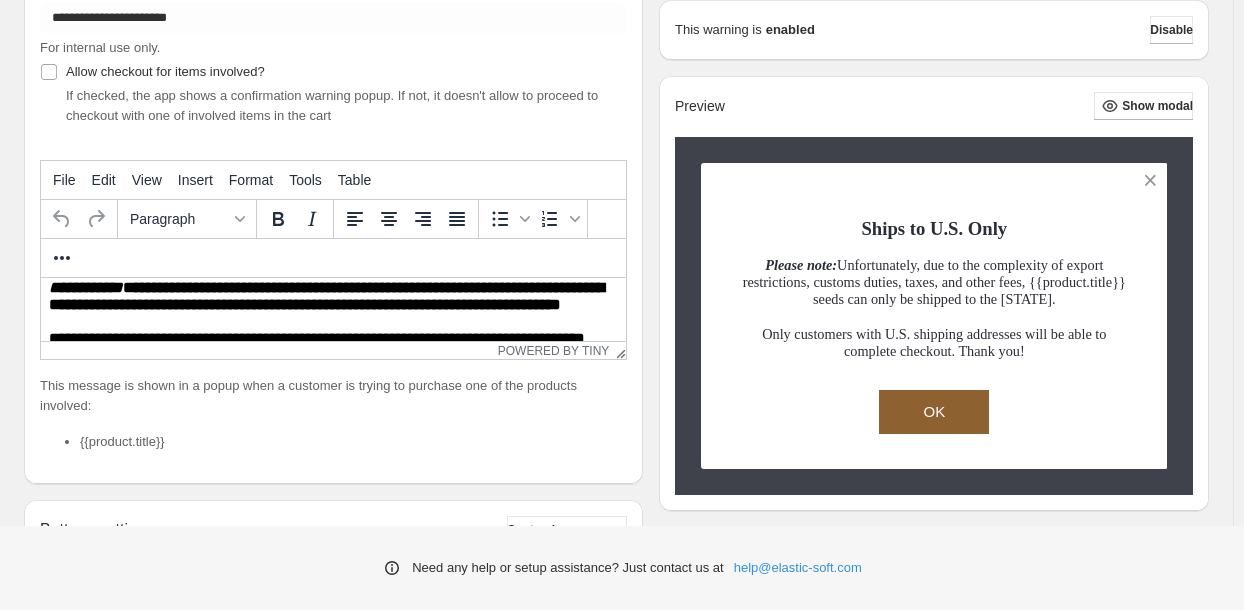 scroll, scrollTop: 90, scrollLeft: 0, axis: vertical 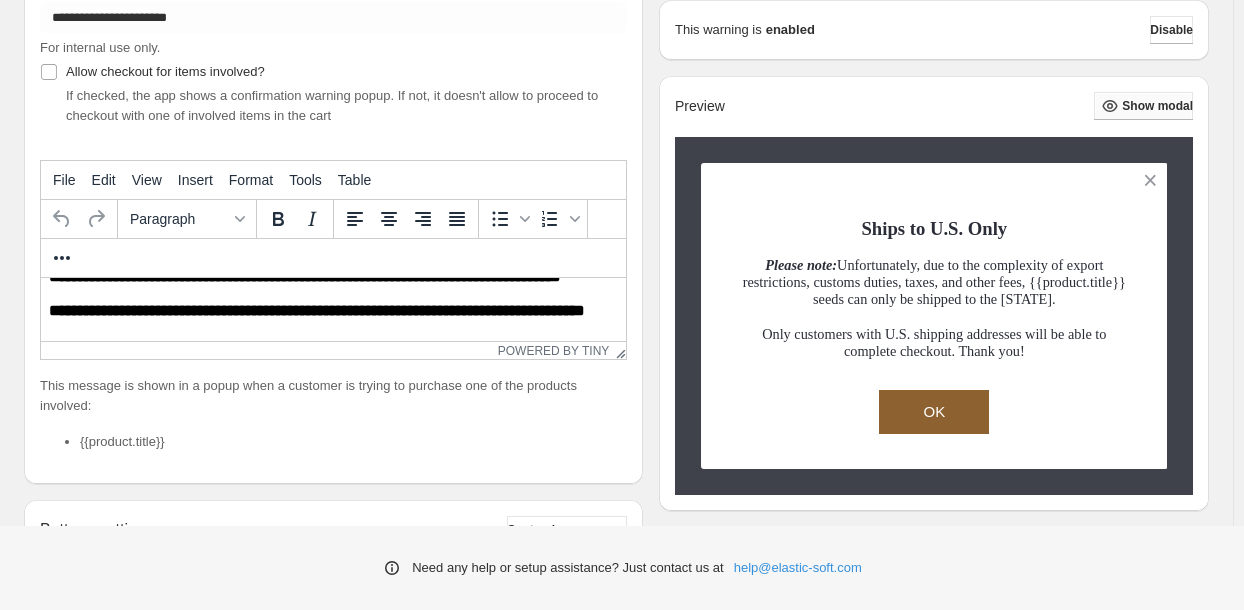 click on "Show modal" at bounding box center [1157, 106] 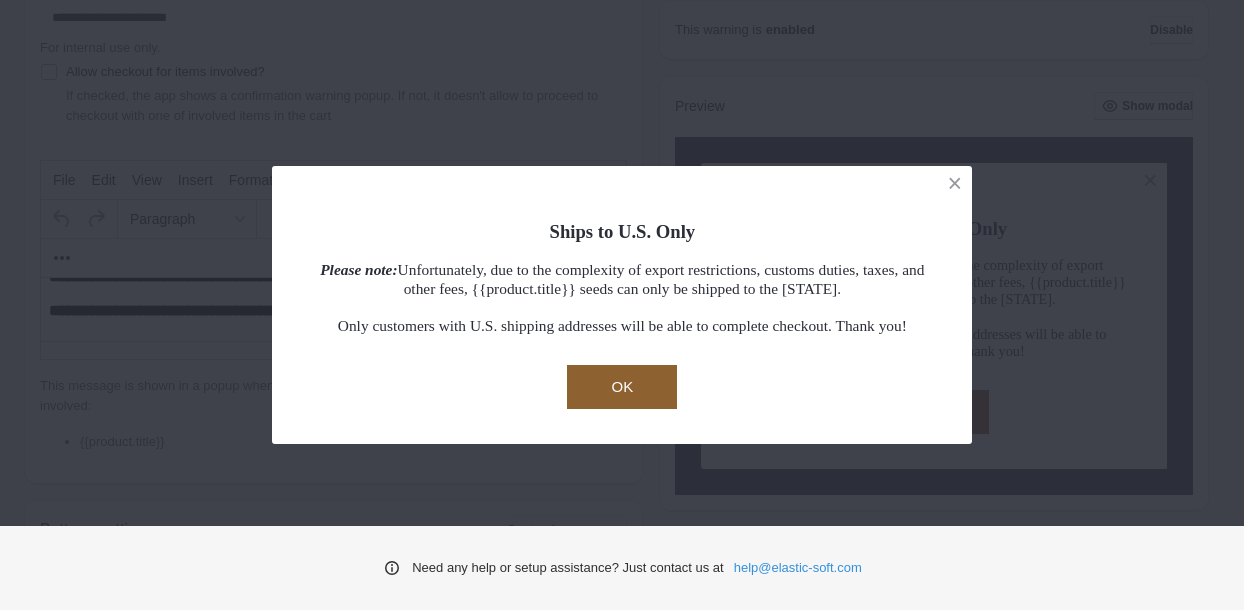 click on "OK" at bounding box center [622, 387] 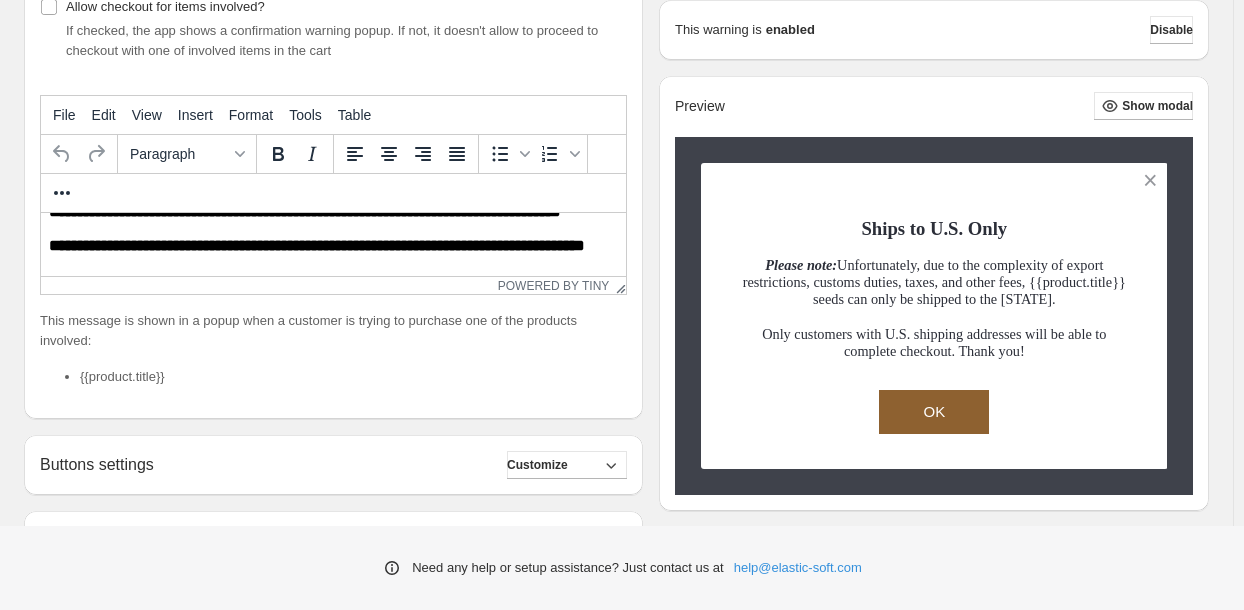 scroll, scrollTop: 300, scrollLeft: 0, axis: vertical 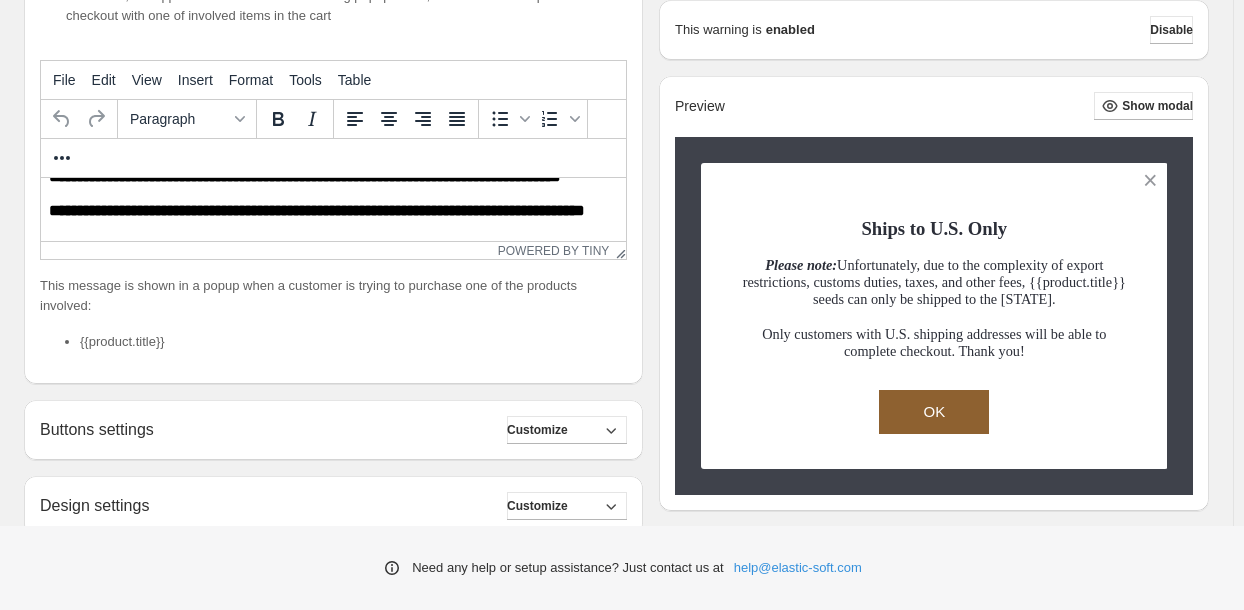 click on "Buttons settings   Customize Cancel button:  Text ****** Font size: 15 10 15 20 Bold Regular Font color:   #ffffff Choose Background color:   #e57373 Choose Border width: 0 0 0 5 Border color:   #e57373 Choose Border radius: 0 0 0 25 Confirm button: Text ** Font size: 15 10 15 20 Bold Regular Font color:   #ffffff Choose Background color:   #8e6130 Choose Border width: 0 0 0 5 Border color:   #8e6130 Choose Border radius: 0 0 0 25" at bounding box center [333, 430] 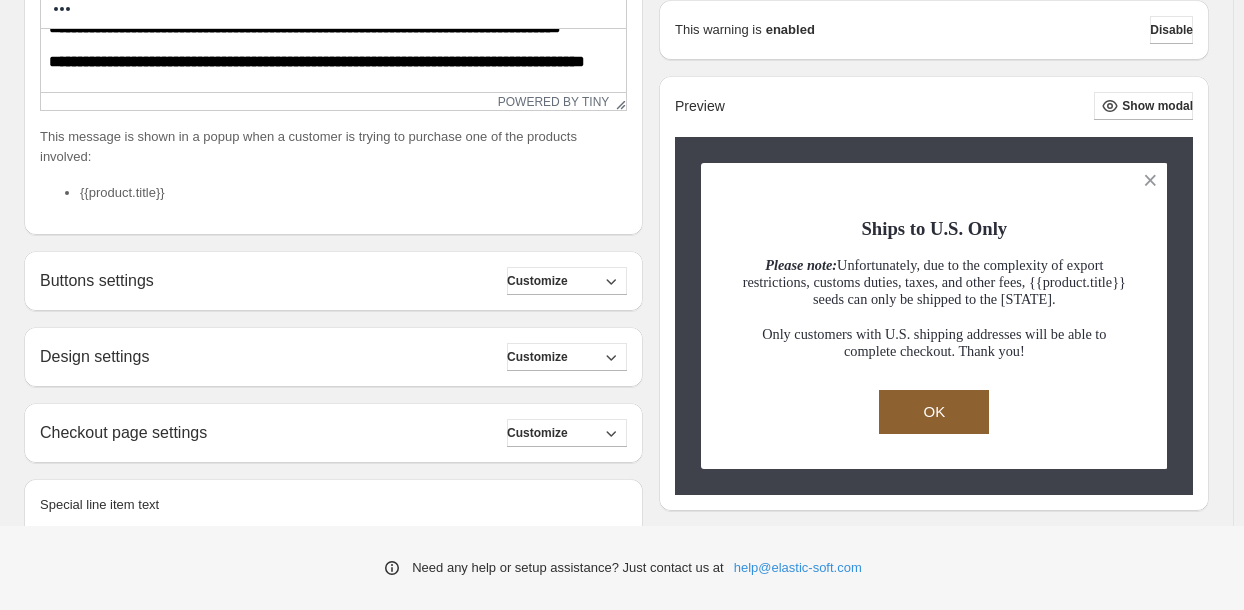 scroll, scrollTop: 500, scrollLeft: 0, axis: vertical 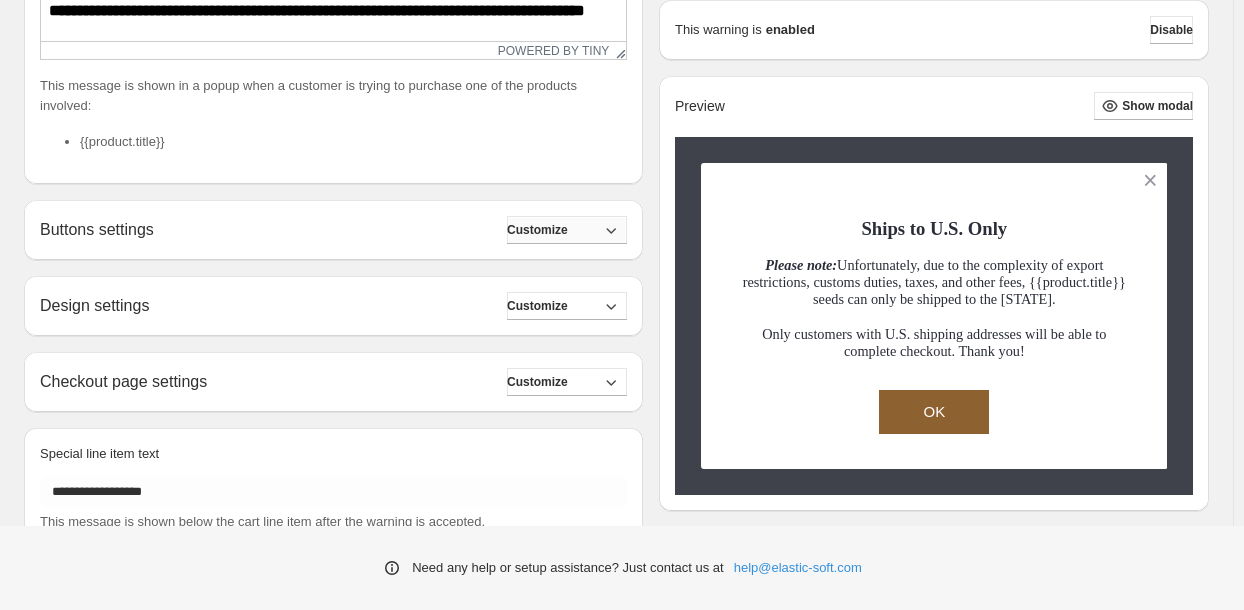 click on "Customize" at bounding box center (537, 230) 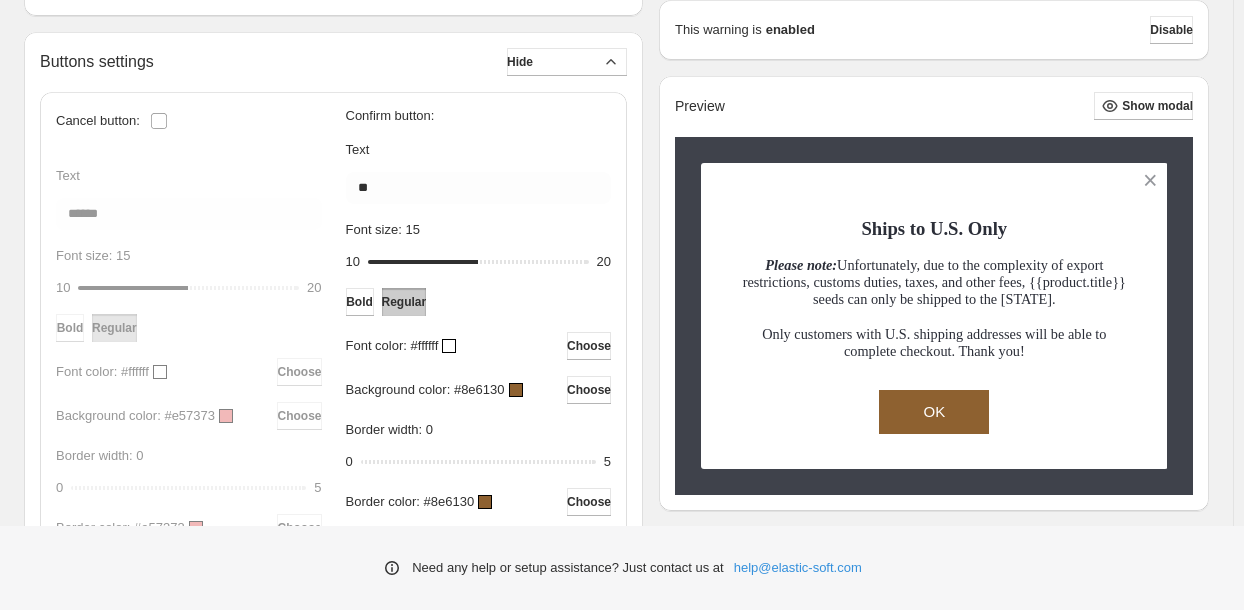 scroll, scrollTop: 700, scrollLeft: 0, axis: vertical 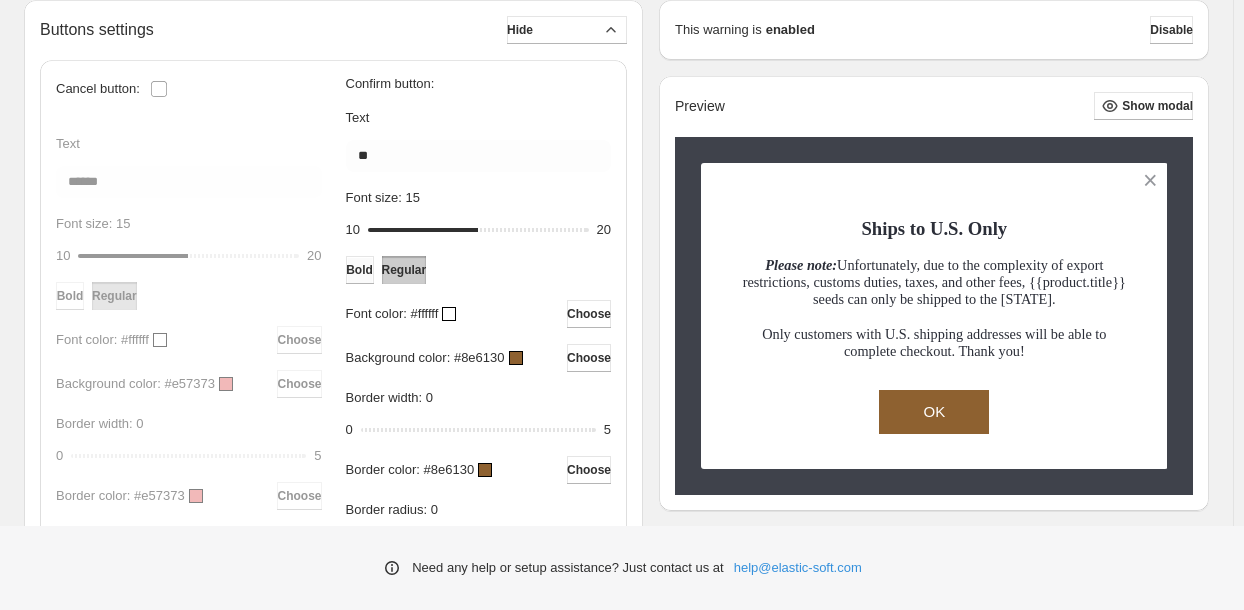 click on "Bold" at bounding box center [359, 270] 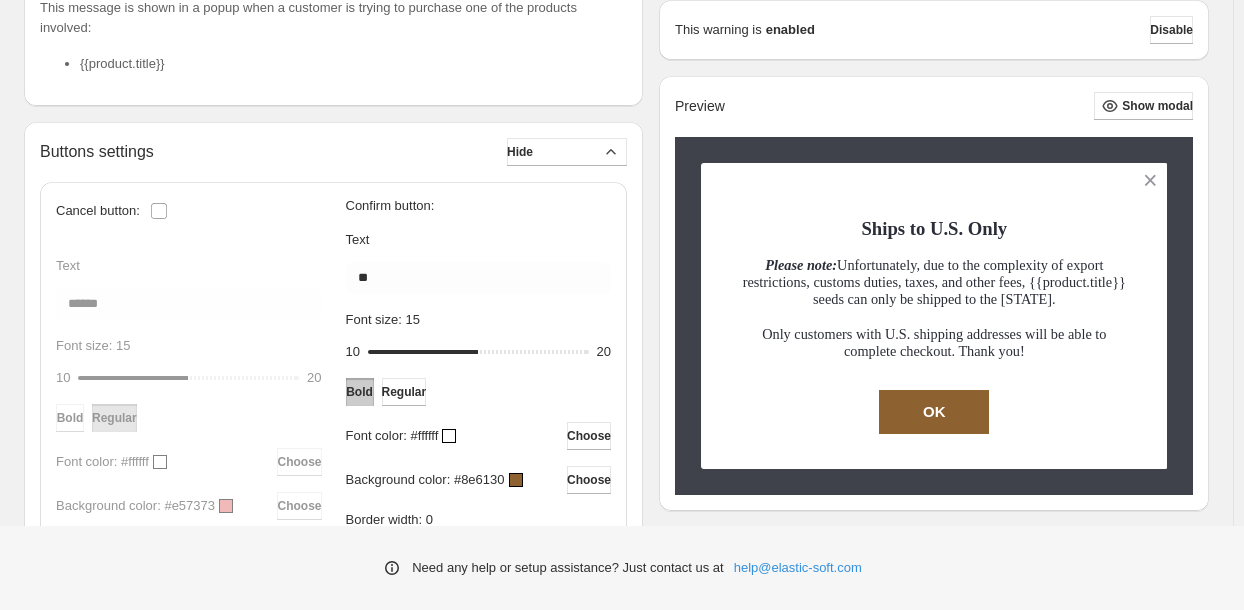 scroll, scrollTop: 600, scrollLeft: 0, axis: vertical 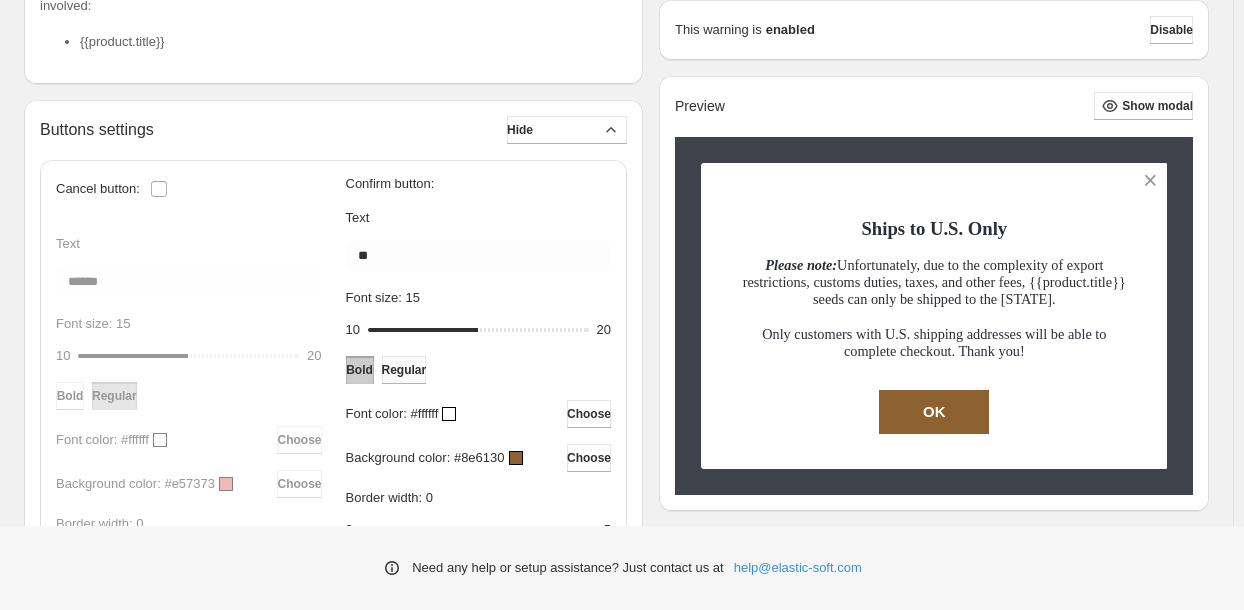 click on "Regular" at bounding box center (404, 370) 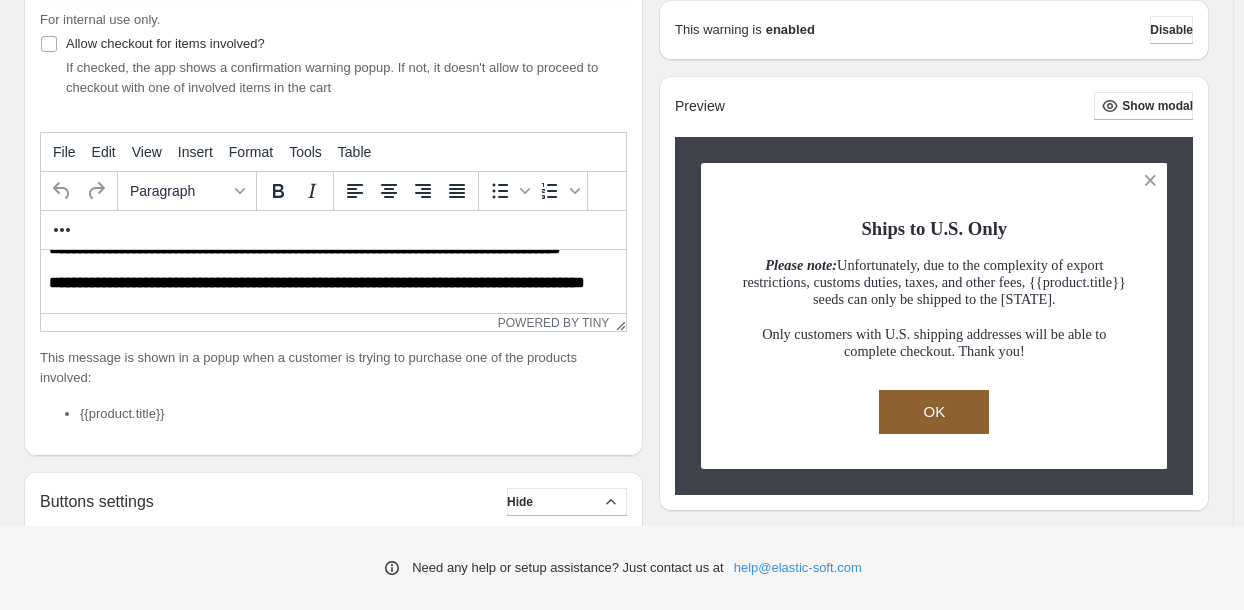 scroll, scrollTop: 200, scrollLeft: 0, axis: vertical 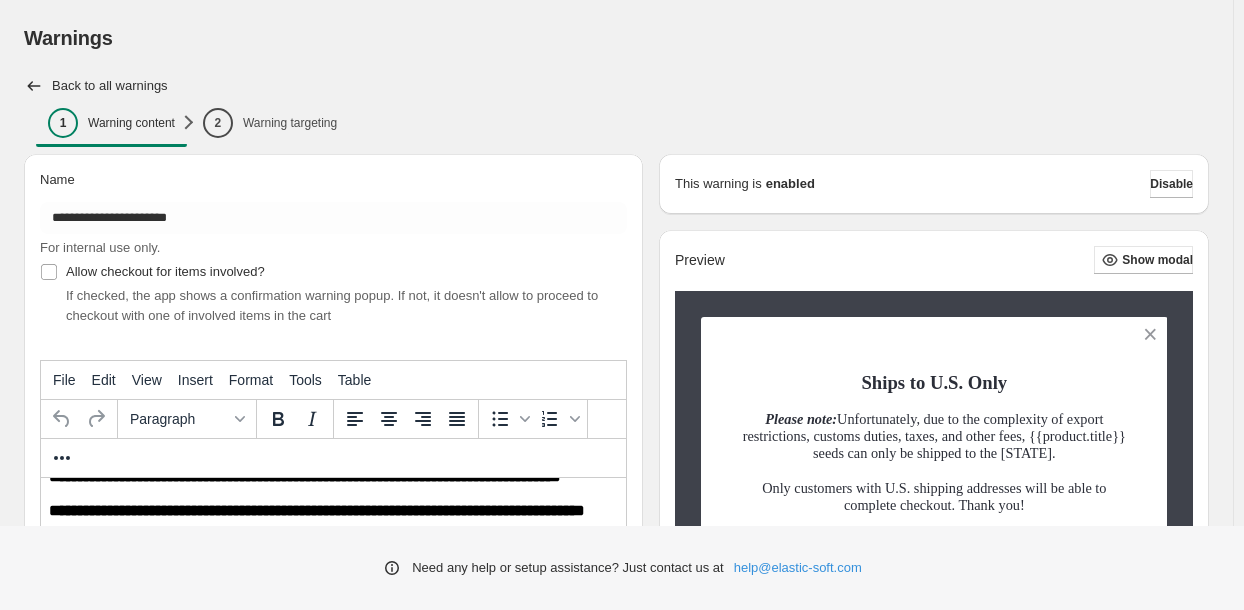 click on "Show modal" at bounding box center [1157, 260] 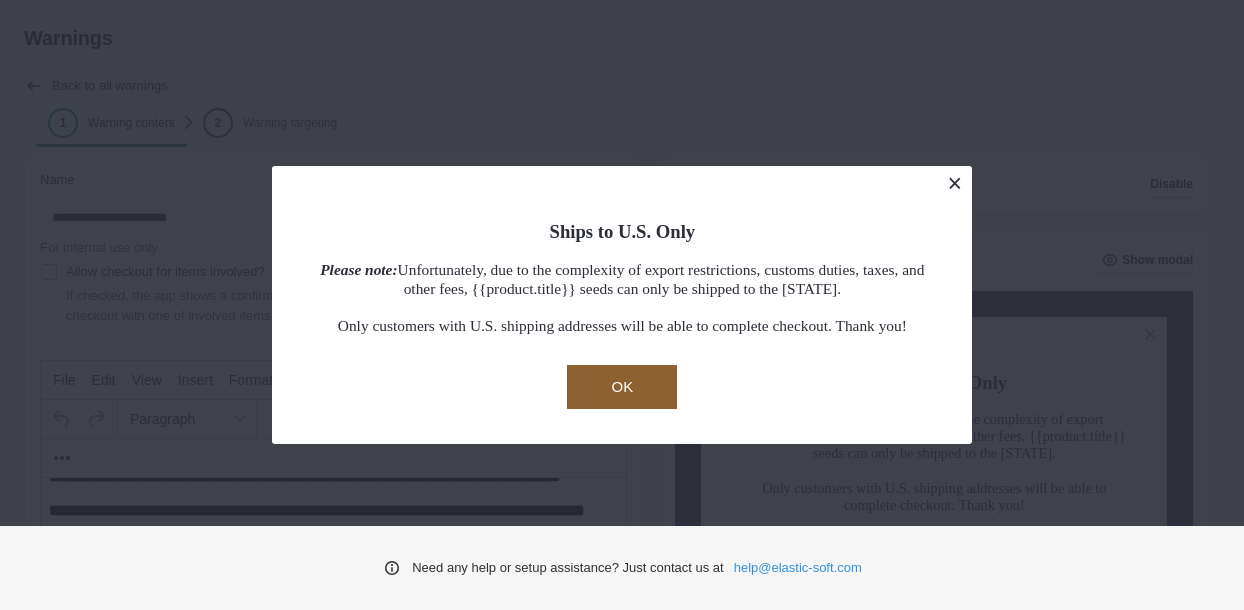 click at bounding box center (954, 183) 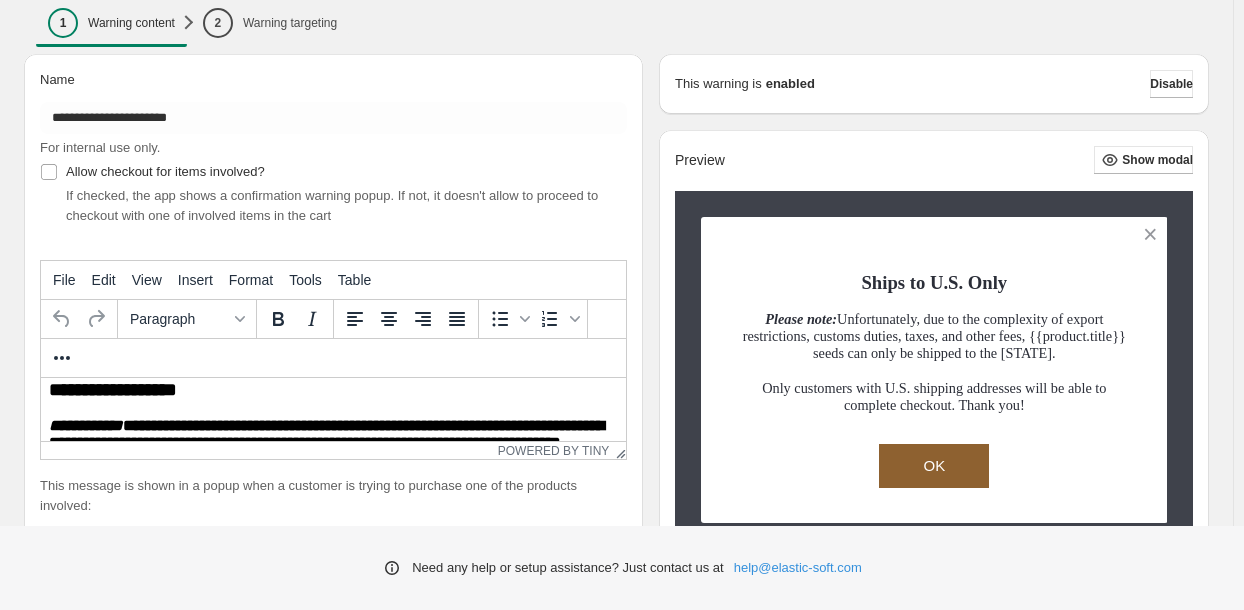 scroll, scrollTop: 0, scrollLeft: 0, axis: both 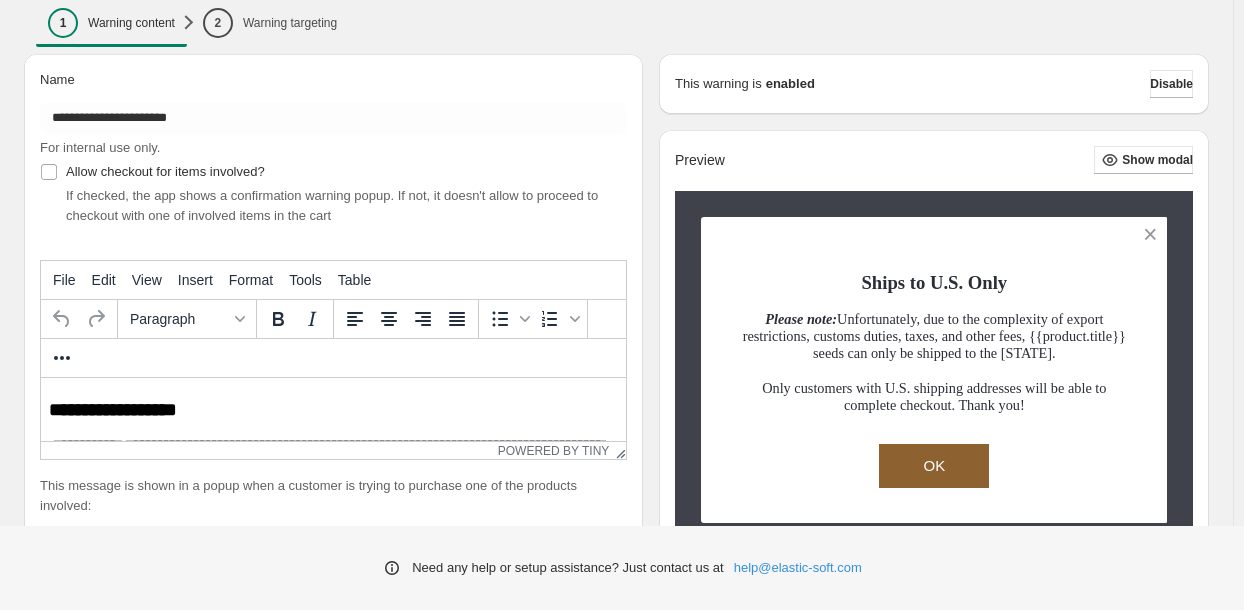 click on "**********" at bounding box center [326, 454] 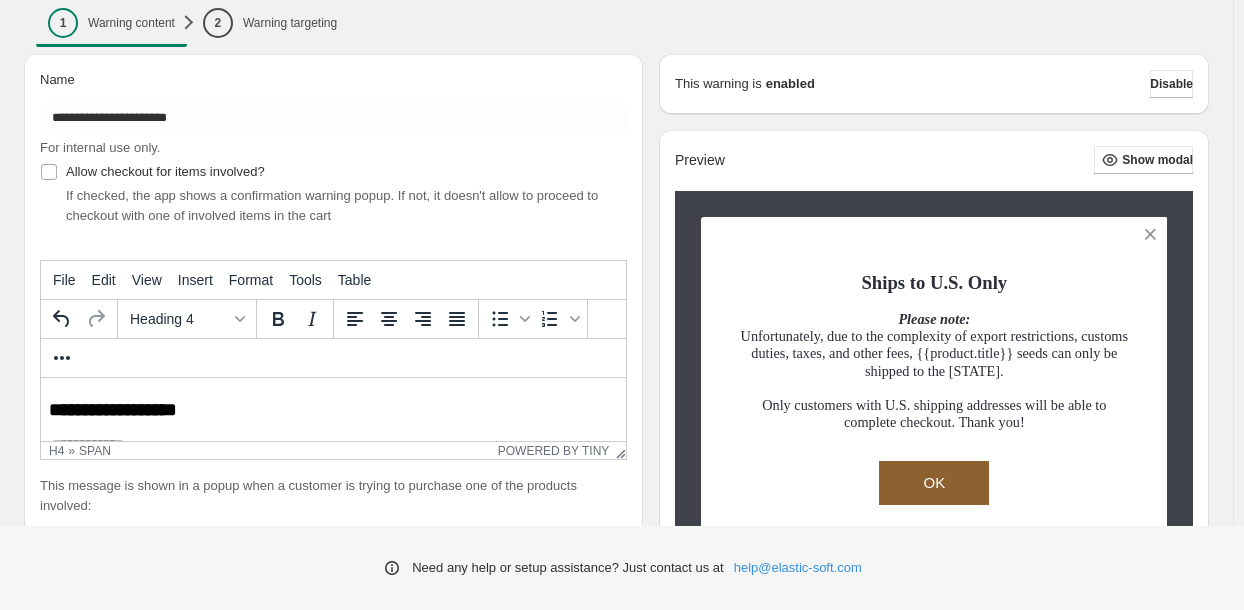 type 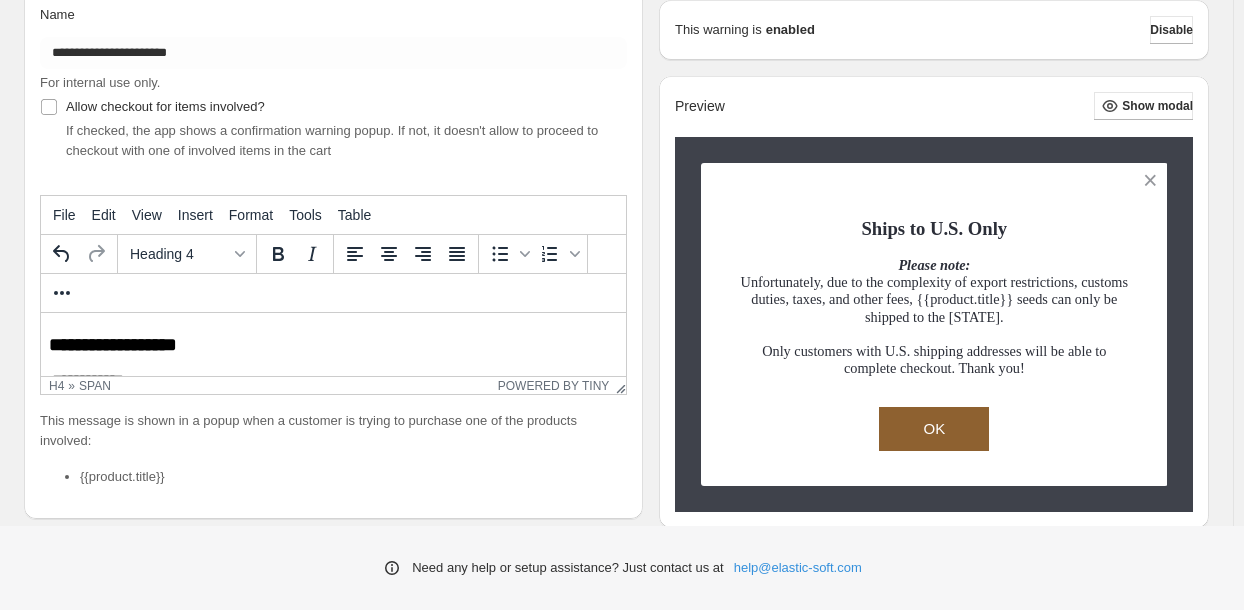 scroll, scrollTop: 200, scrollLeft: 0, axis: vertical 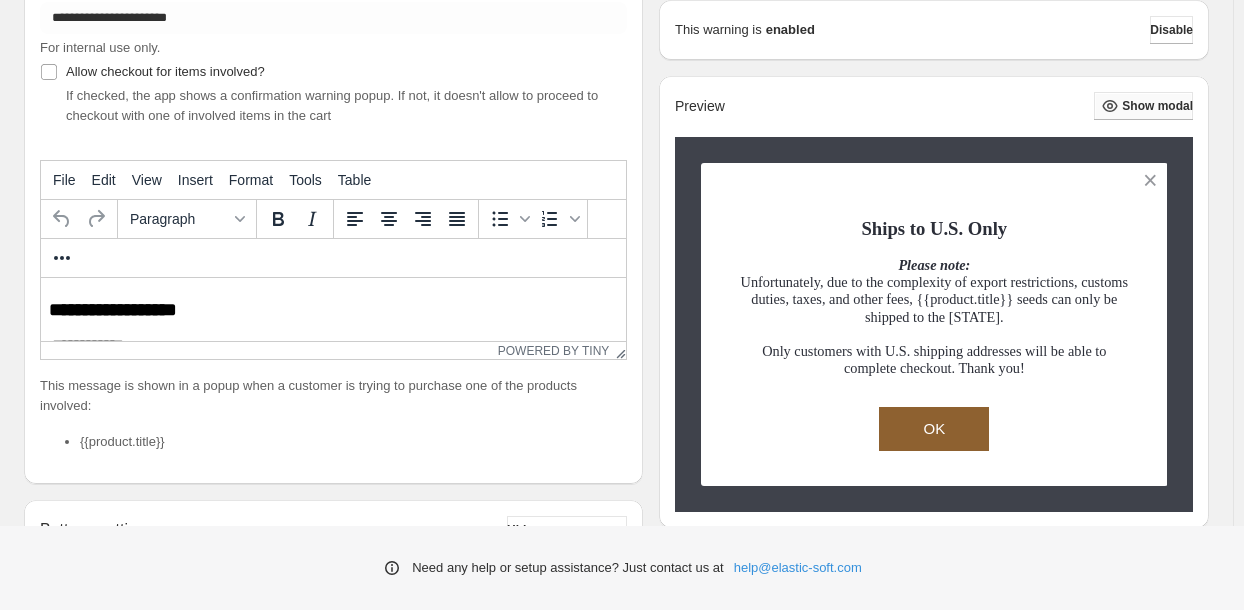 click on "Show modal" at bounding box center (1157, 106) 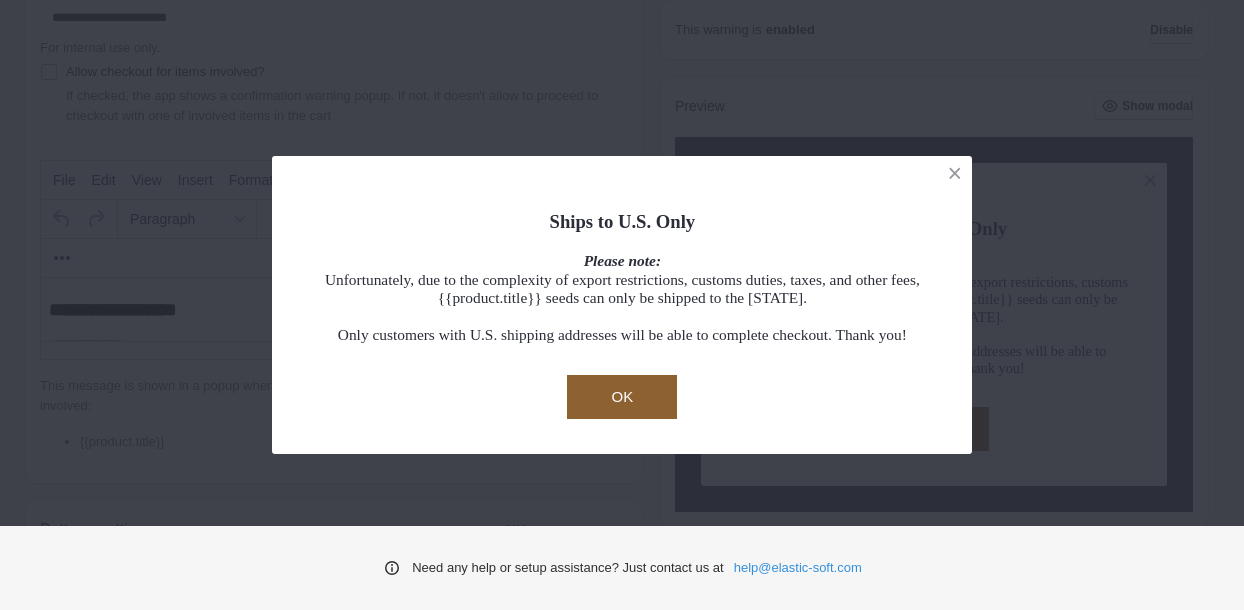 drag, startPoint x: 180, startPoint y: 269, endPoint x: 212, endPoint y: 265, distance: 32.24903 